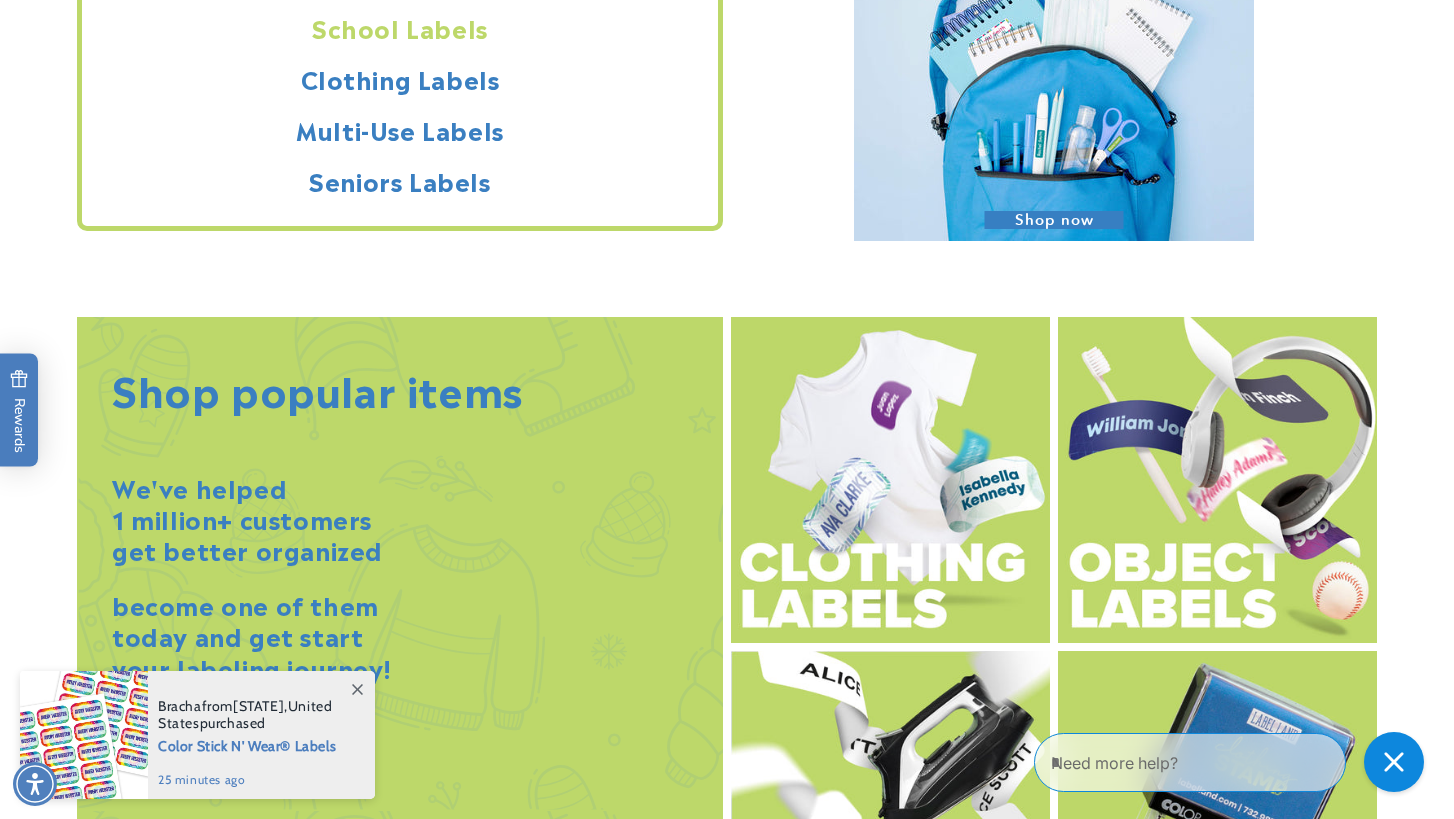 scroll, scrollTop: 2338, scrollLeft: 0, axis: vertical 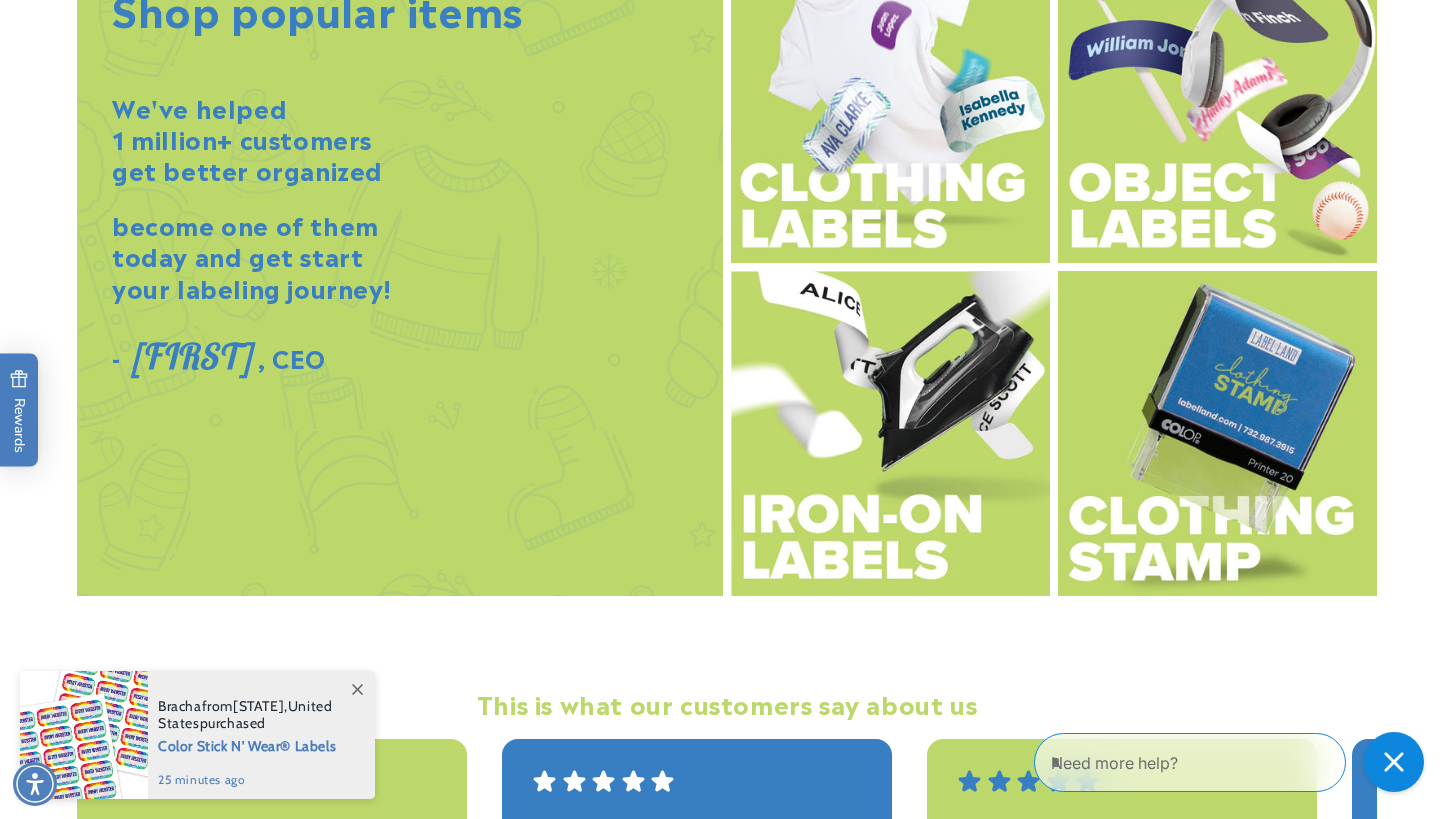 click at bounding box center [890, 434] 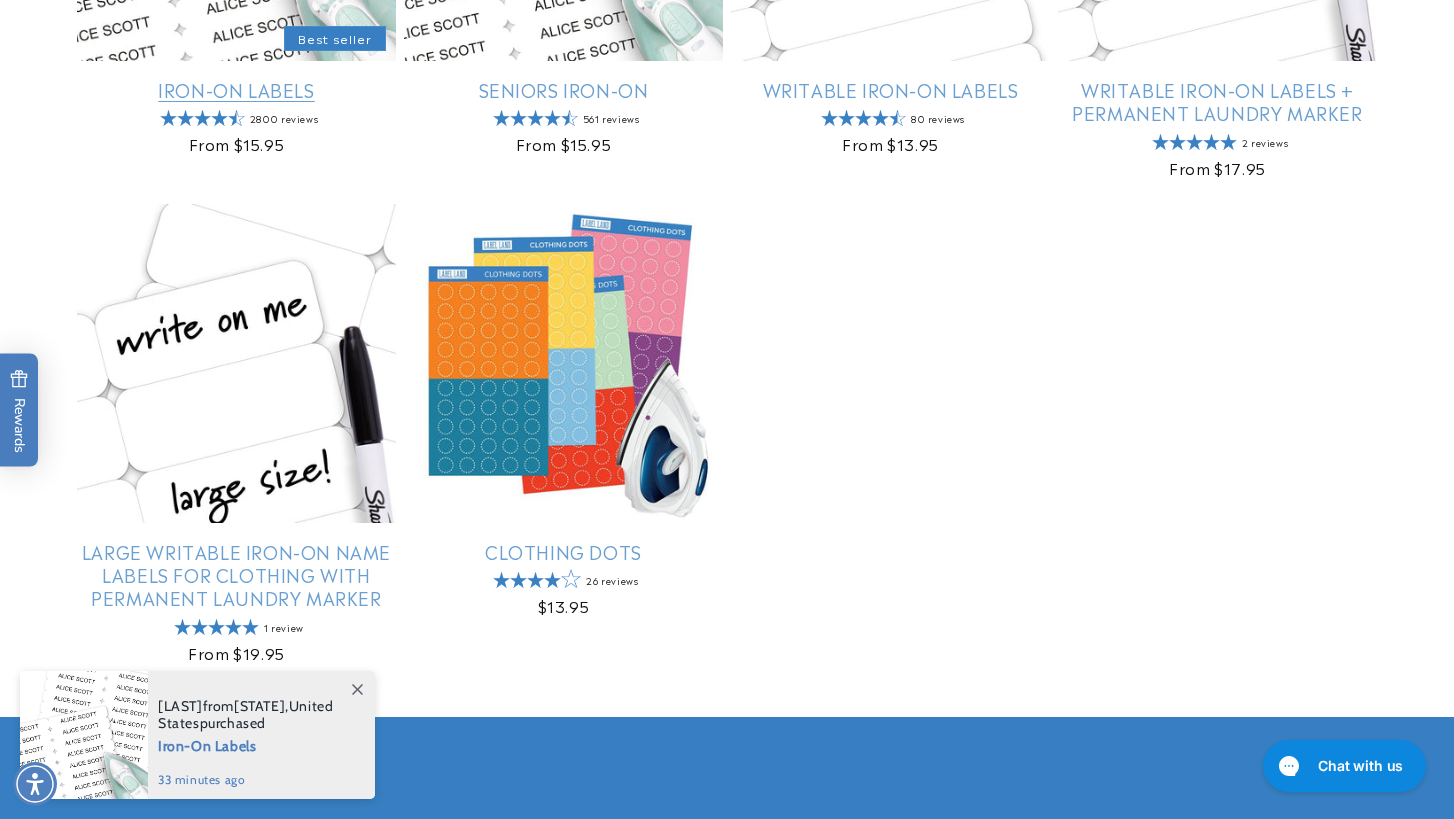 scroll, scrollTop: 674, scrollLeft: 0, axis: vertical 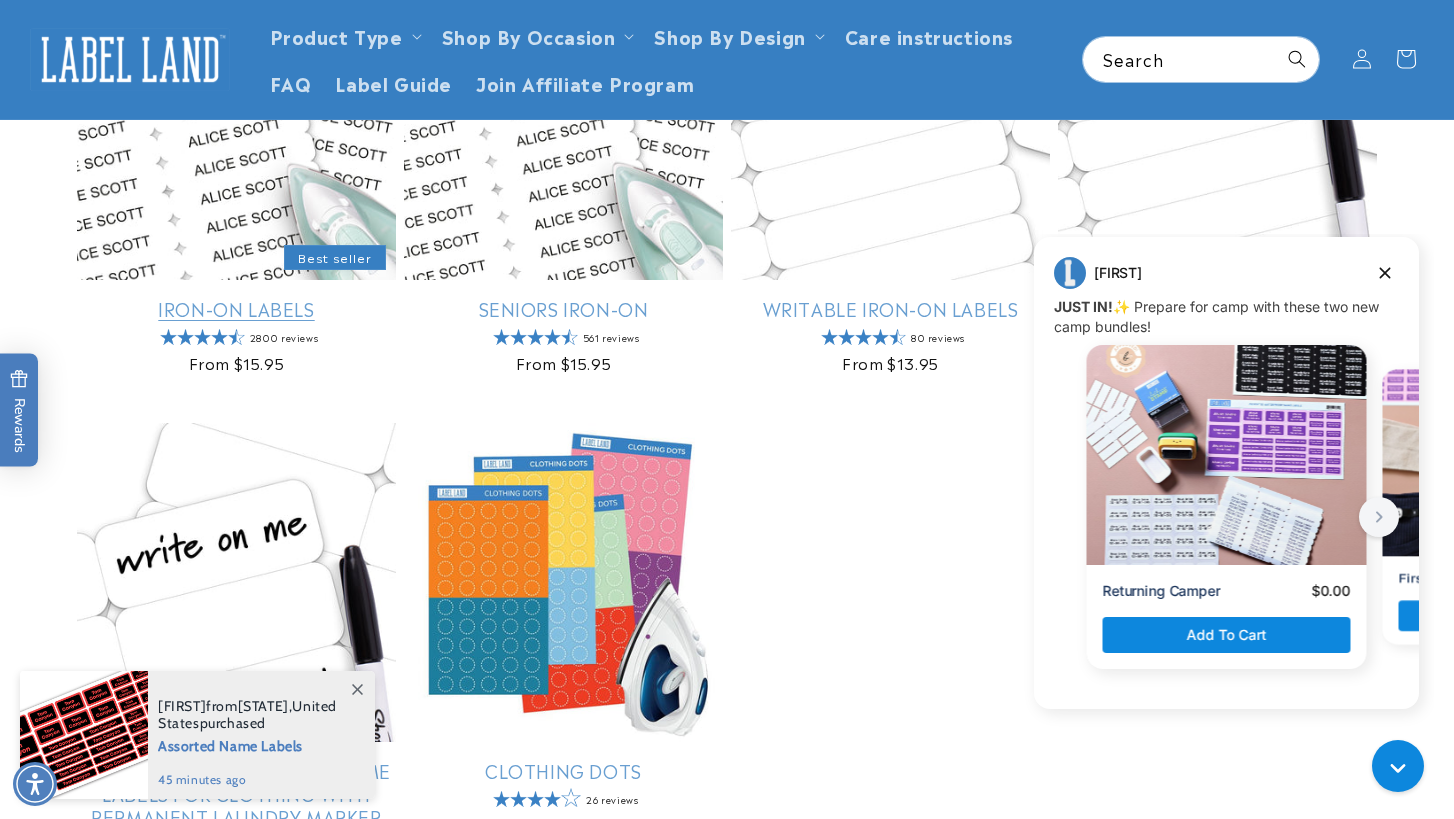 click on "Iron-On Labels" at bounding box center (236, 308) 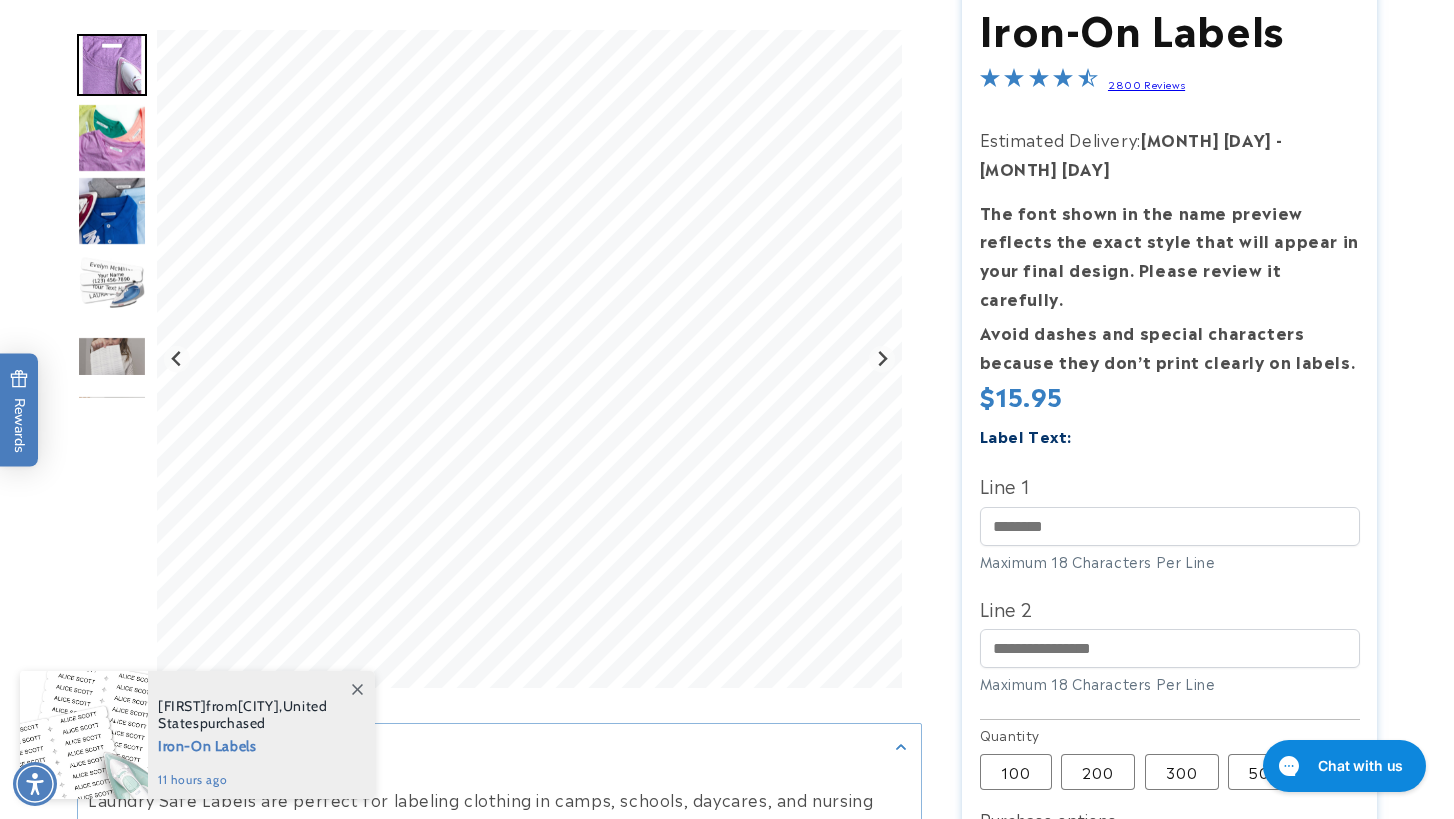 scroll, scrollTop: 255, scrollLeft: 0, axis: vertical 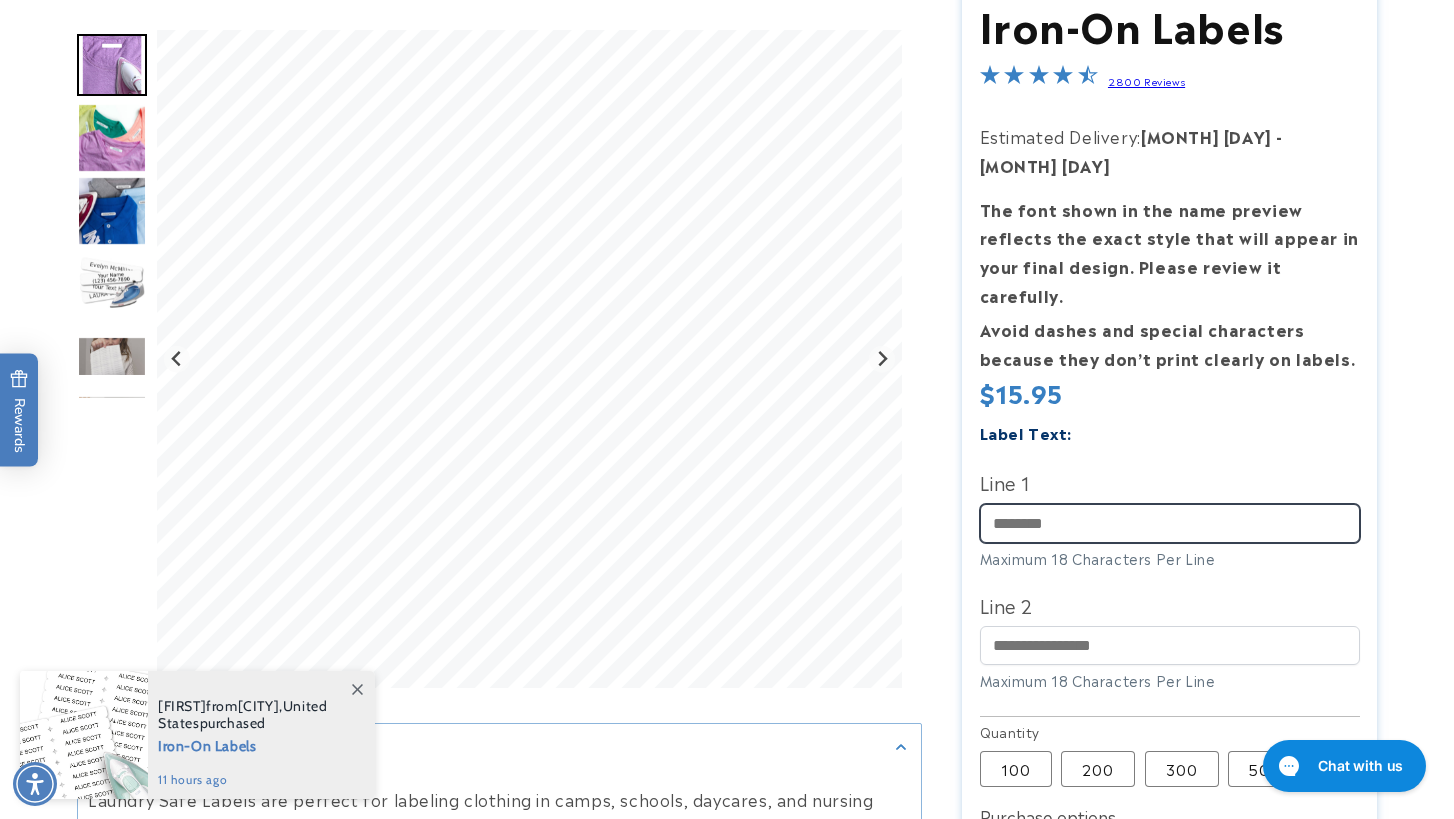 click on "Line 1" at bounding box center (1170, 523) 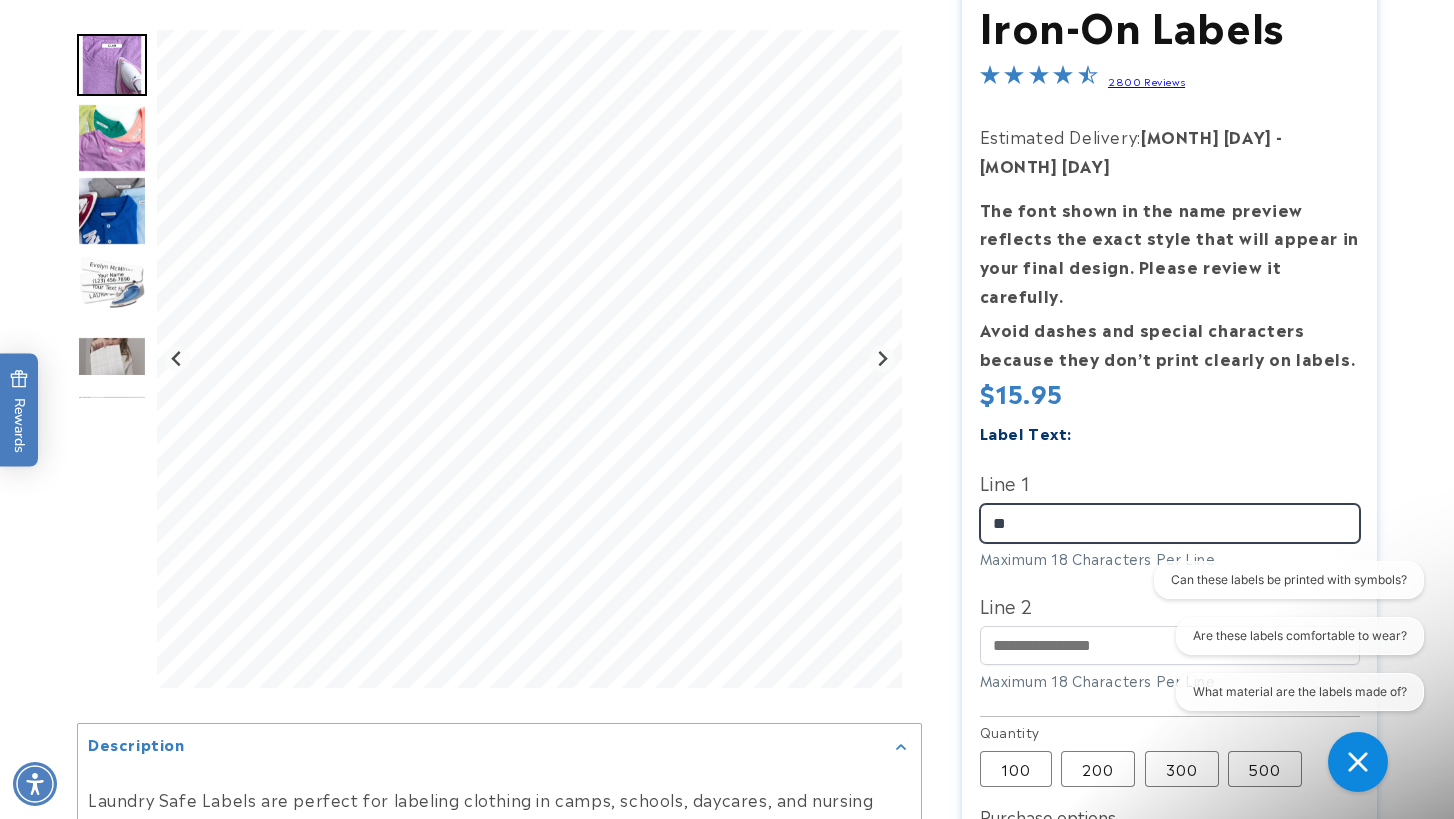 scroll, scrollTop: 0, scrollLeft: 0, axis: both 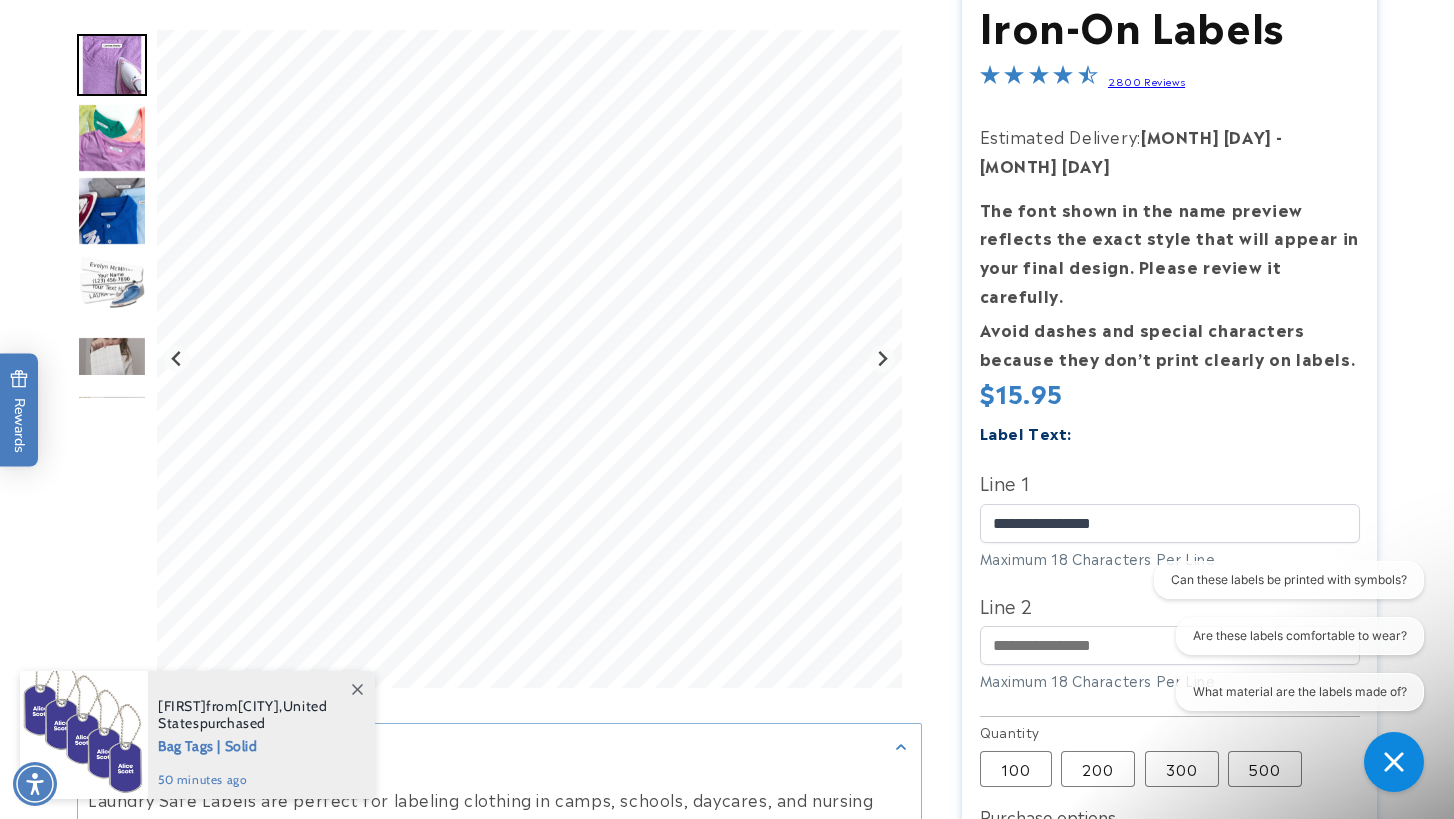 click at bounding box center (727, 599) 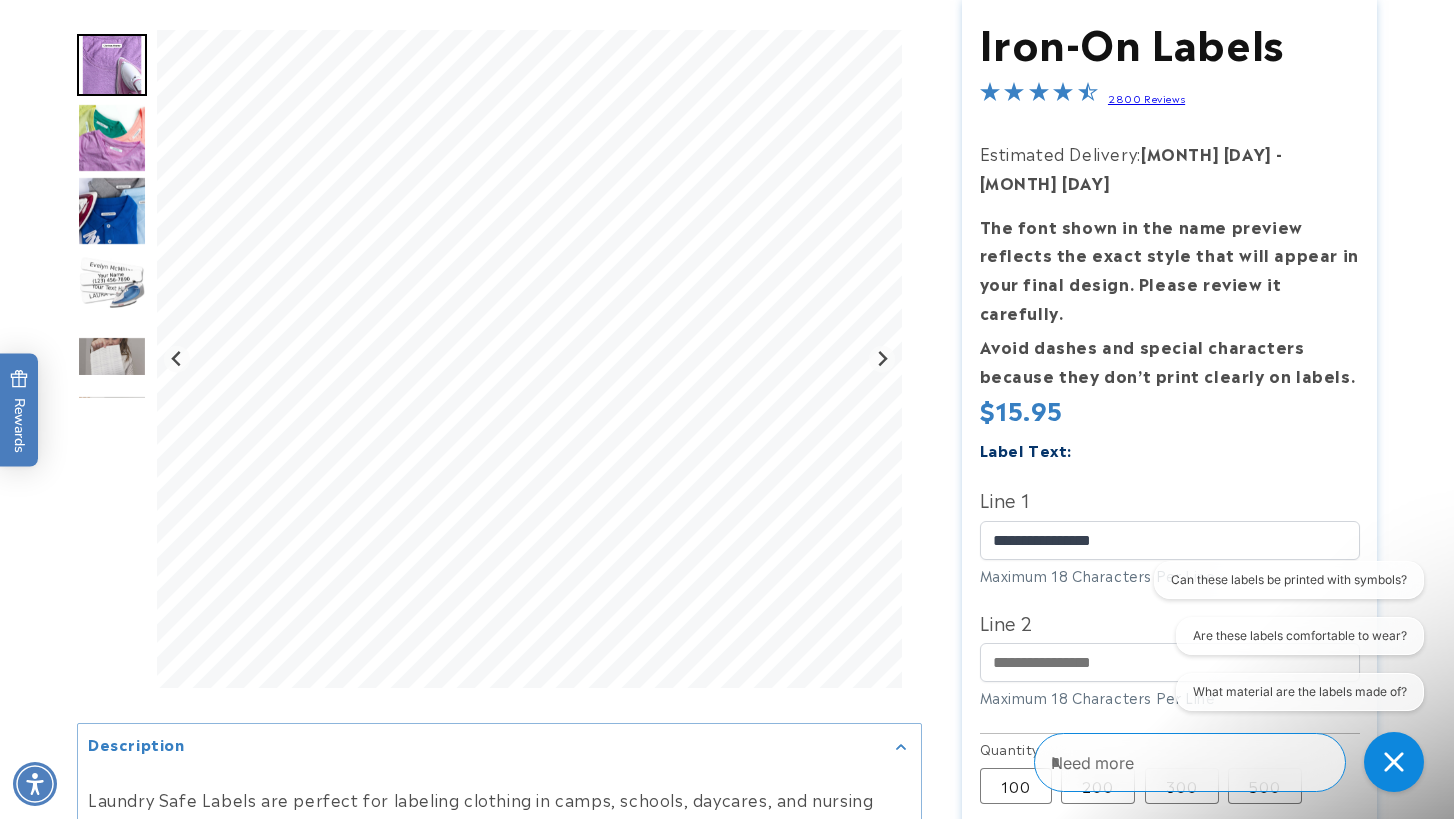 scroll, scrollTop: 264, scrollLeft: 0, axis: vertical 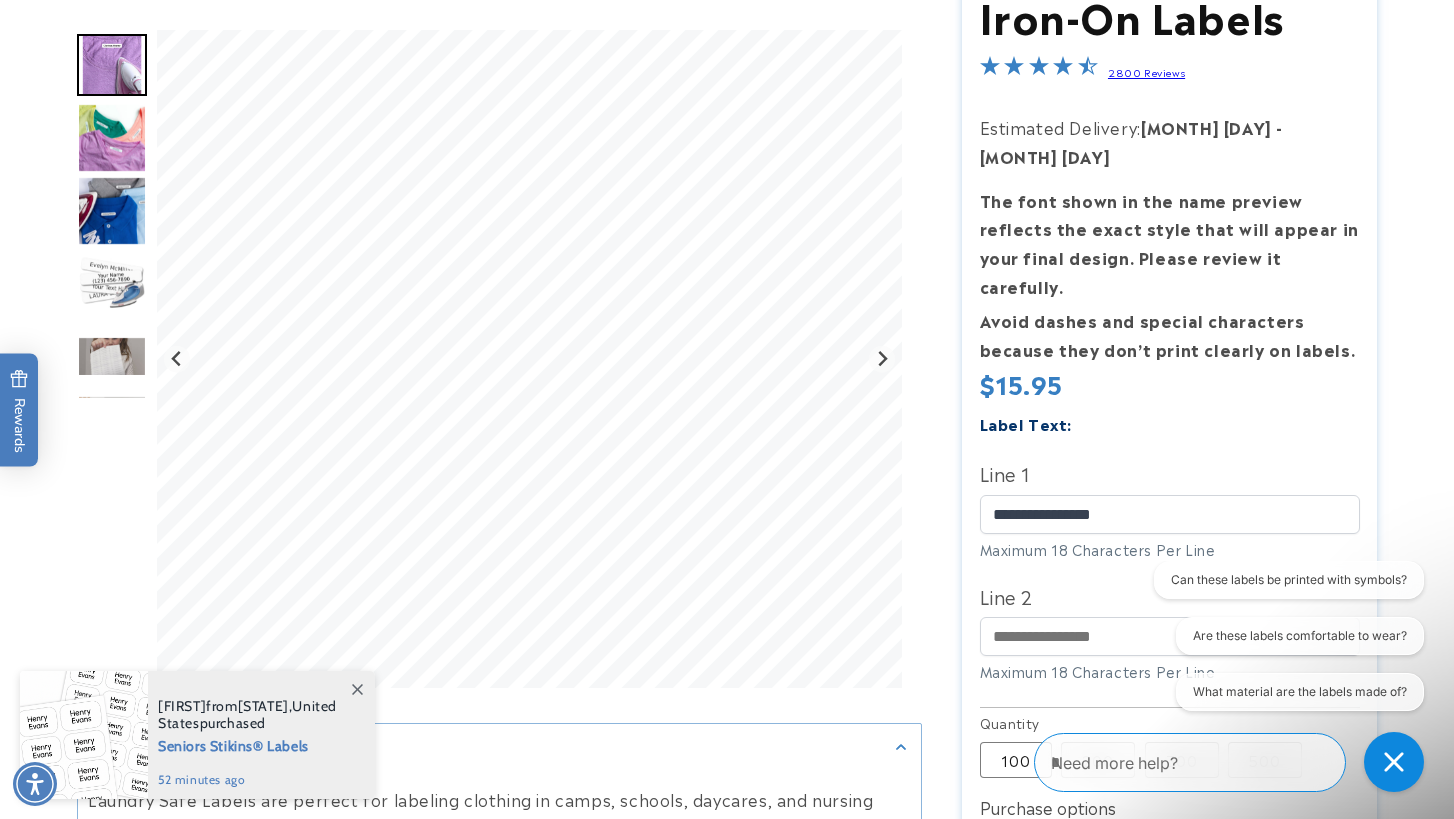 click at bounding box center (112, 138) 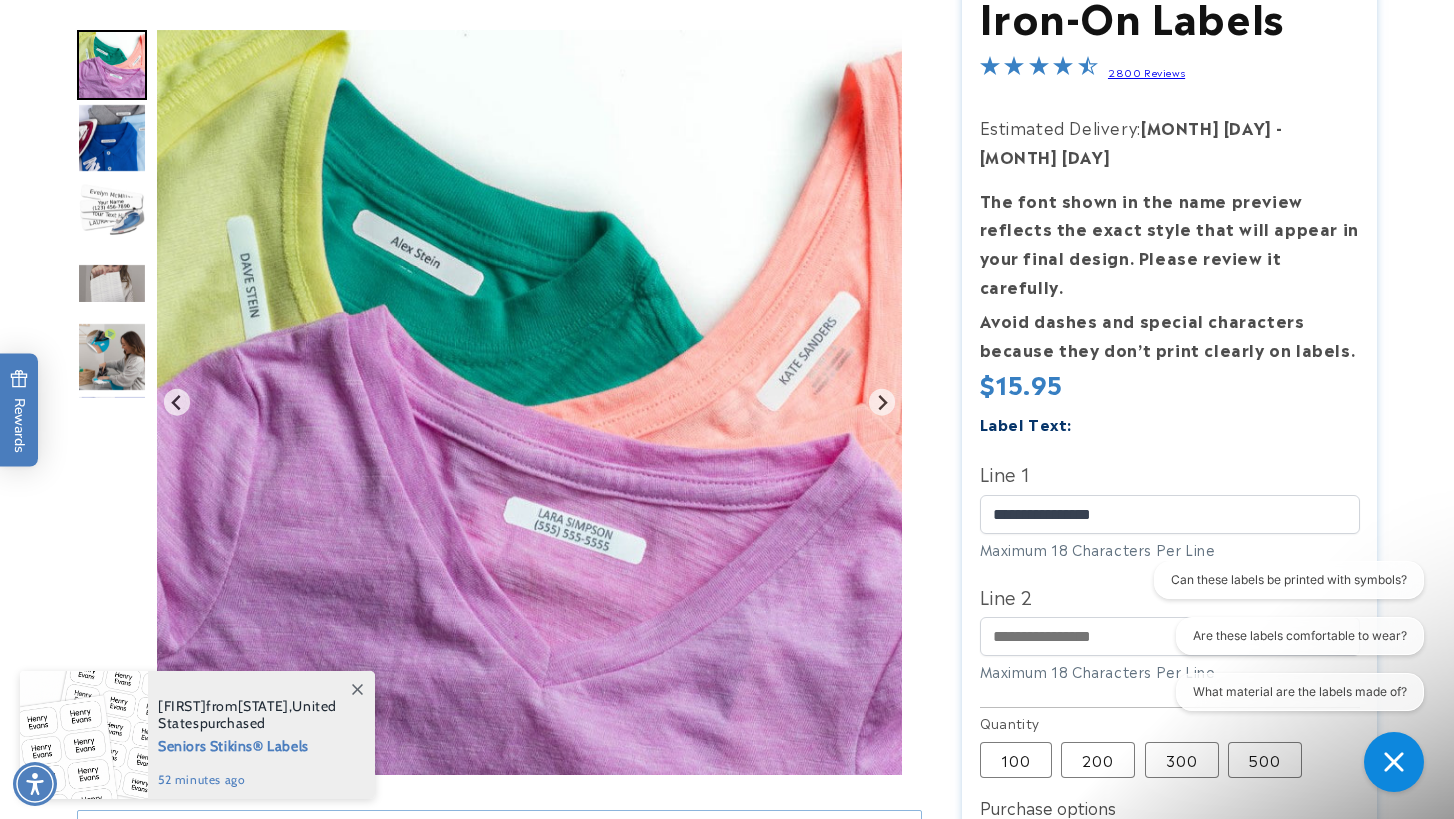 click at bounding box center (112, 211) 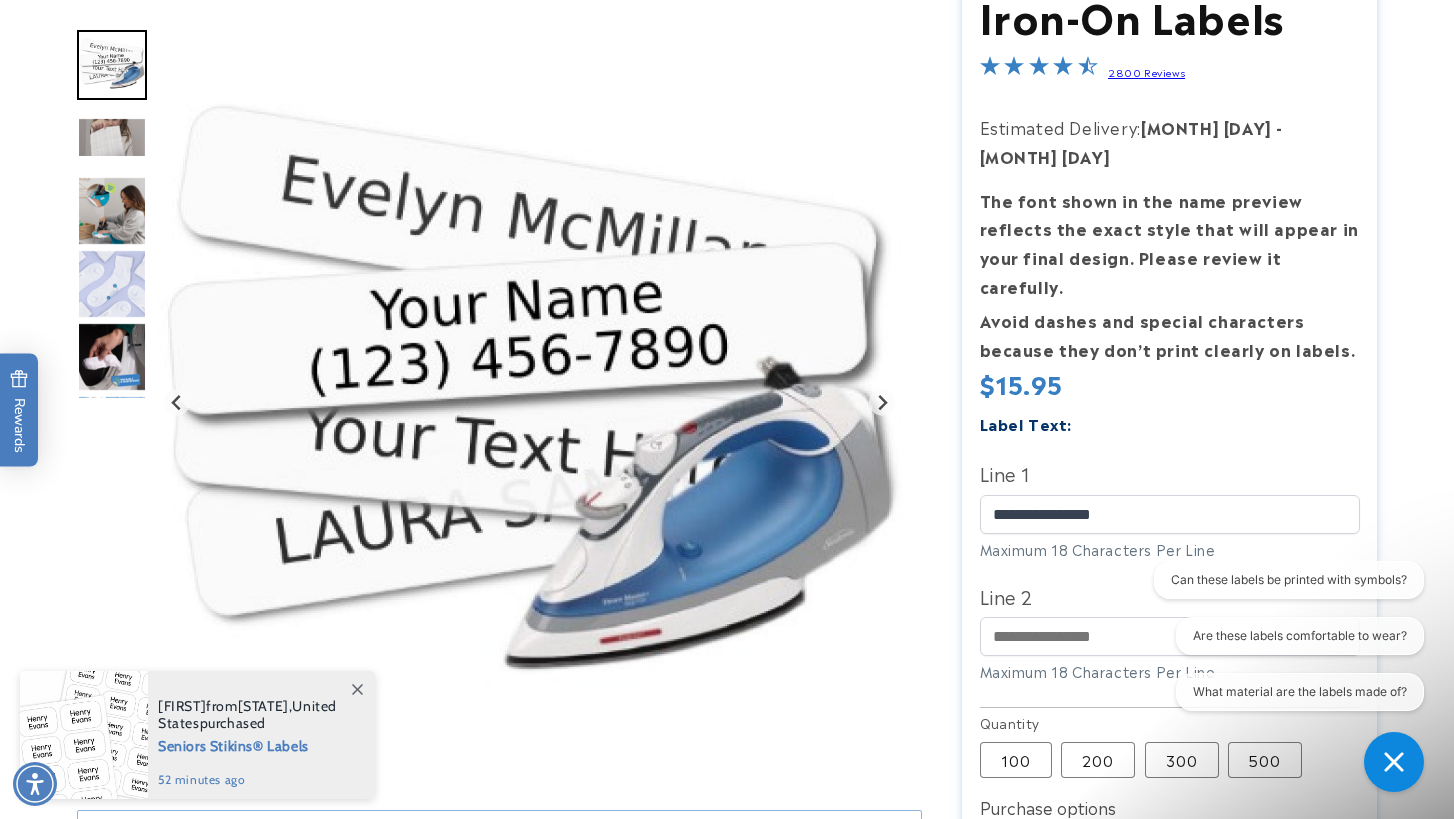 click at bounding box center [112, 284] 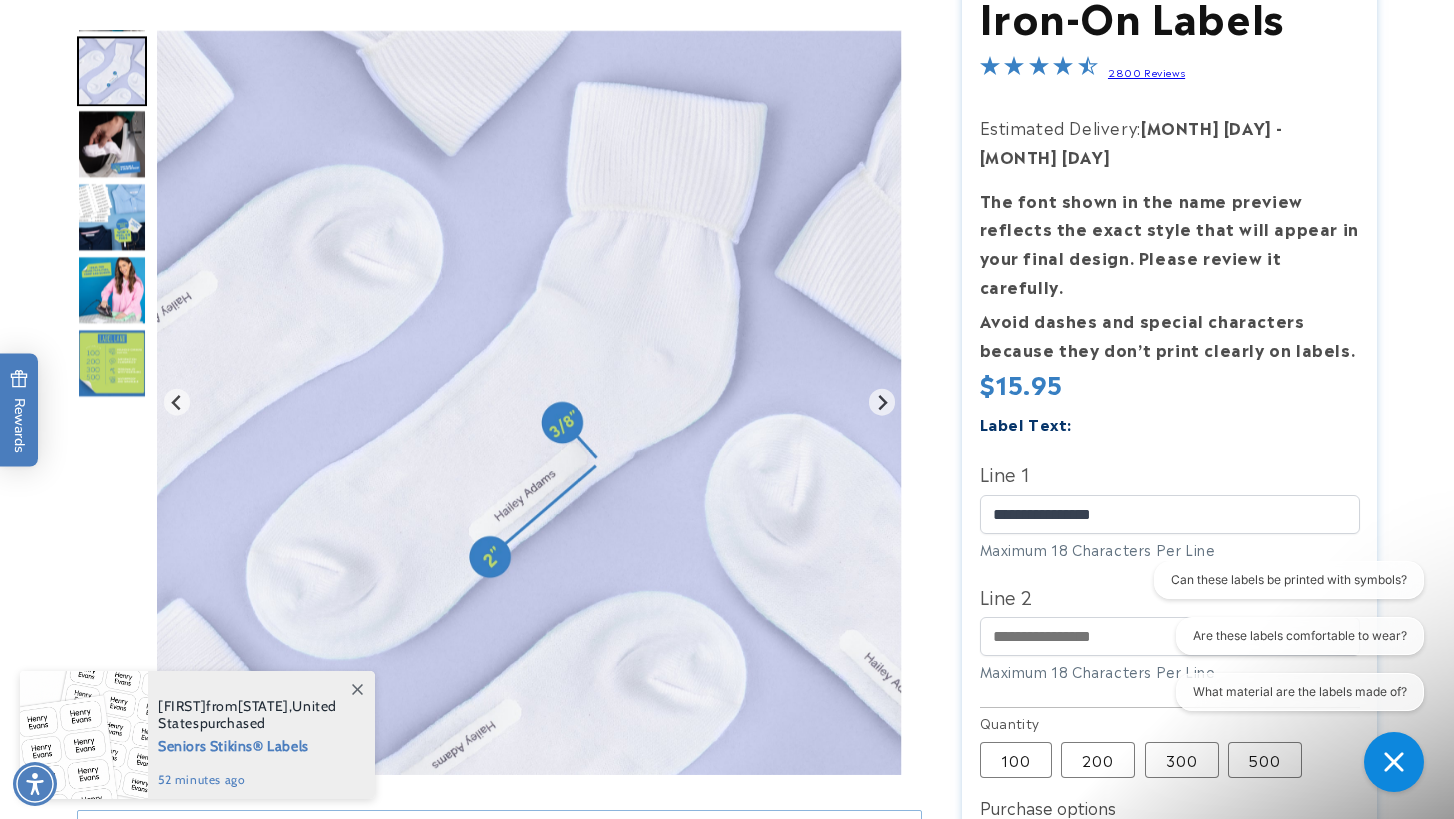 click at bounding box center (112, 214) 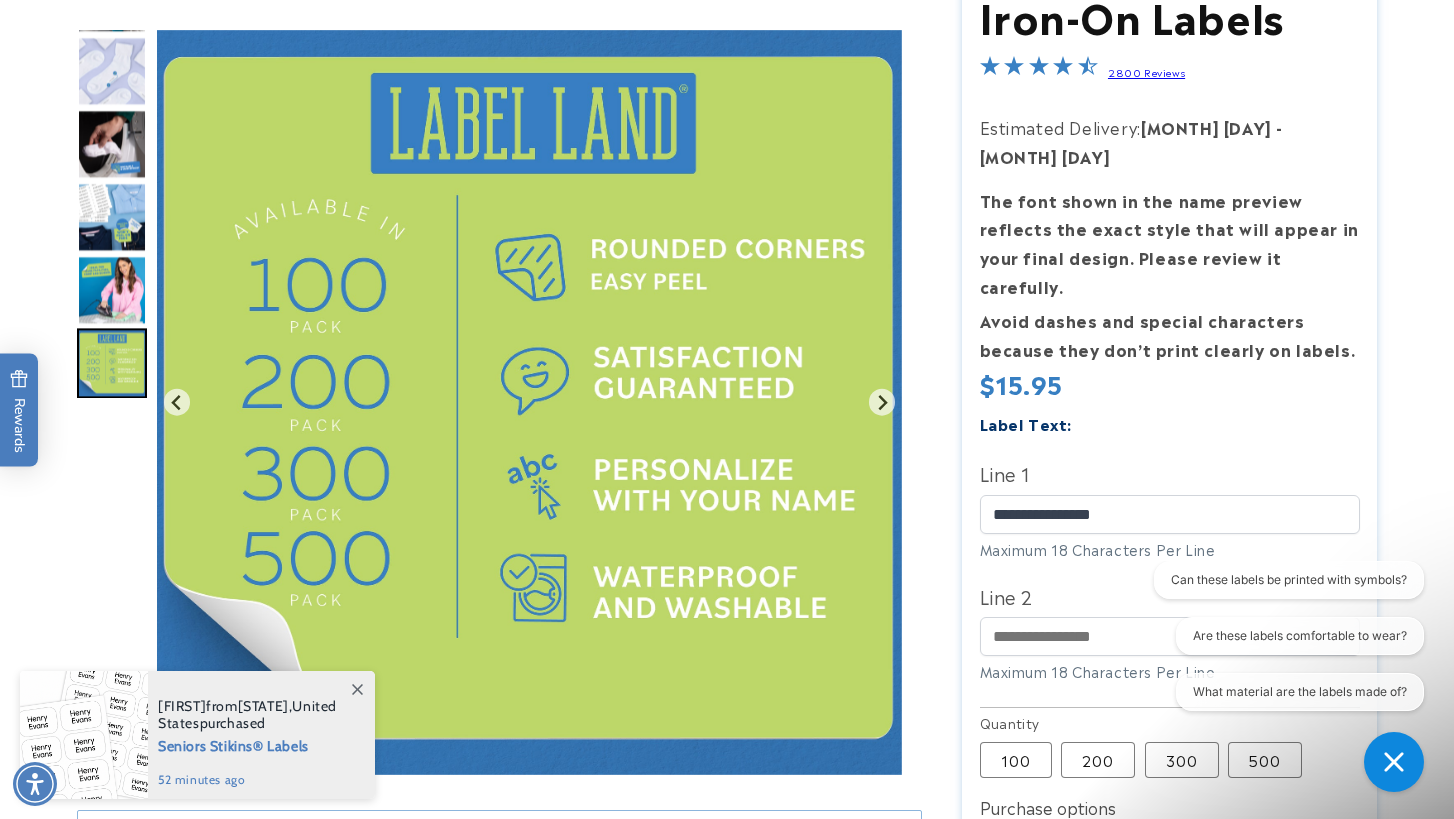 click at bounding box center [112, 290] 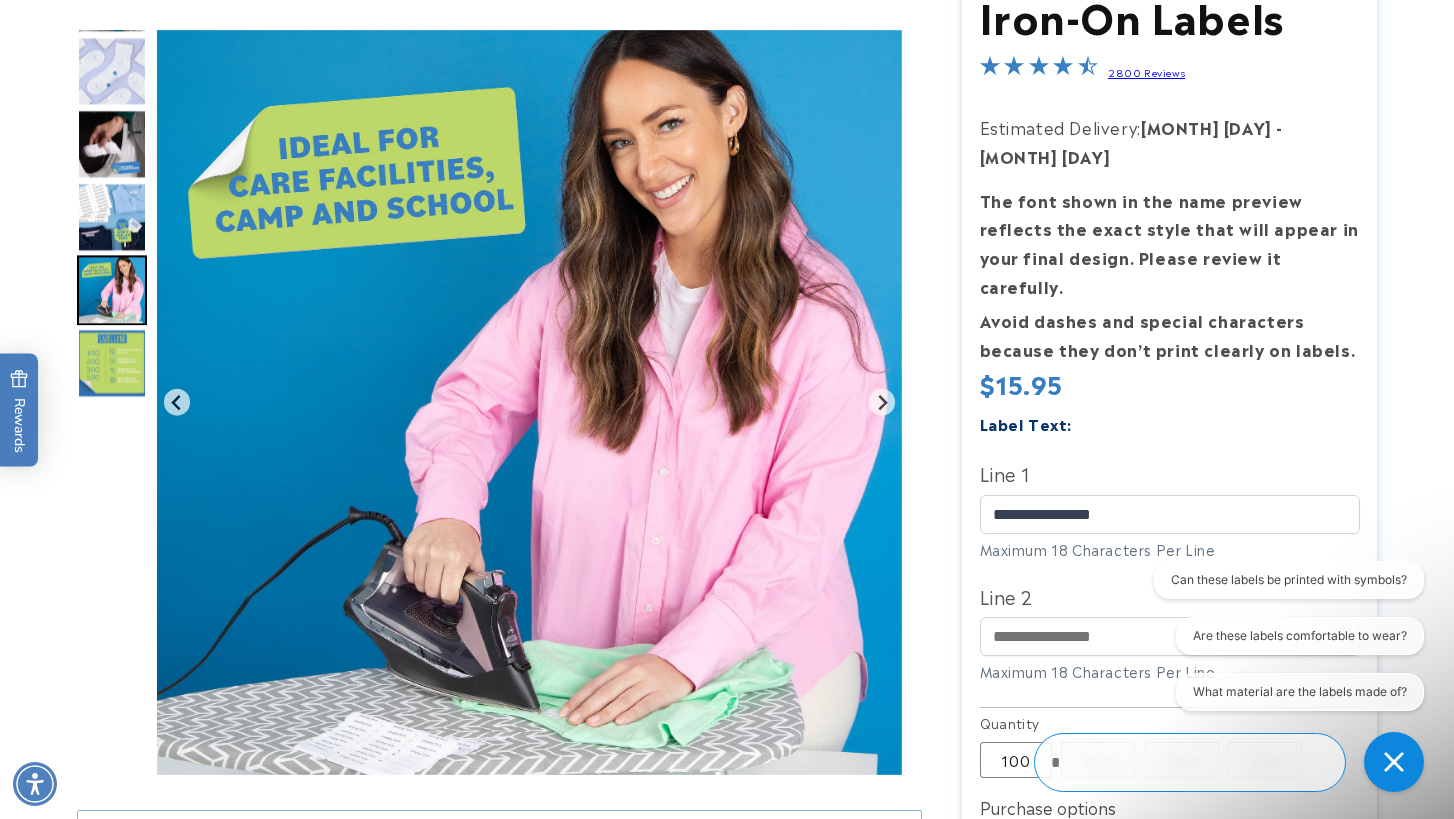 click at bounding box center [112, 217] 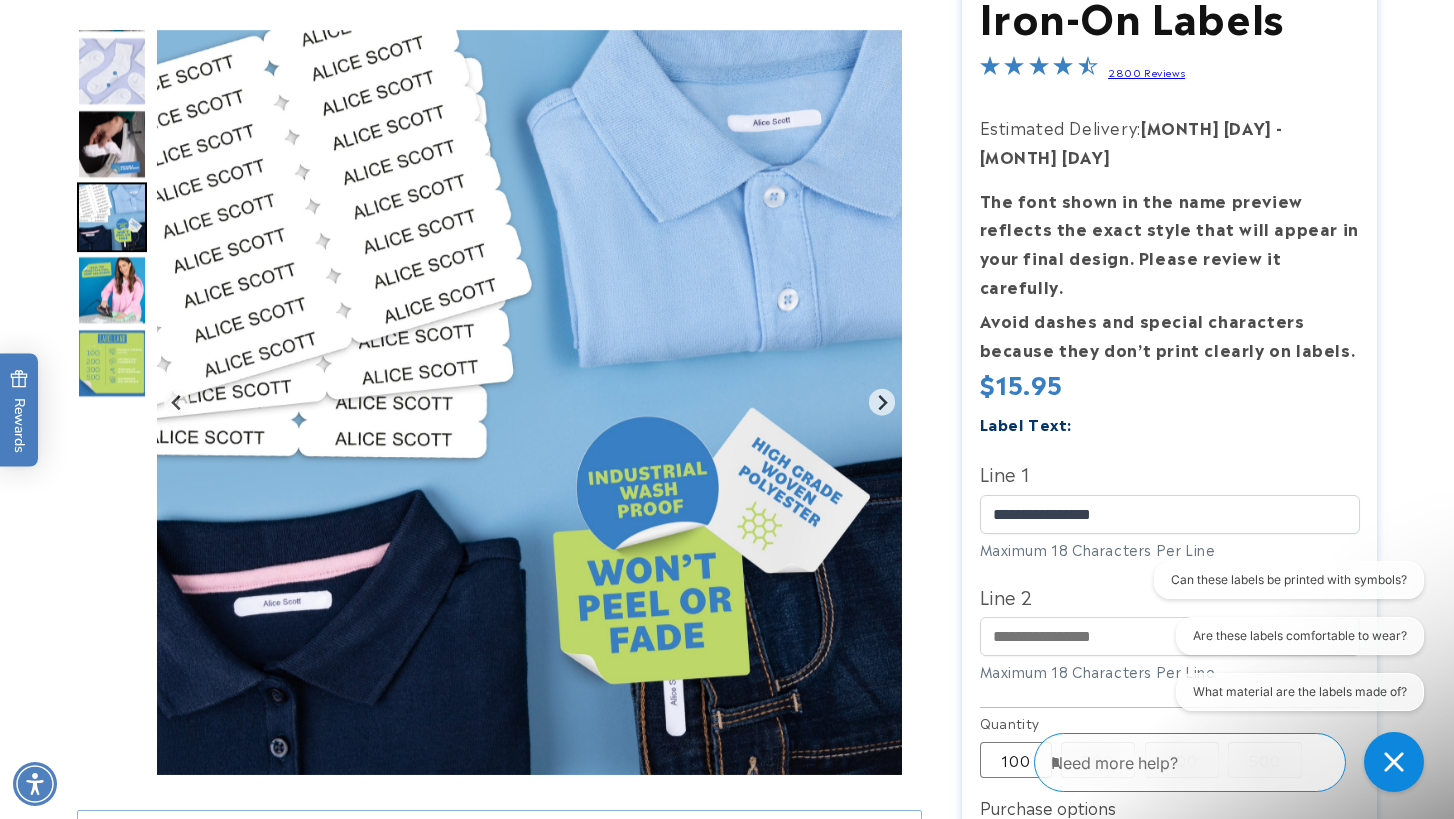 click at bounding box center [112, 144] 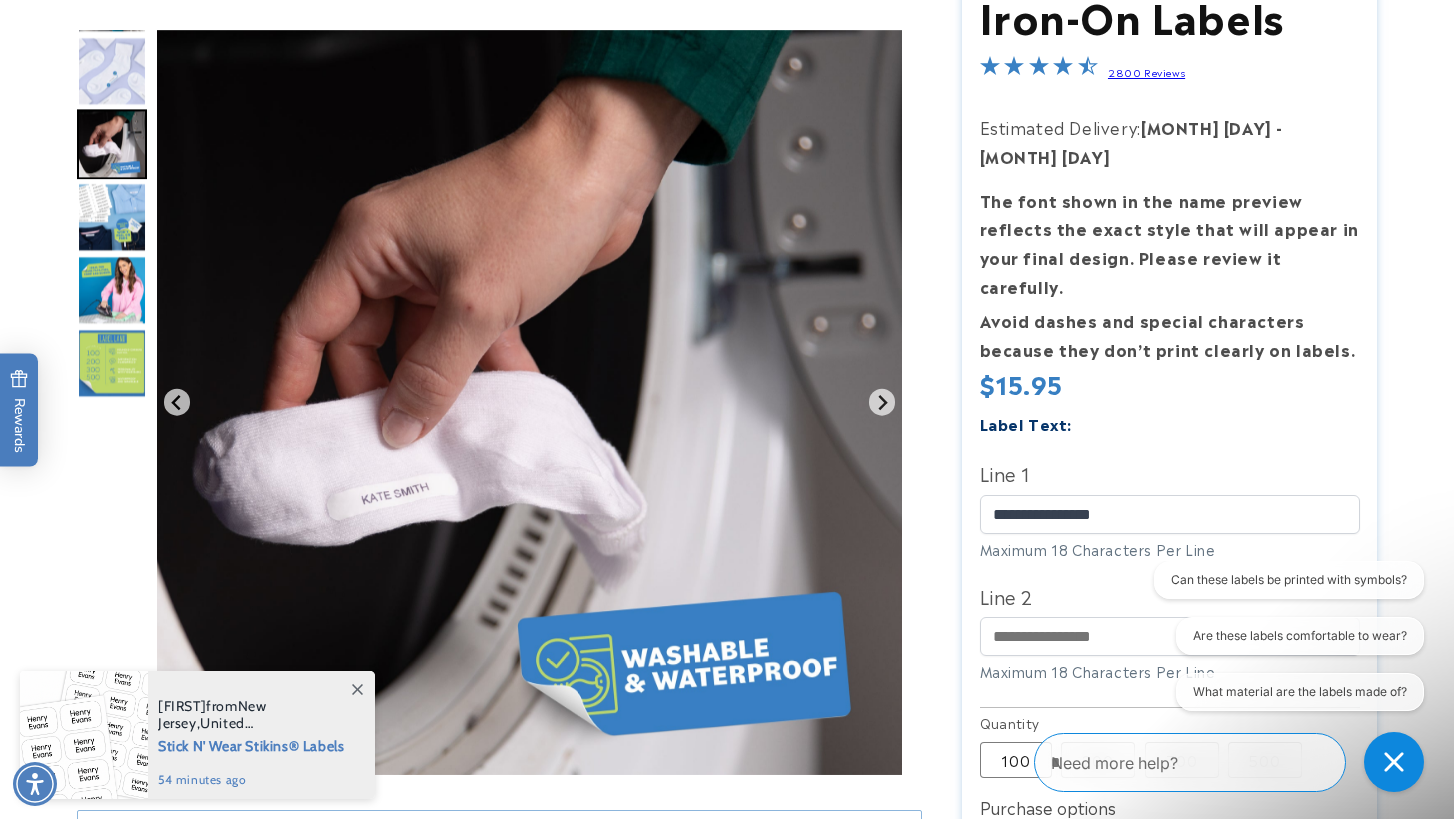 click at bounding box center [112, 71] 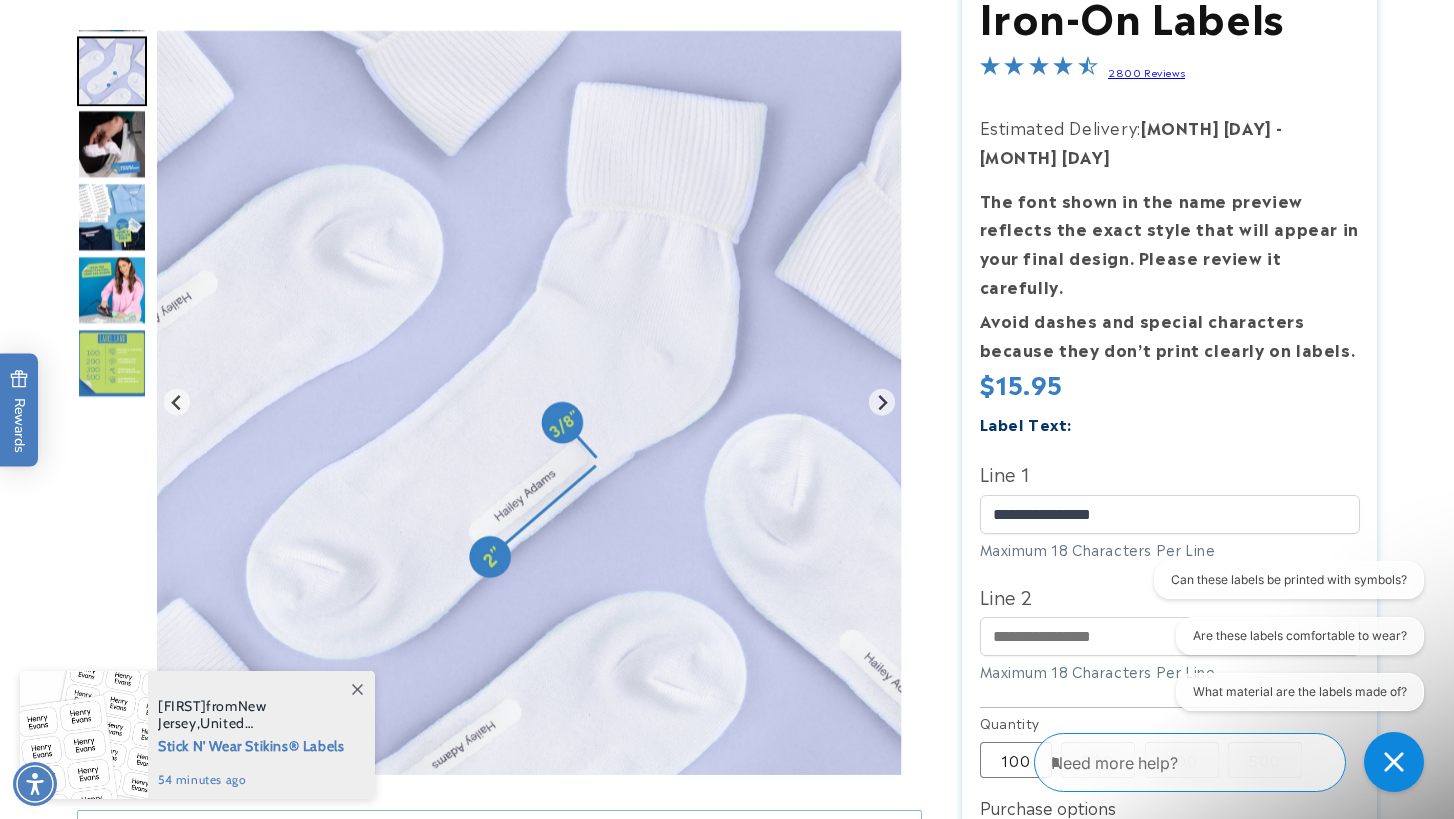 click at bounding box center [727, 590] 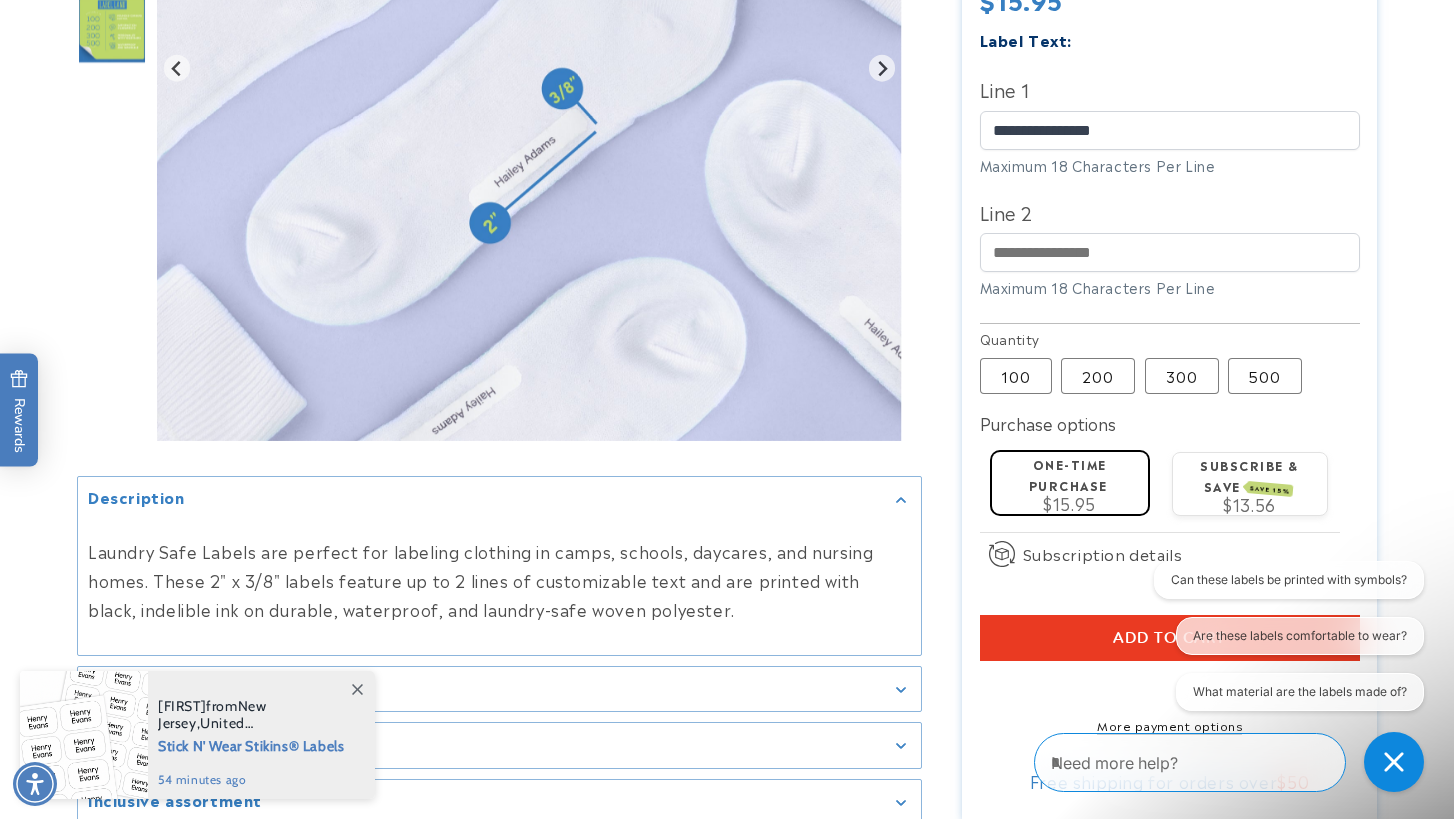 scroll, scrollTop: 679, scrollLeft: 0, axis: vertical 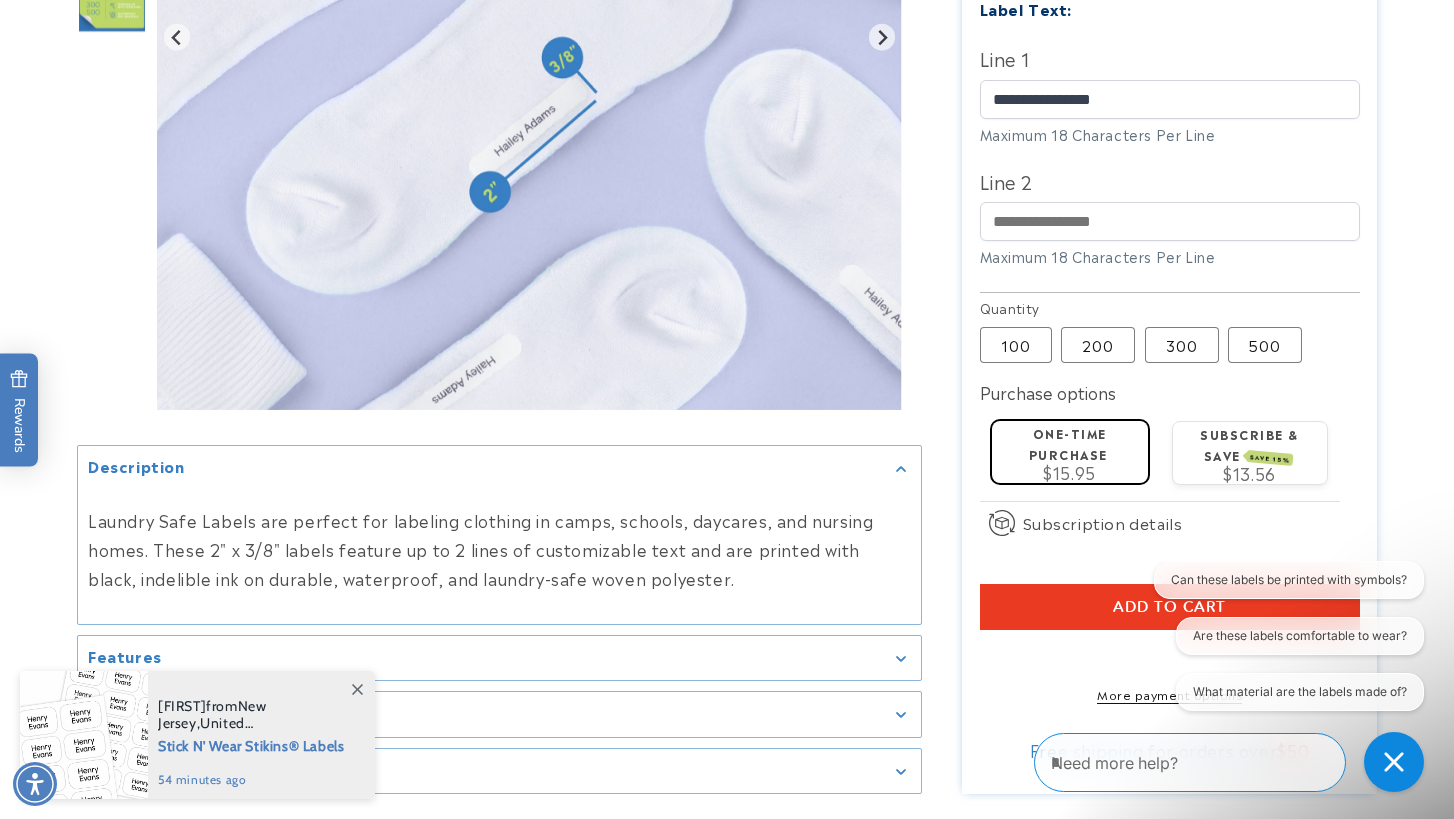click on "Add to cart" at bounding box center (1170, 607) 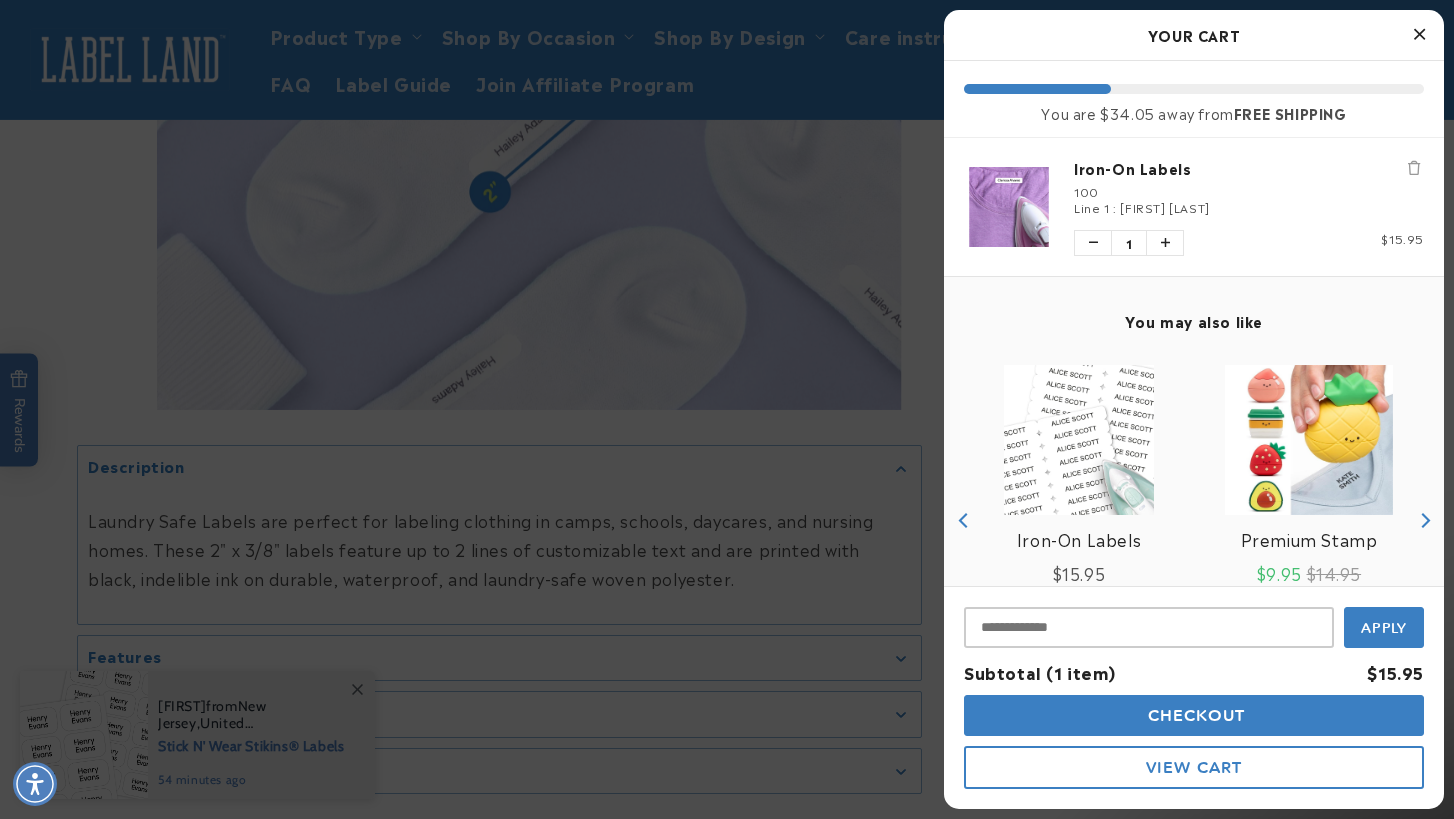scroll, scrollTop: 668, scrollLeft: 0, axis: vertical 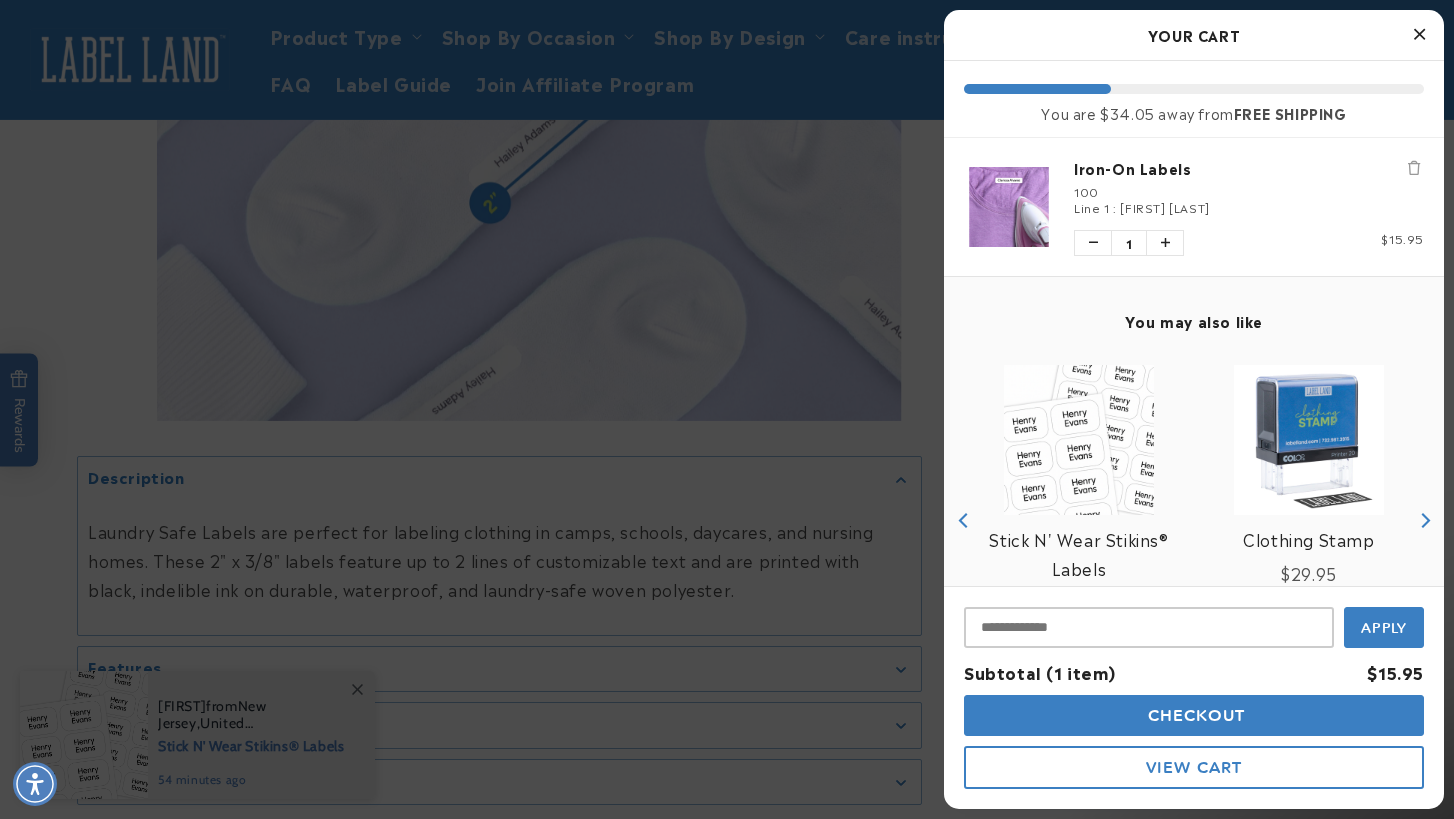 click at bounding box center [1419, 34] 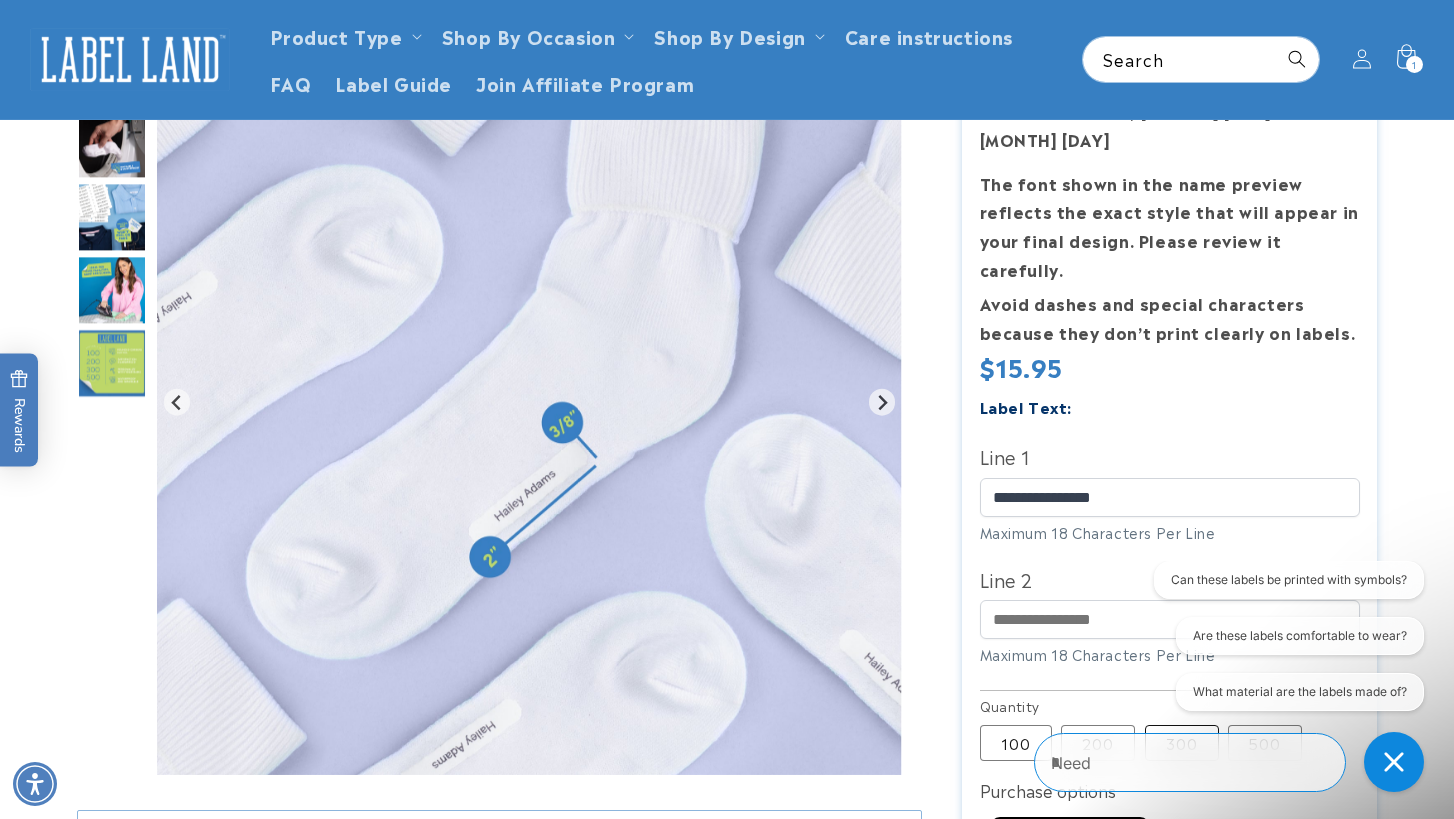 scroll, scrollTop: 230, scrollLeft: 0, axis: vertical 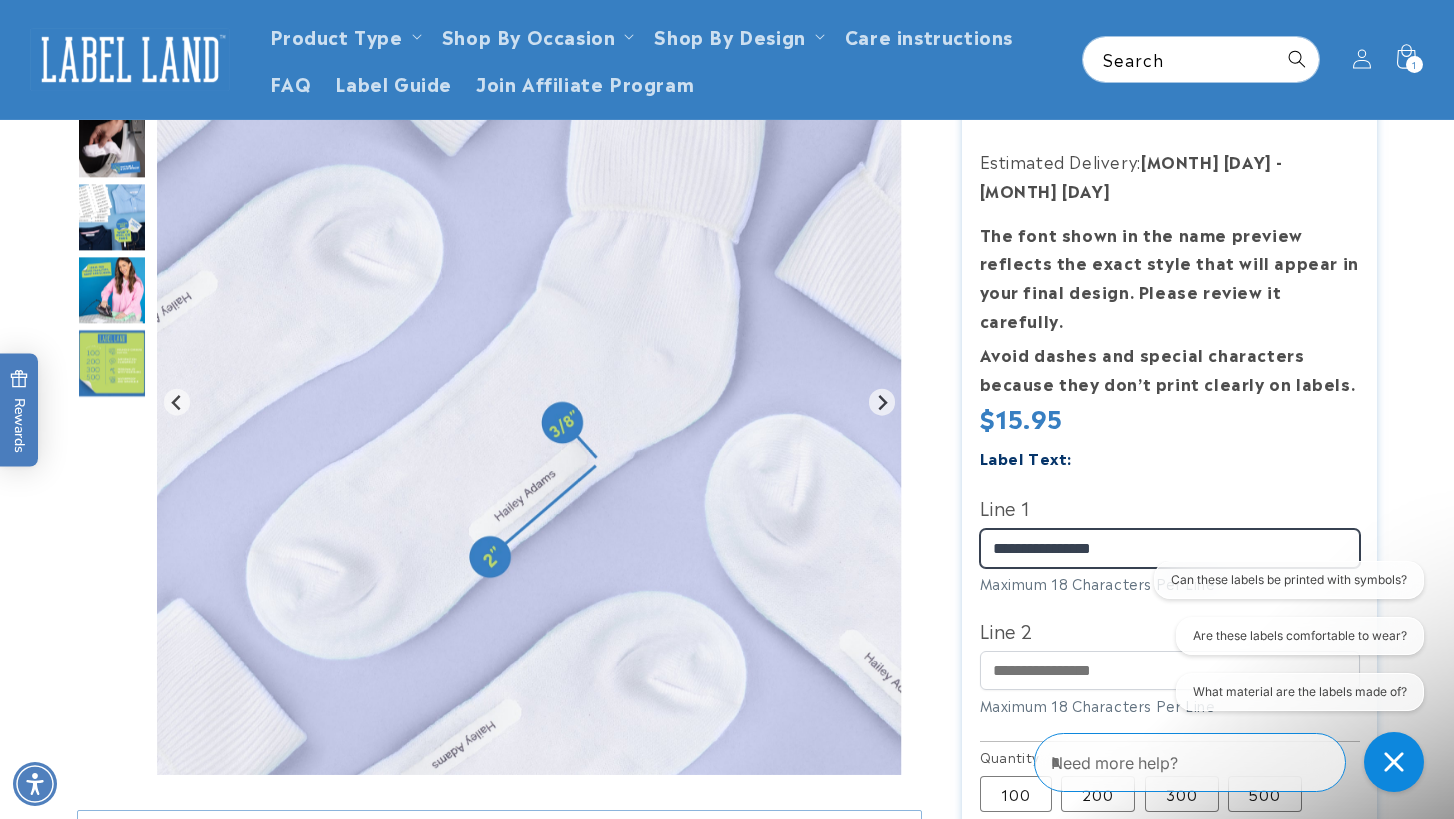 drag, startPoint x: 1053, startPoint y: 499, endPoint x: 968, endPoint y: 499, distance: 85 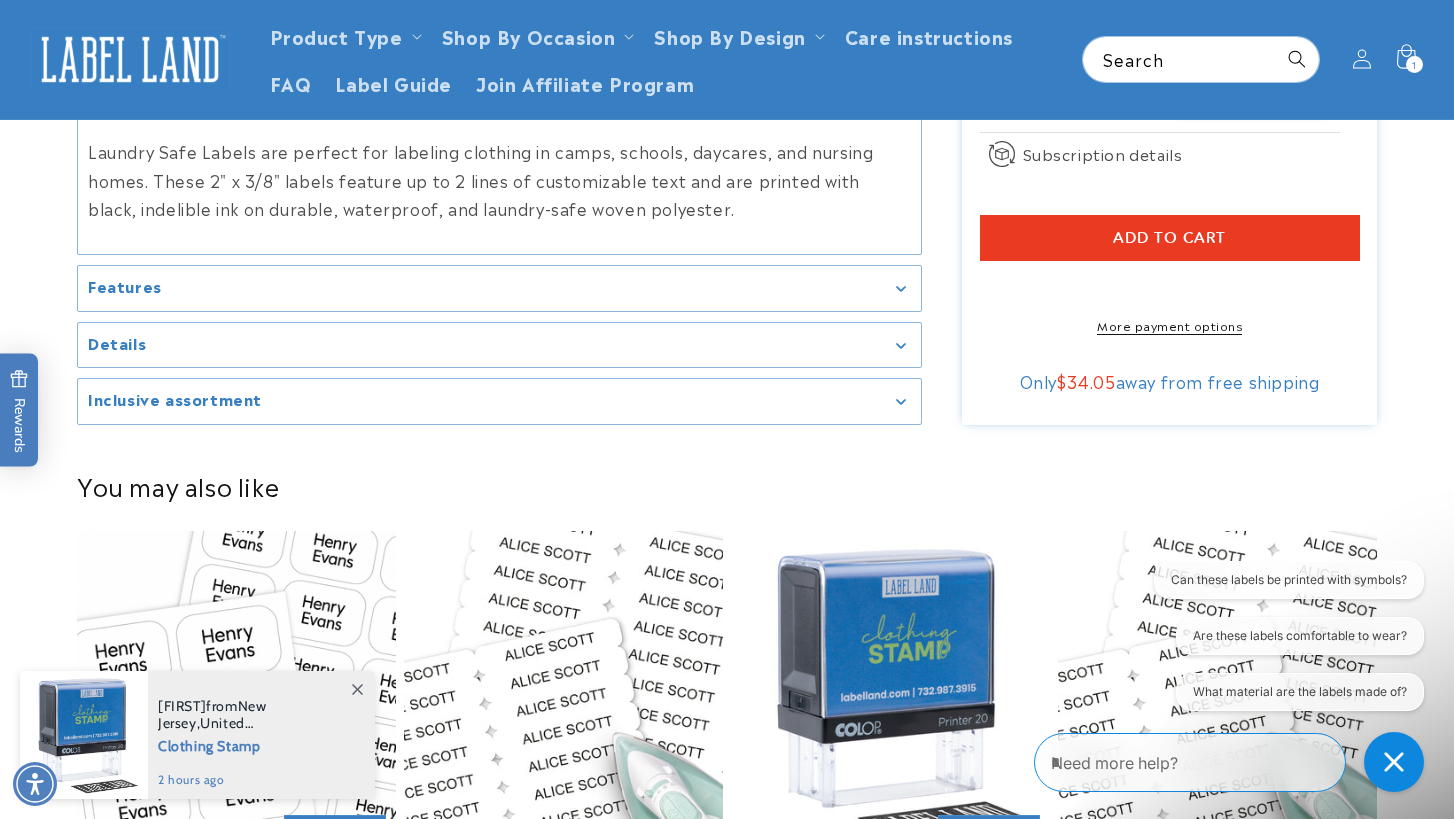 scroll, scrollTop: 1038, scrollLeft: 0, axis: vertical 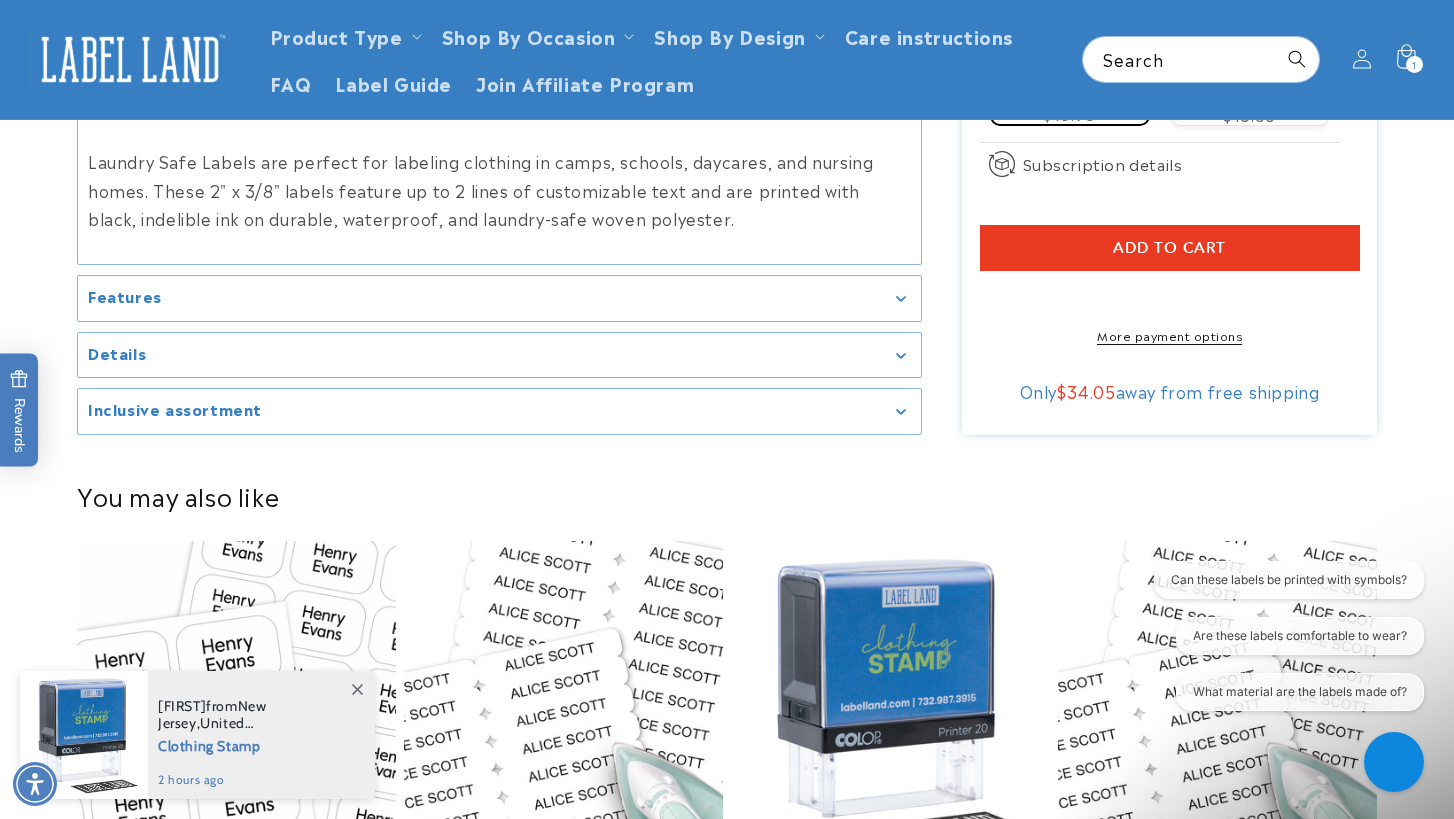 type on "**********" 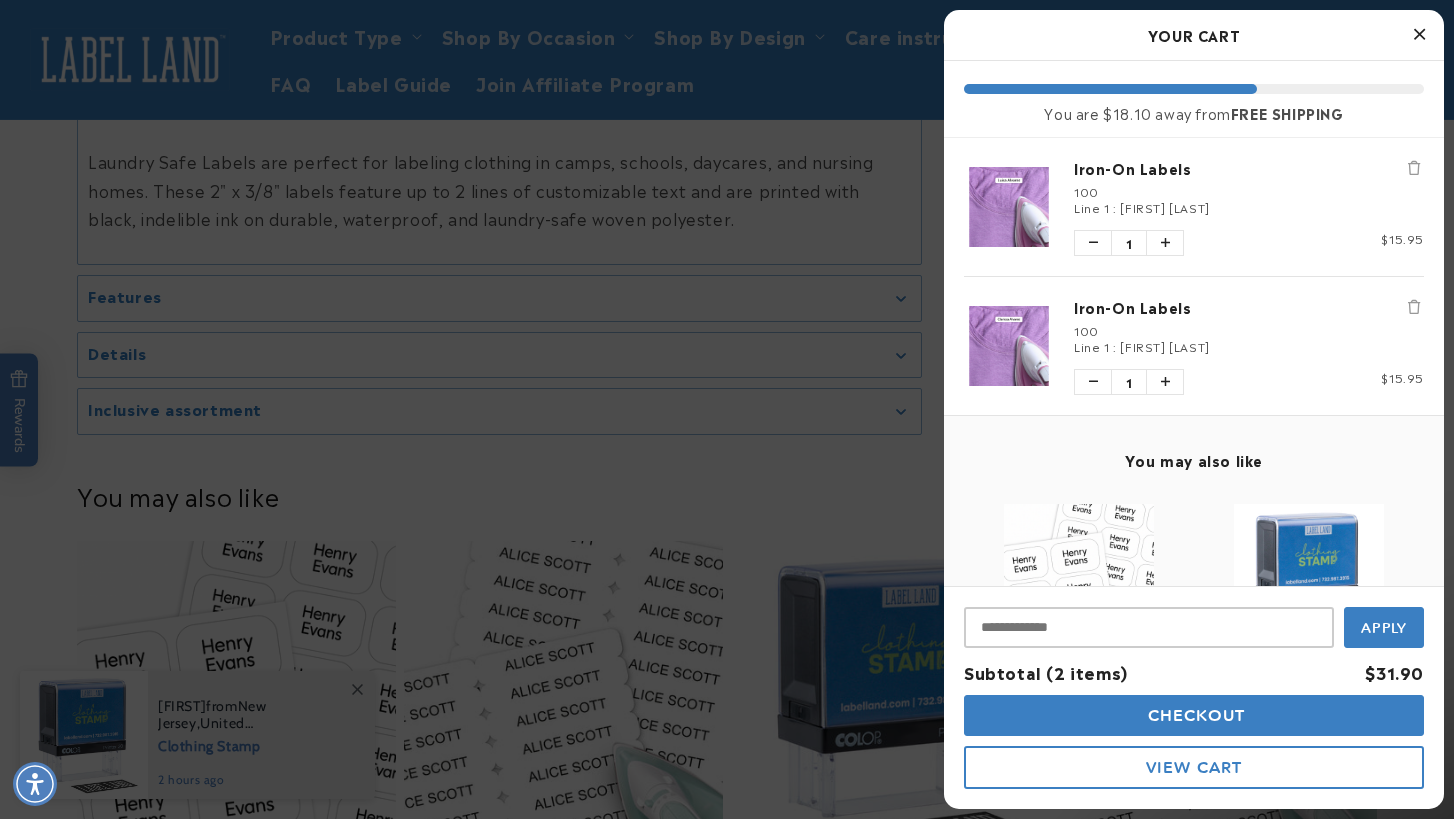 click at bounding box center (1419, 34) 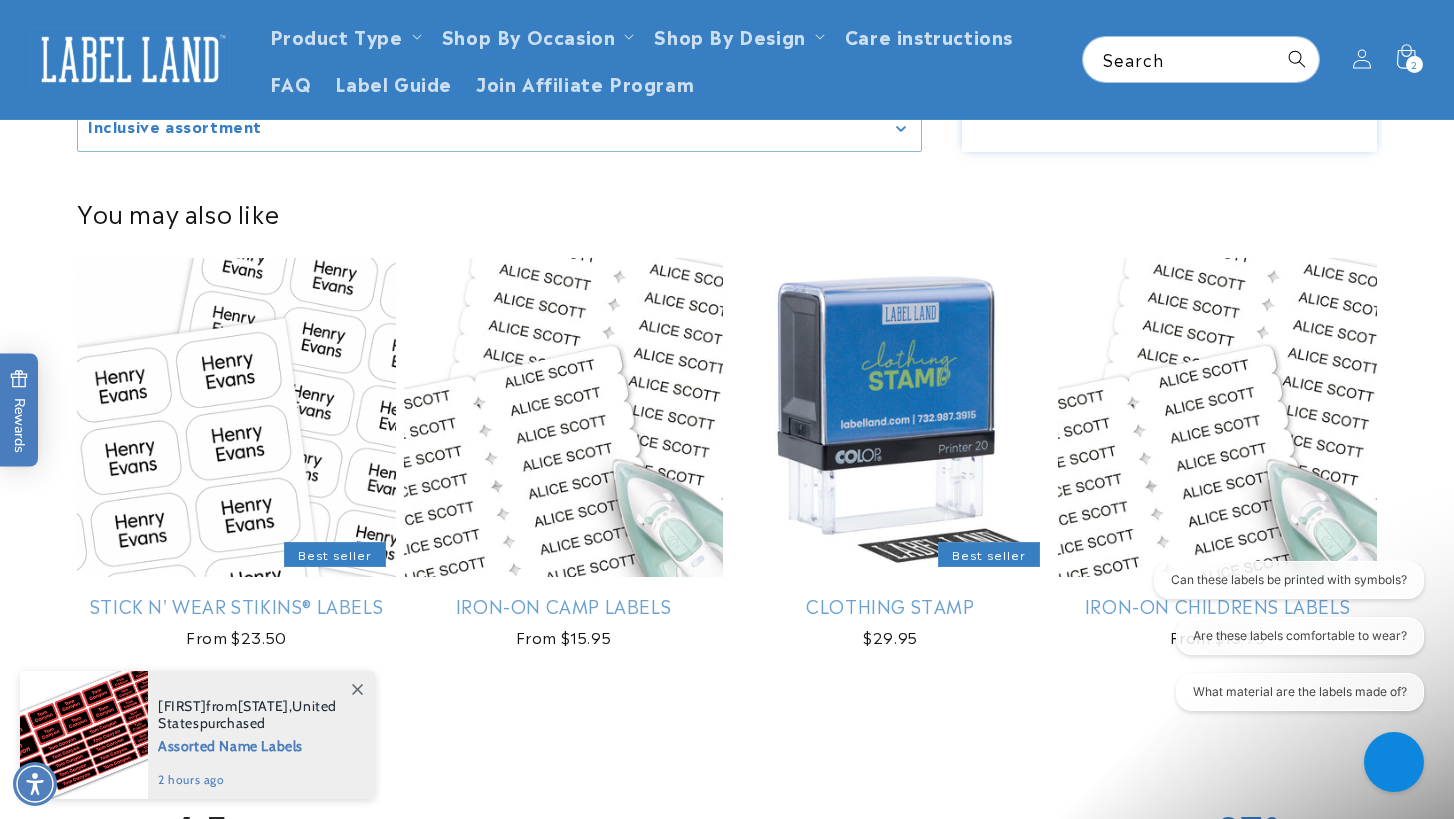 scroll, scrollTop: 1298, scrollLeft: 0, axis: vertical 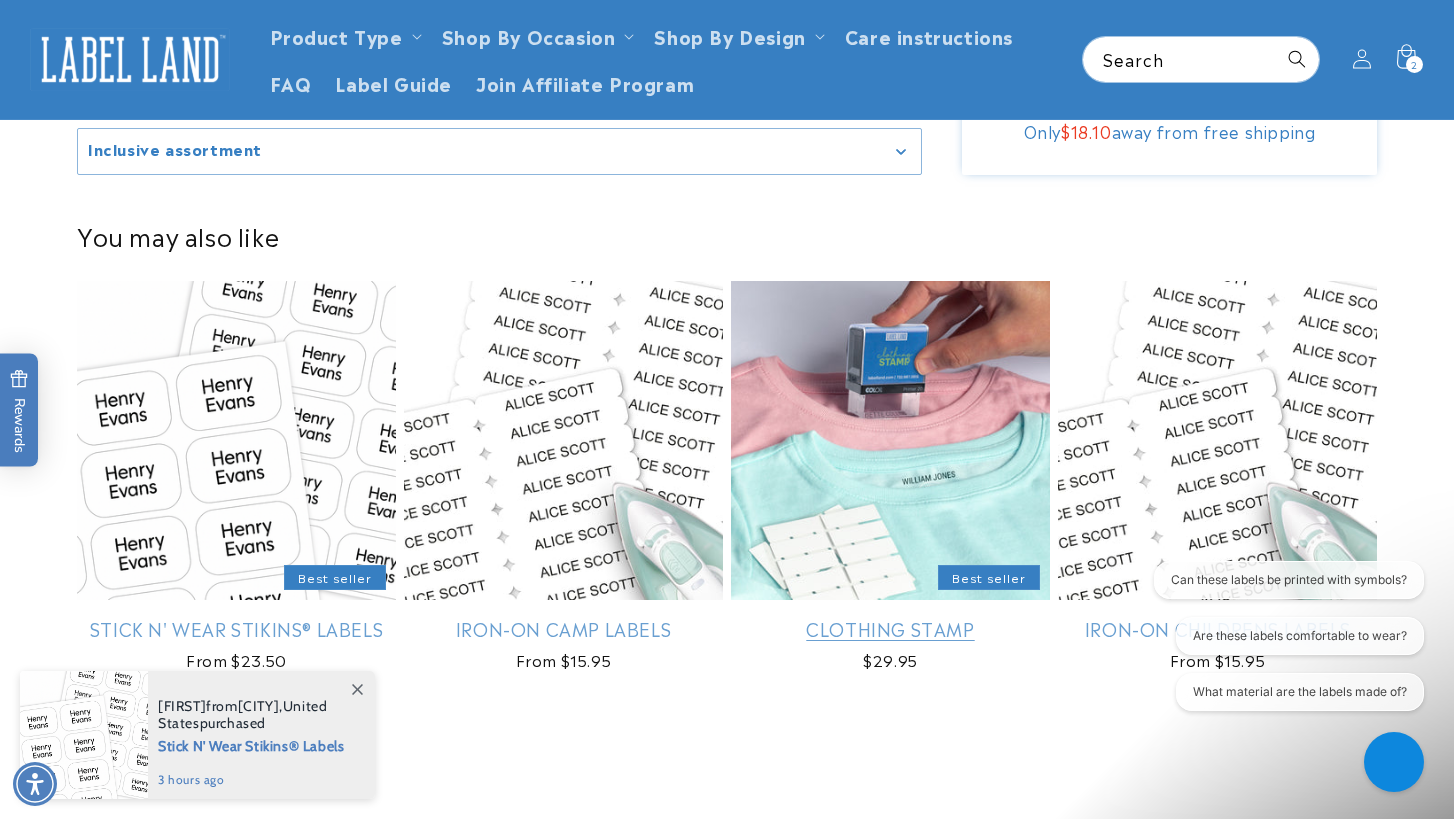 click on "Clothing Stamp" at bounding box center [890, 628] 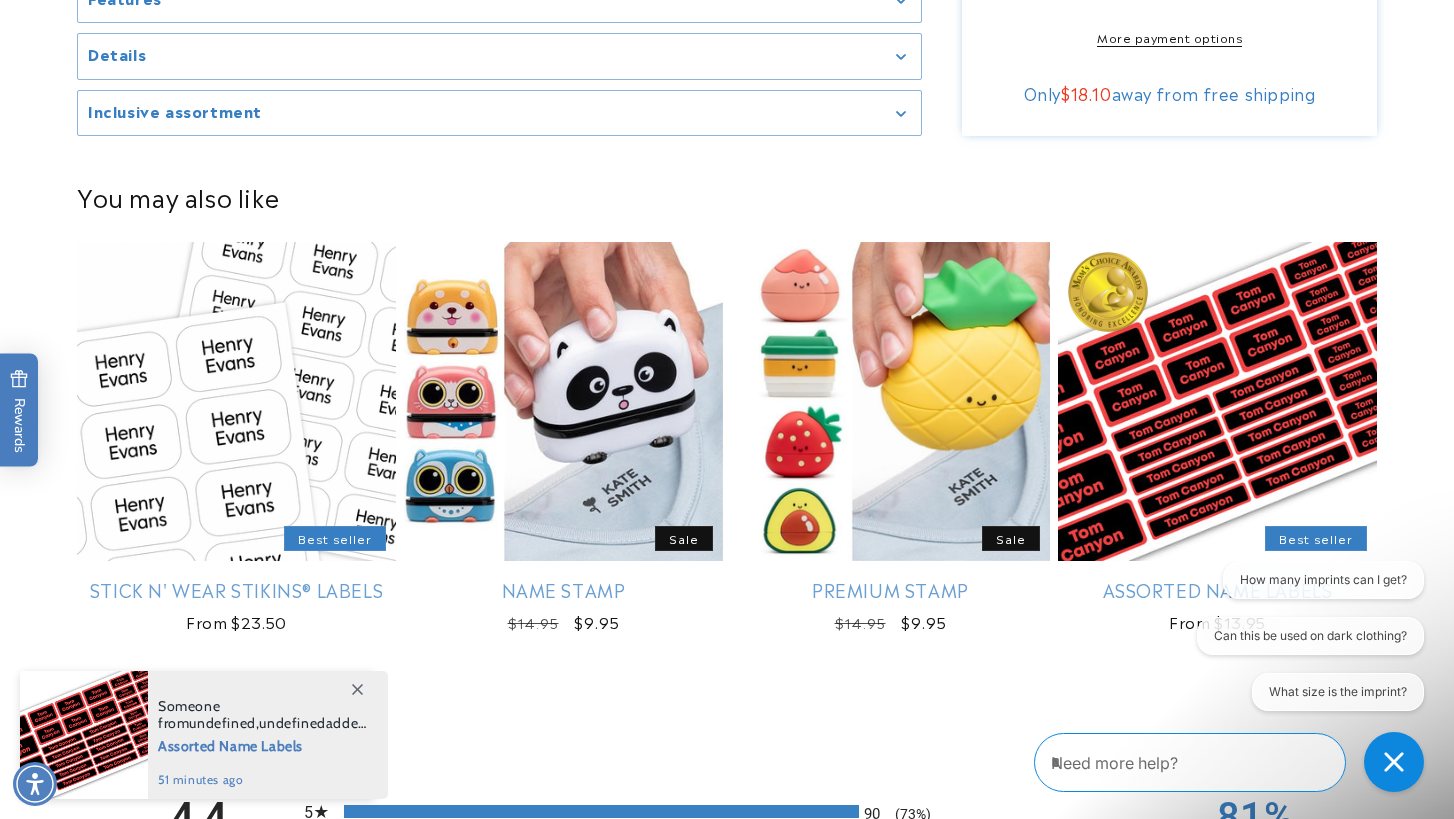 scroll, scrollTop: 2689, scrollLeft: 0, axis: vertical 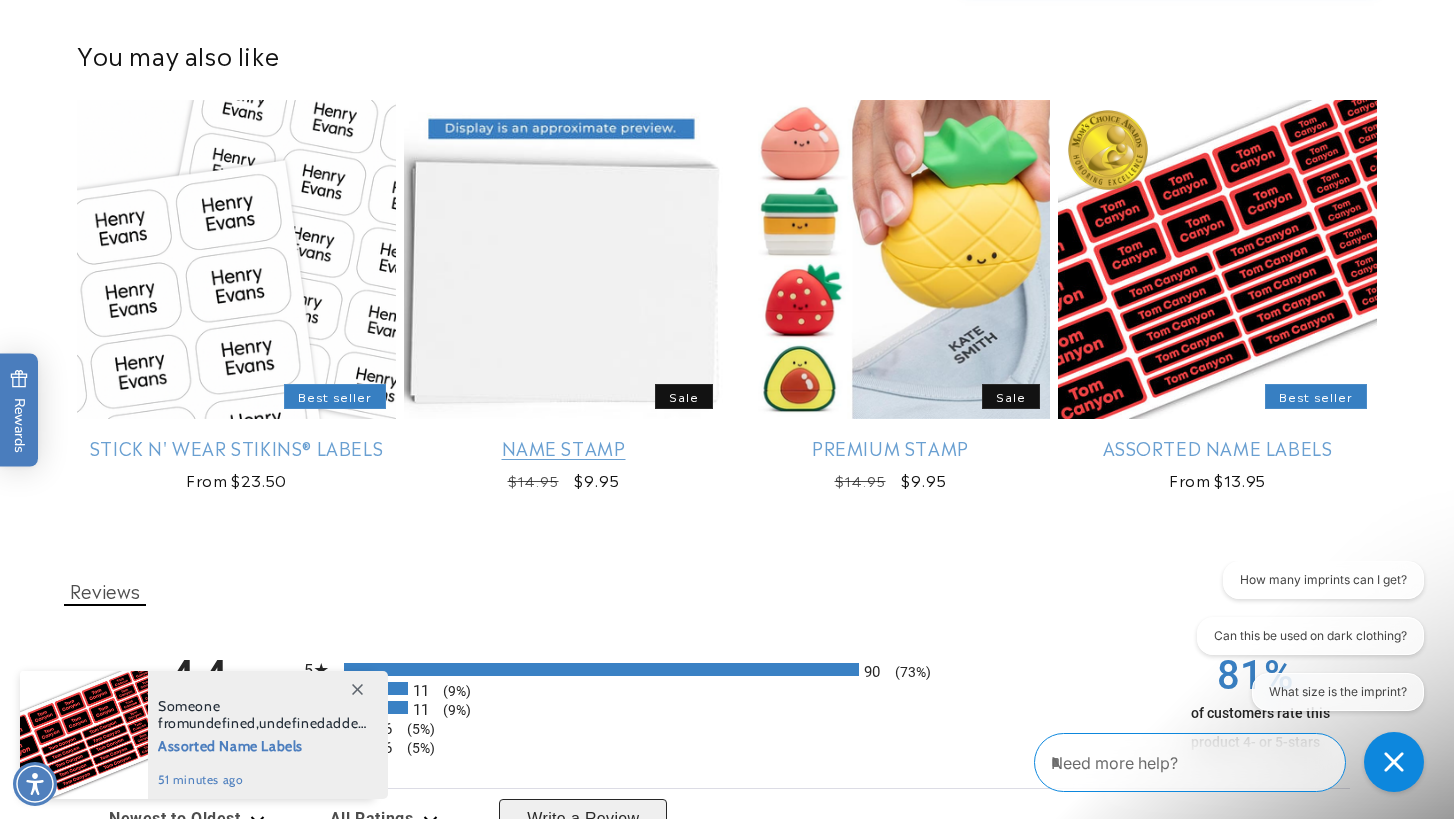 click on "Name Stamp" at bounding box center (563, 447) 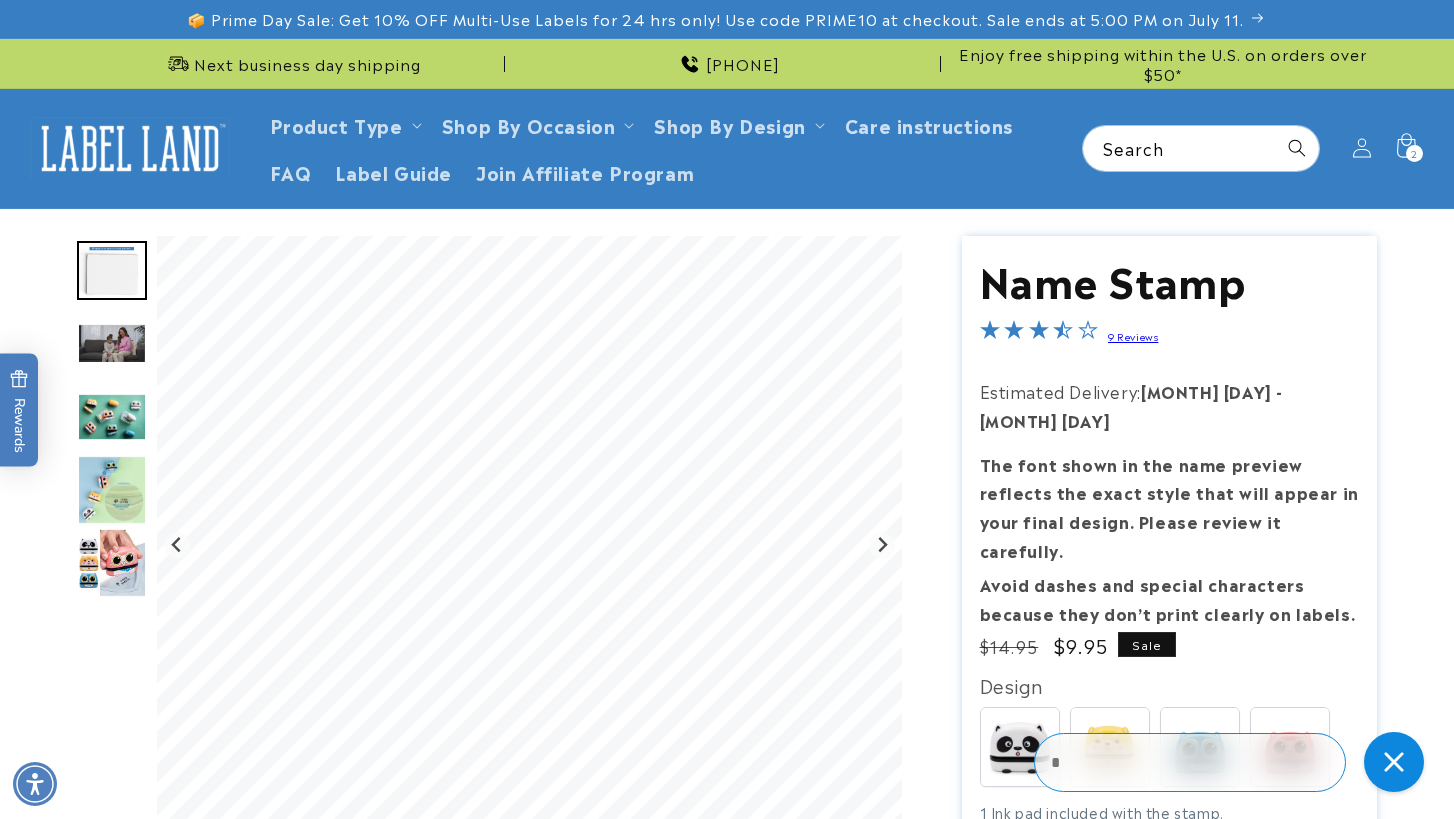 scroll, scrollTop: 0, scrollLeft: 0, axis: both 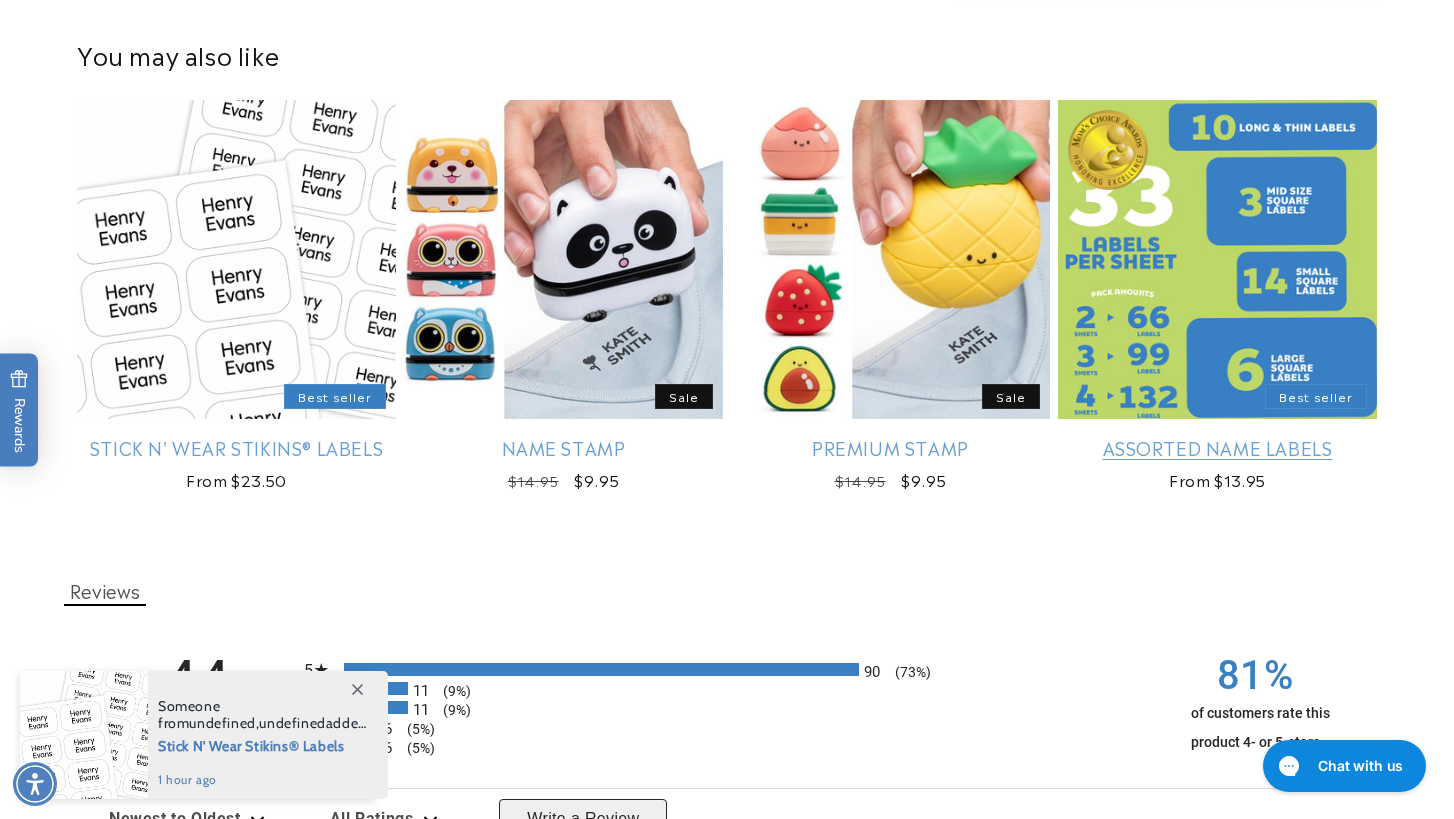 click on "Assorted Name Labels" at bounding box center [1217, 447] 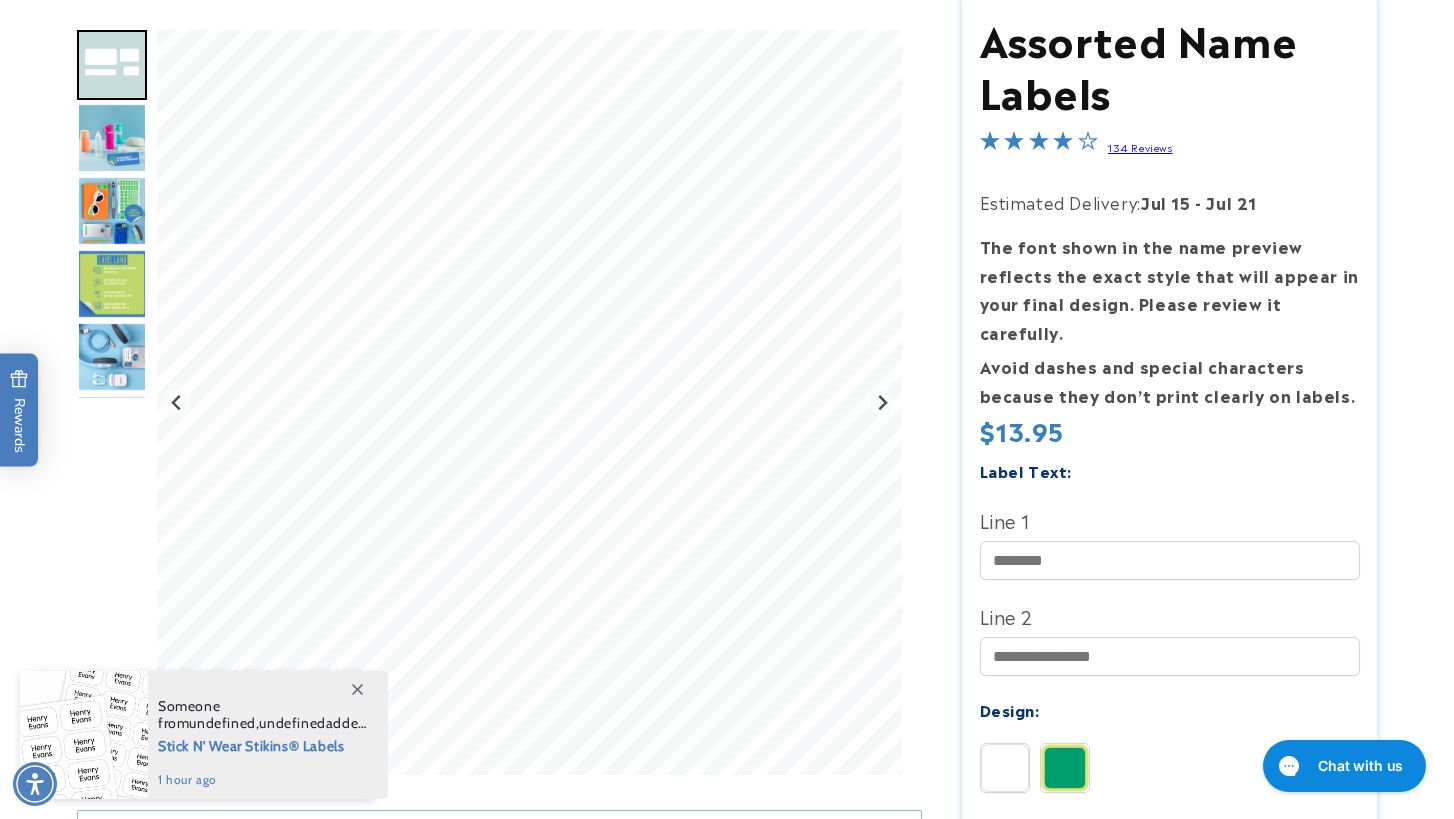 scroll, scrollTop: 0, scrollLeft: 0, axis: both 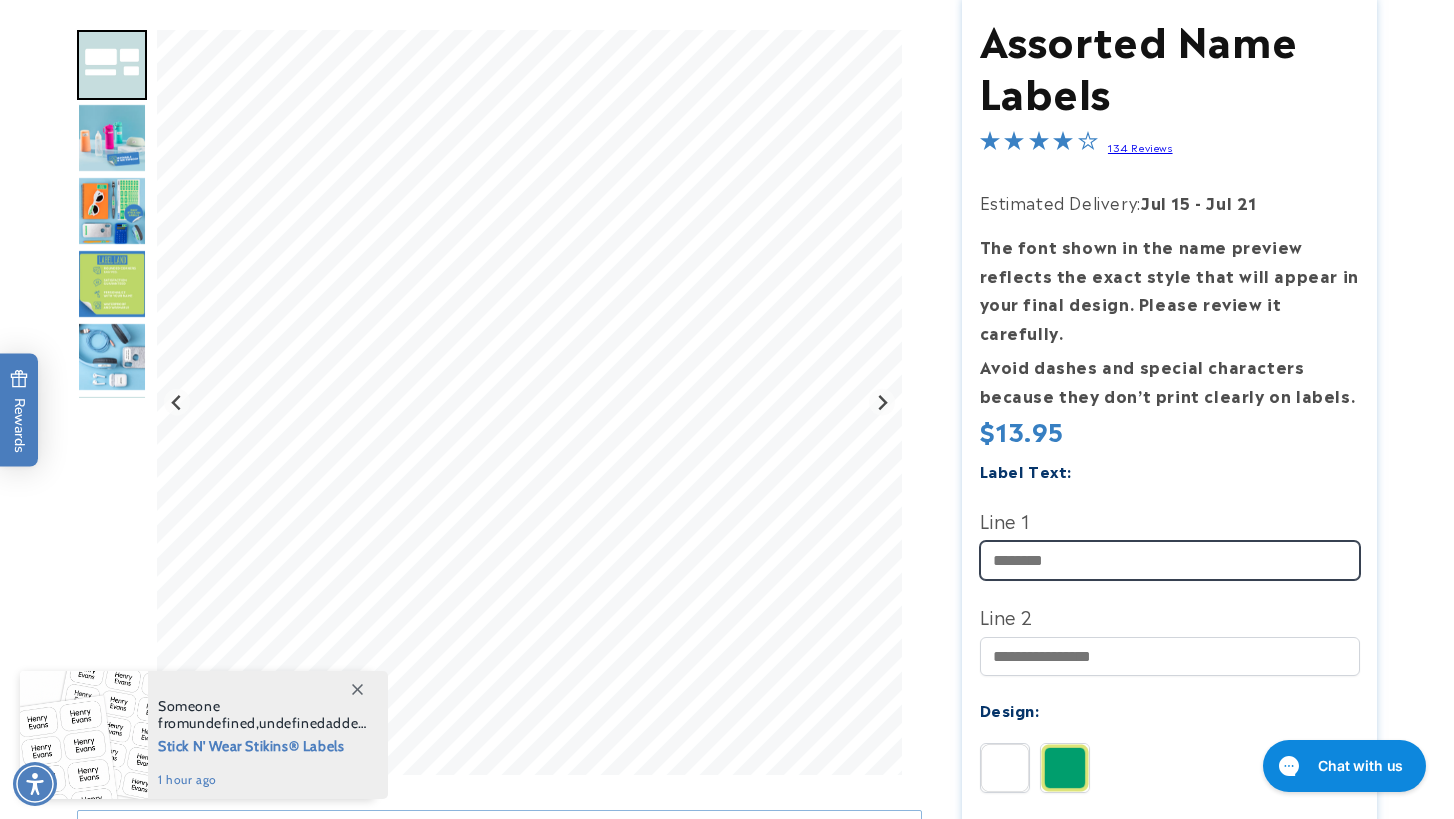 click on "Line 1" at bounding box center (1170, 560) 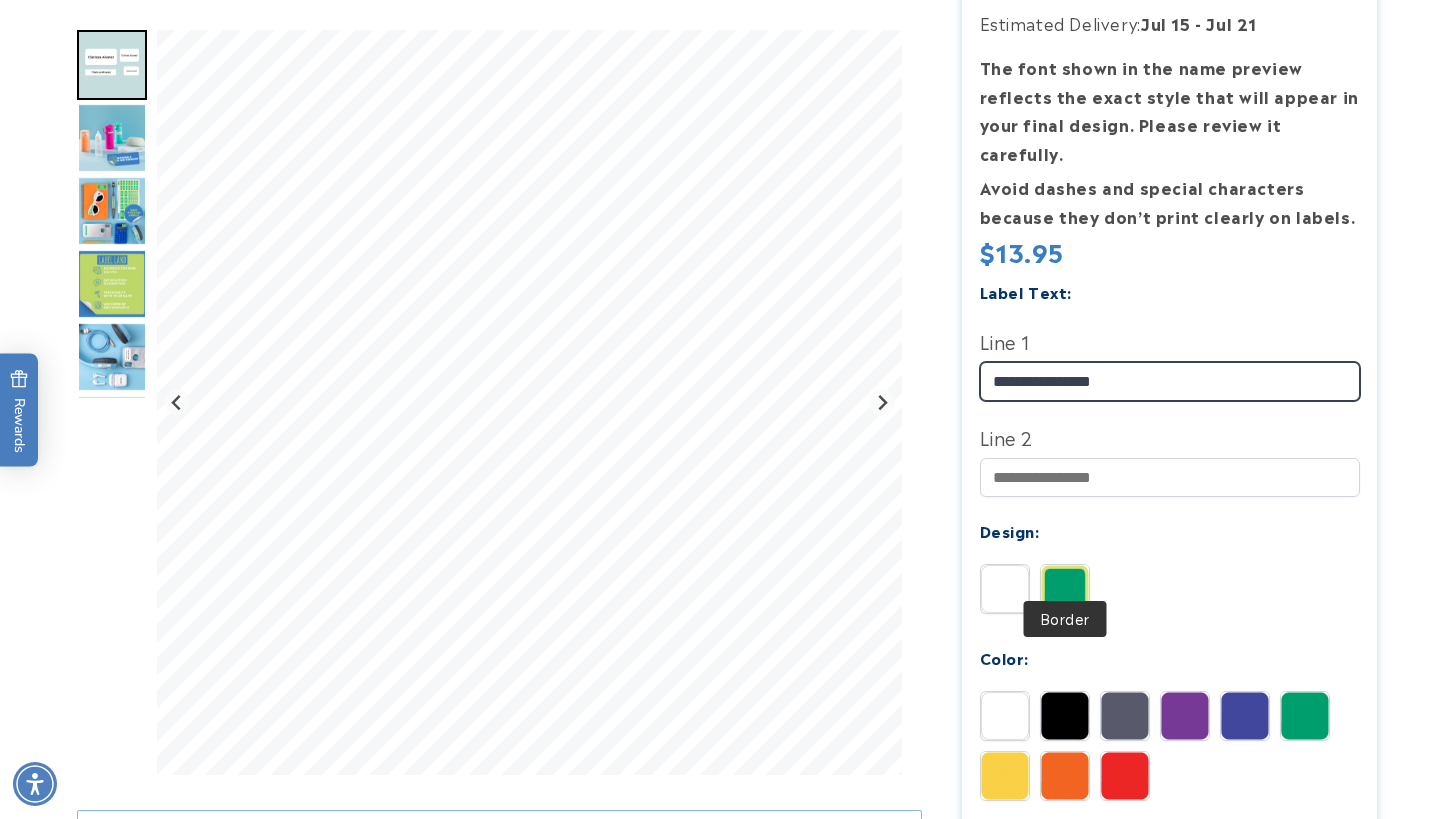 scroll, scrollTop: 0, scrollLeft: 0, axis: both 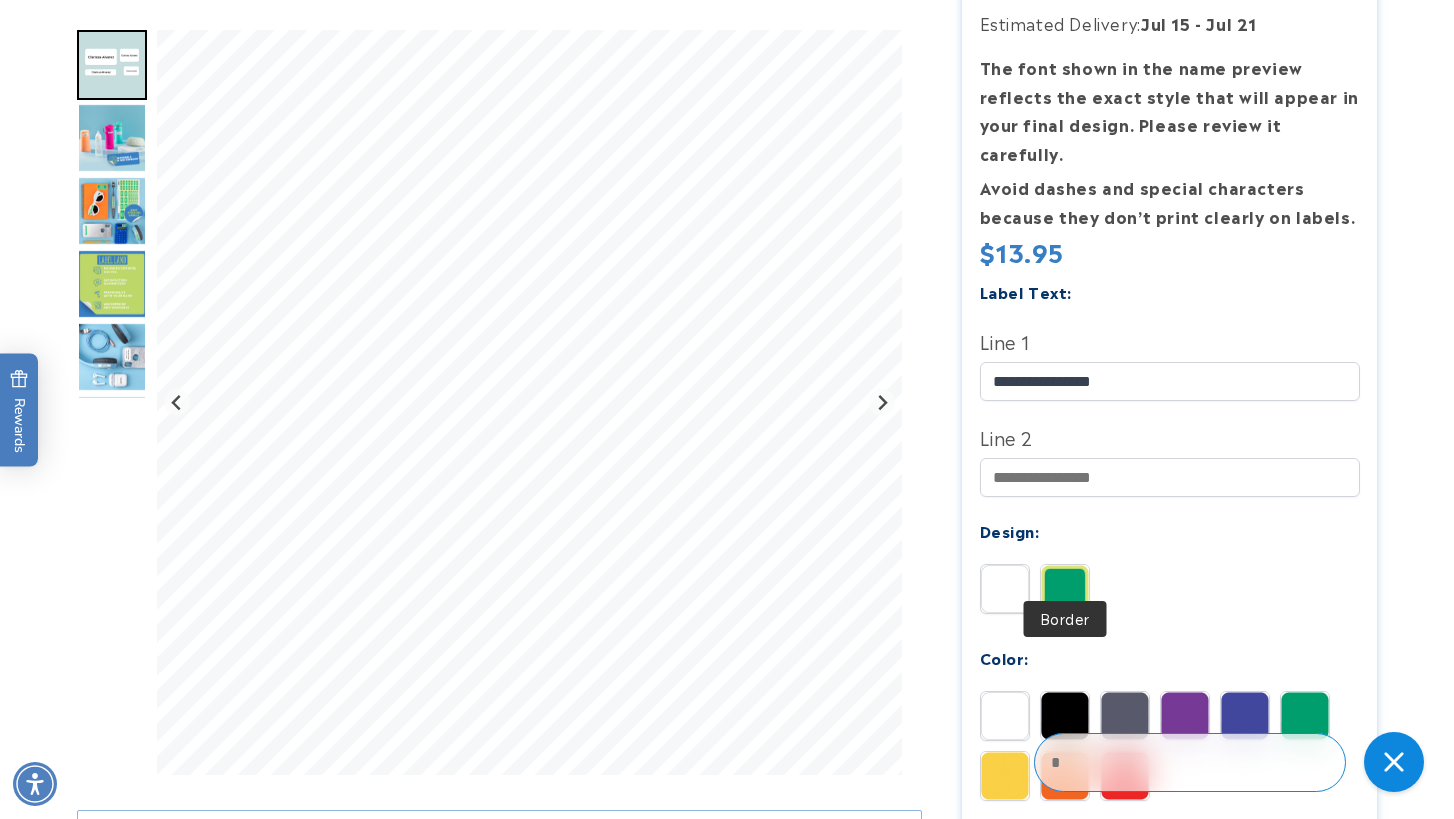click at bounding box center (1065, 589) 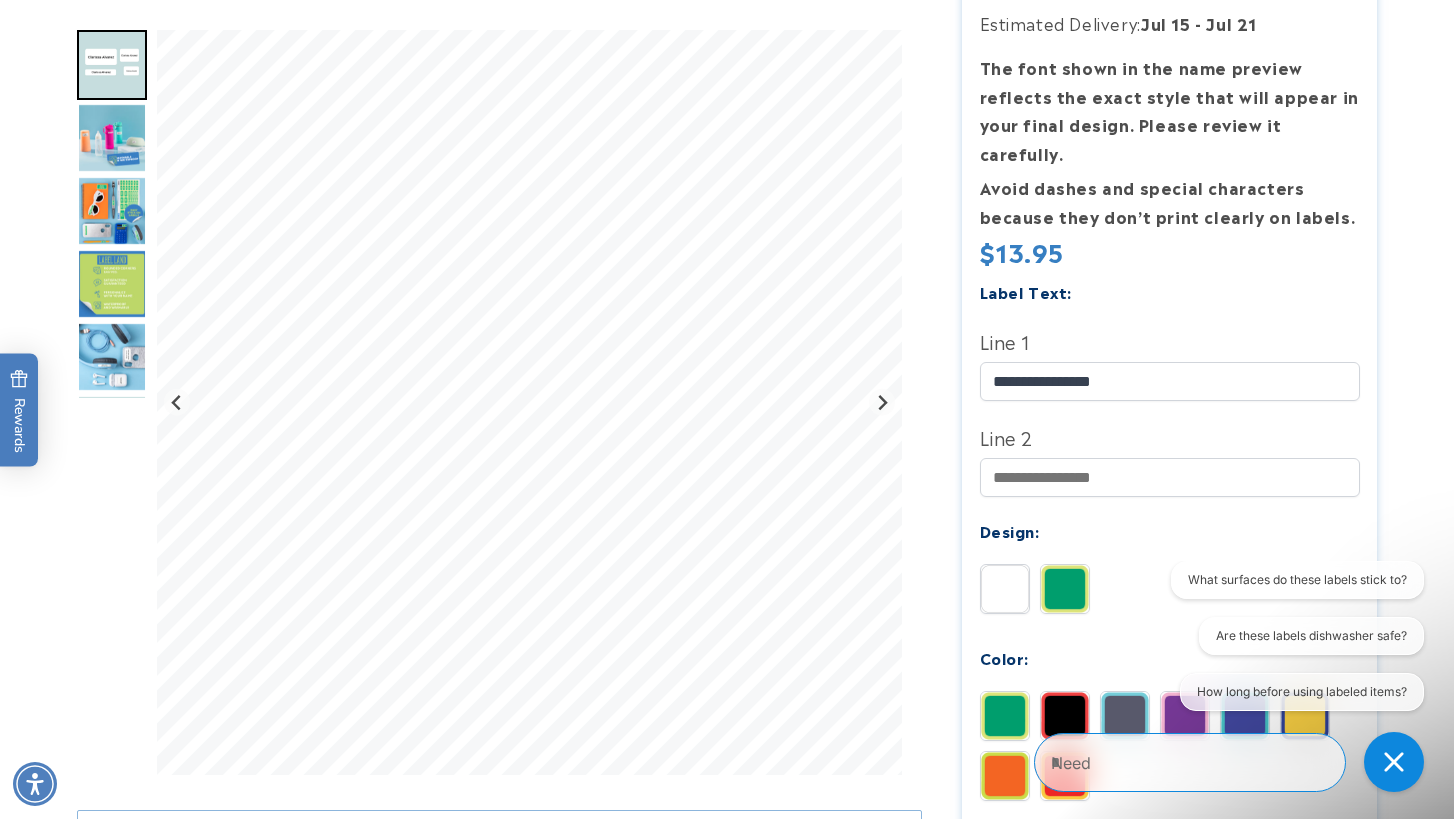 scroll, scrollTop: 0, scrollLeft: 0, axis: both 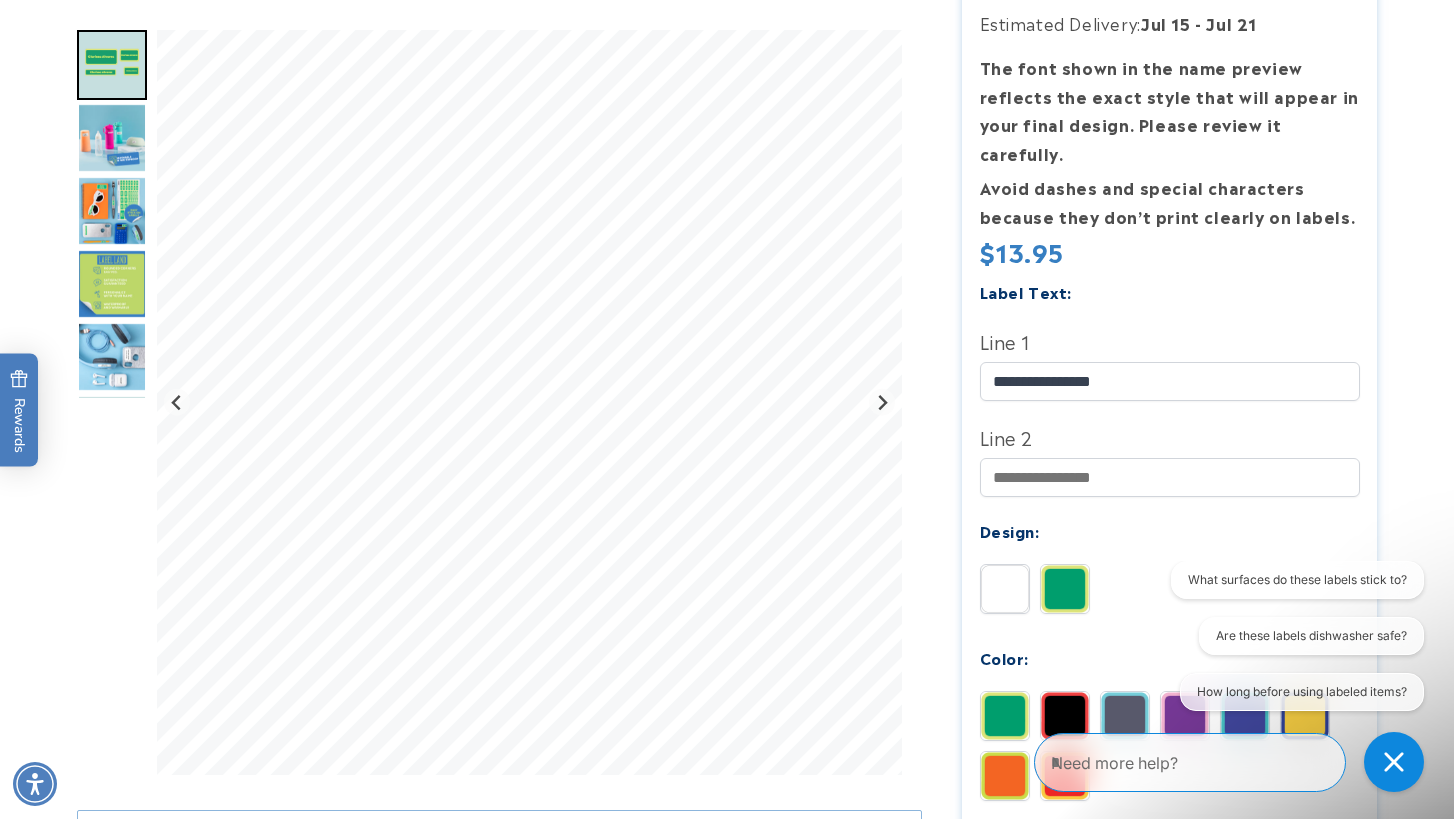 click at bounding box center [1005, 589] 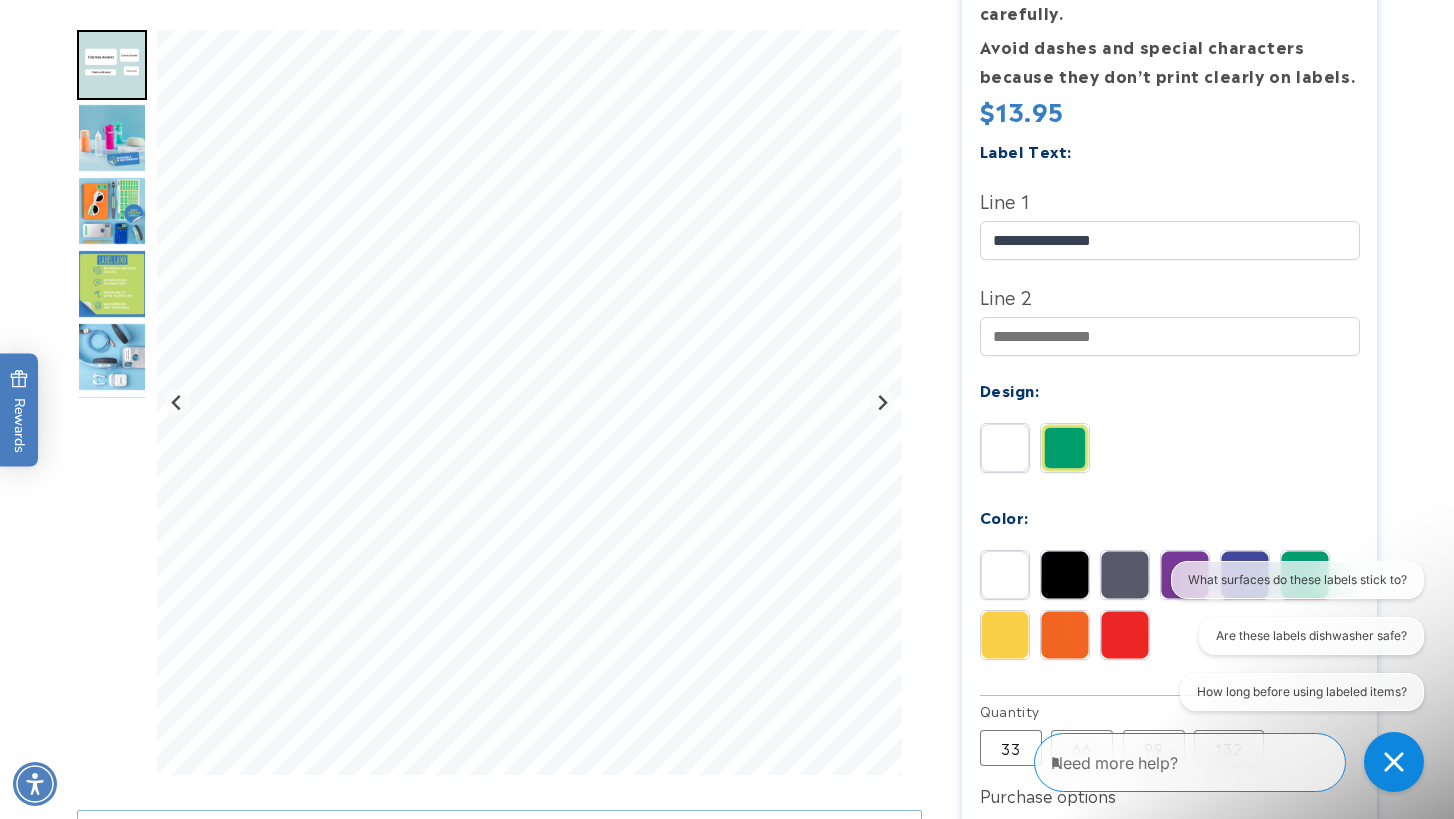 scroll, scrollTop: 569, scrollLeft: 0, axis: vertical 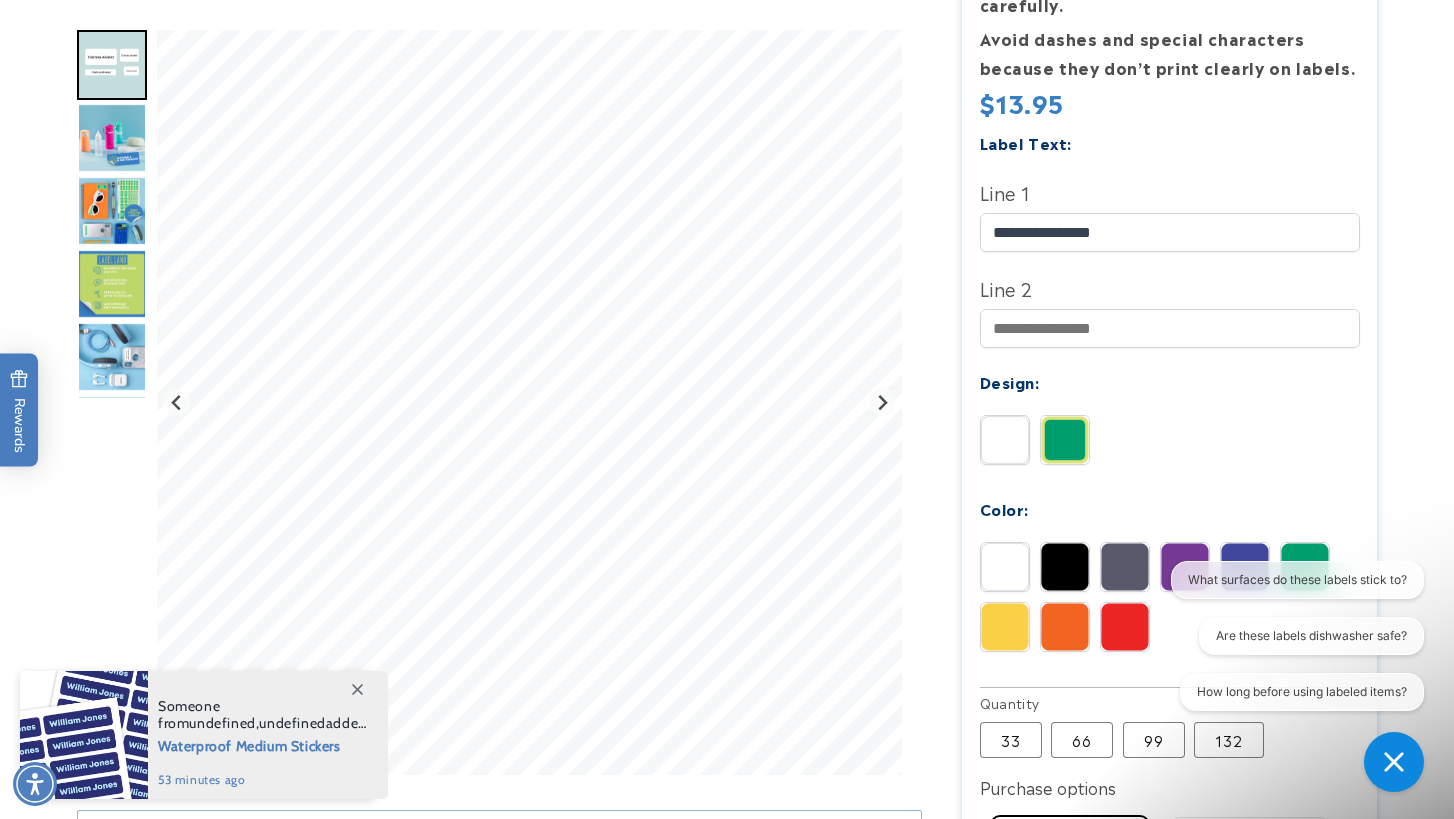 click at bounding box center [1305, 567] 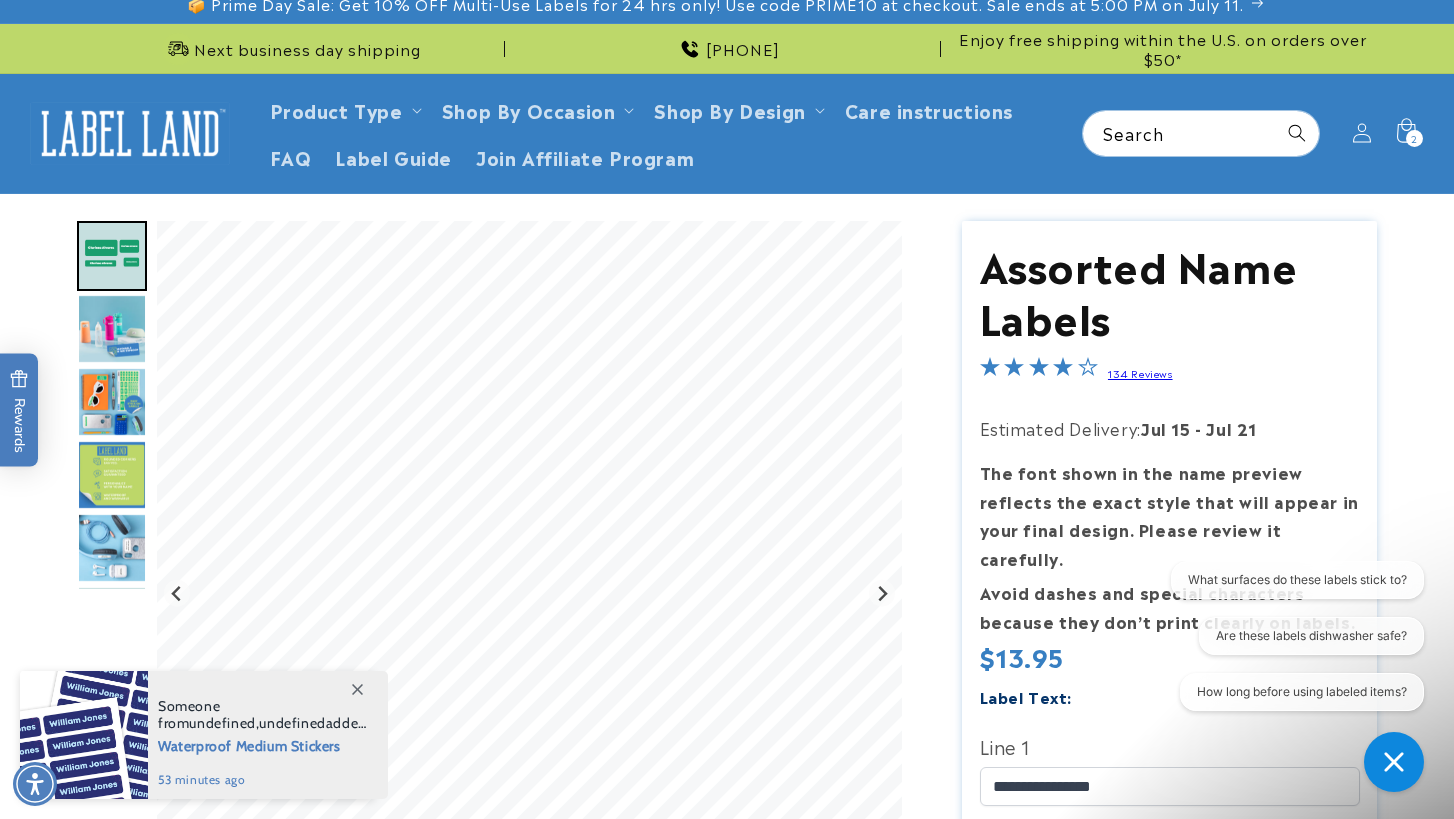 scroll, scrollTop: 0, scrollLeft: 0, axis: both 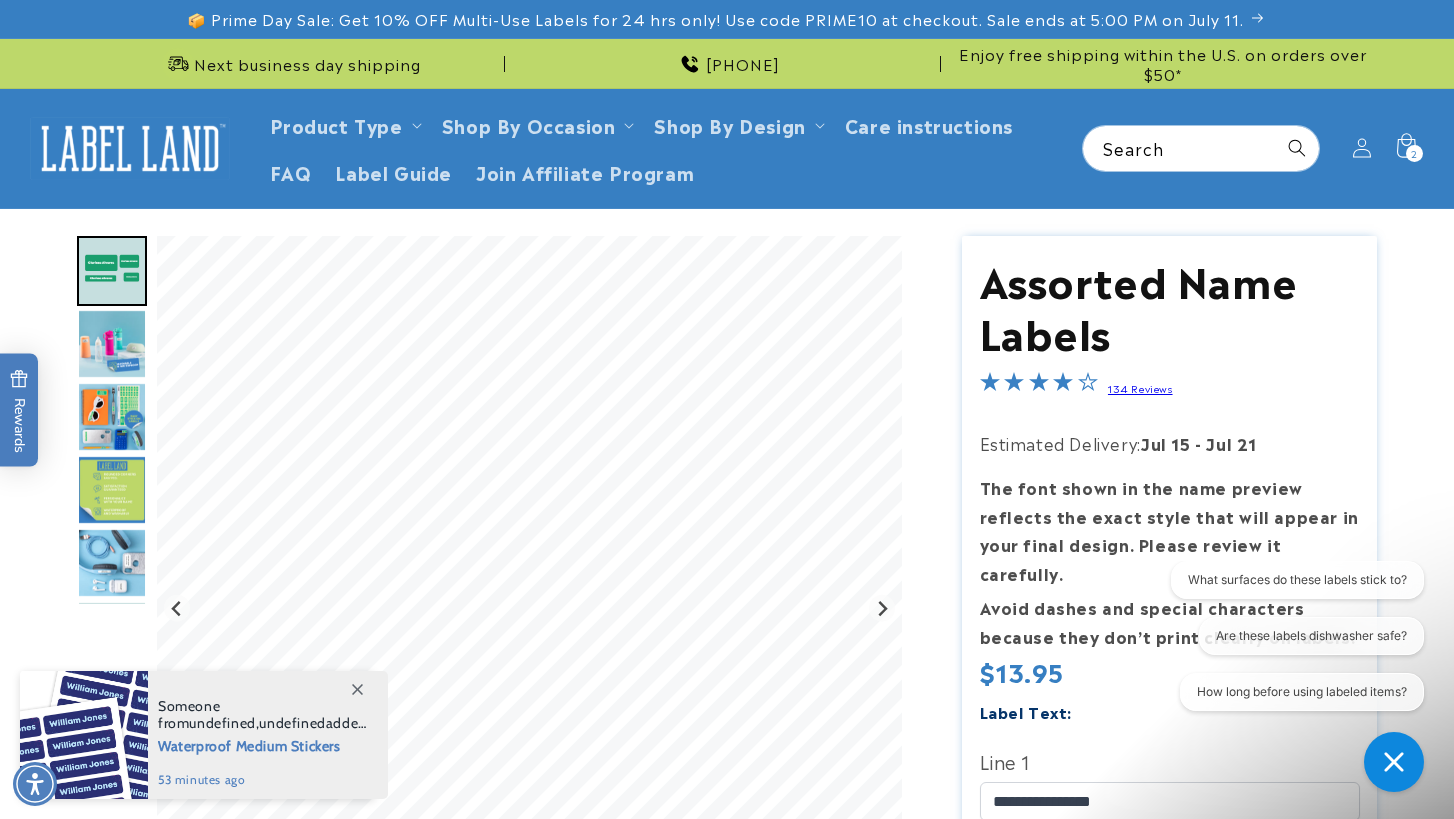 click at bounding box center (112, 271) 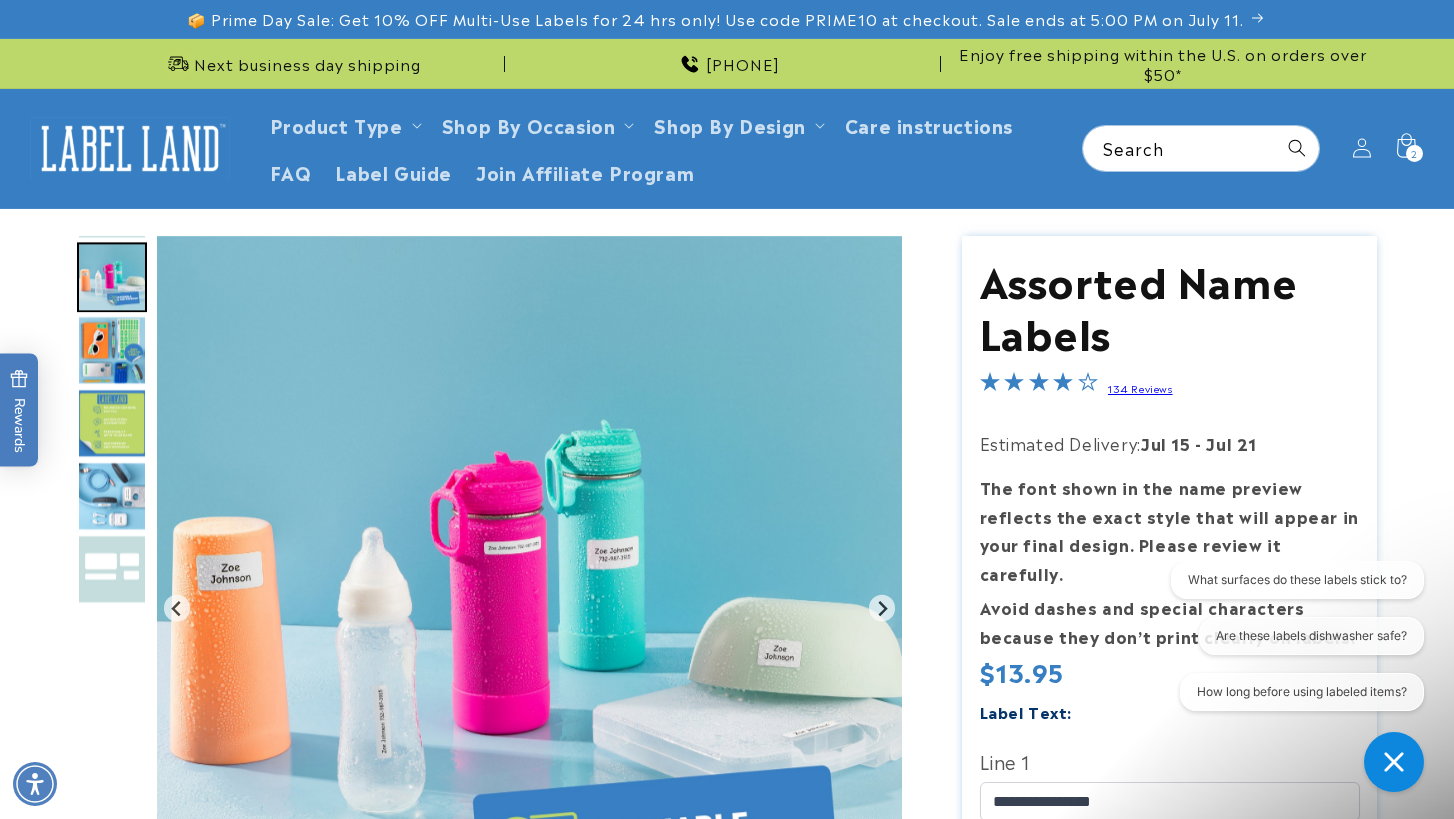 click at bounding box center (112, 277) 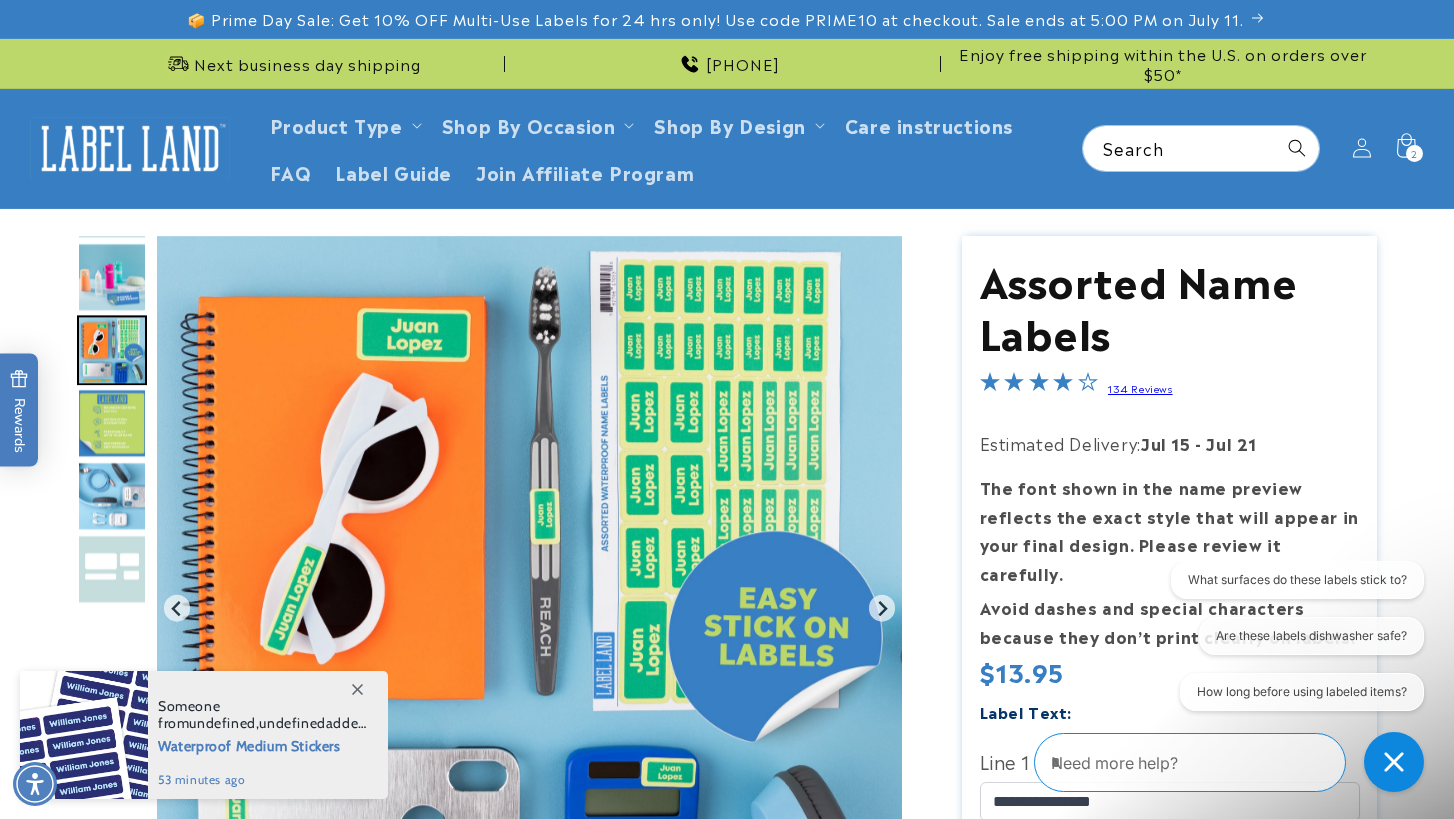 click at bounding box center [112, 423] 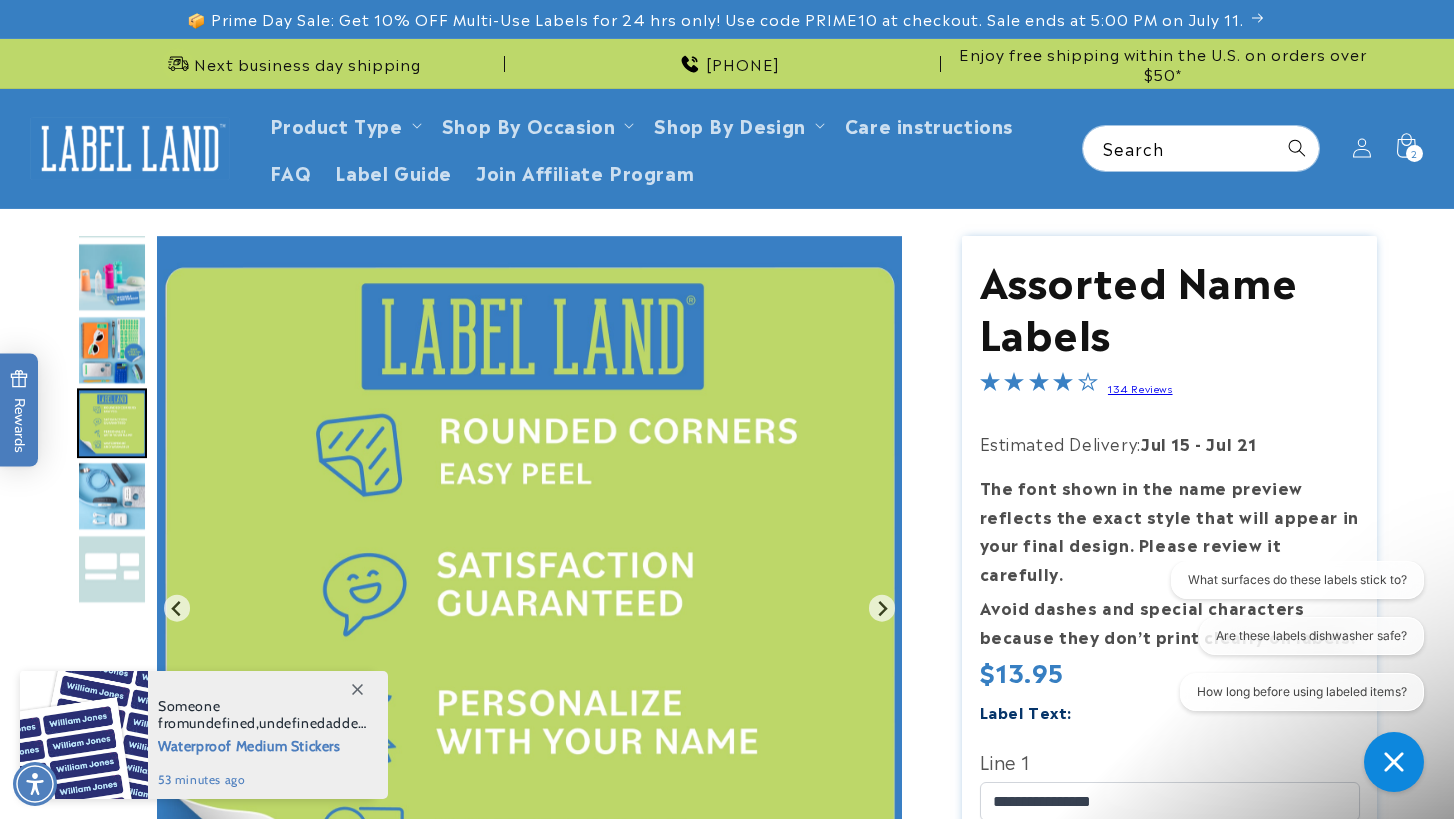 click at bounding box center (727, 988) 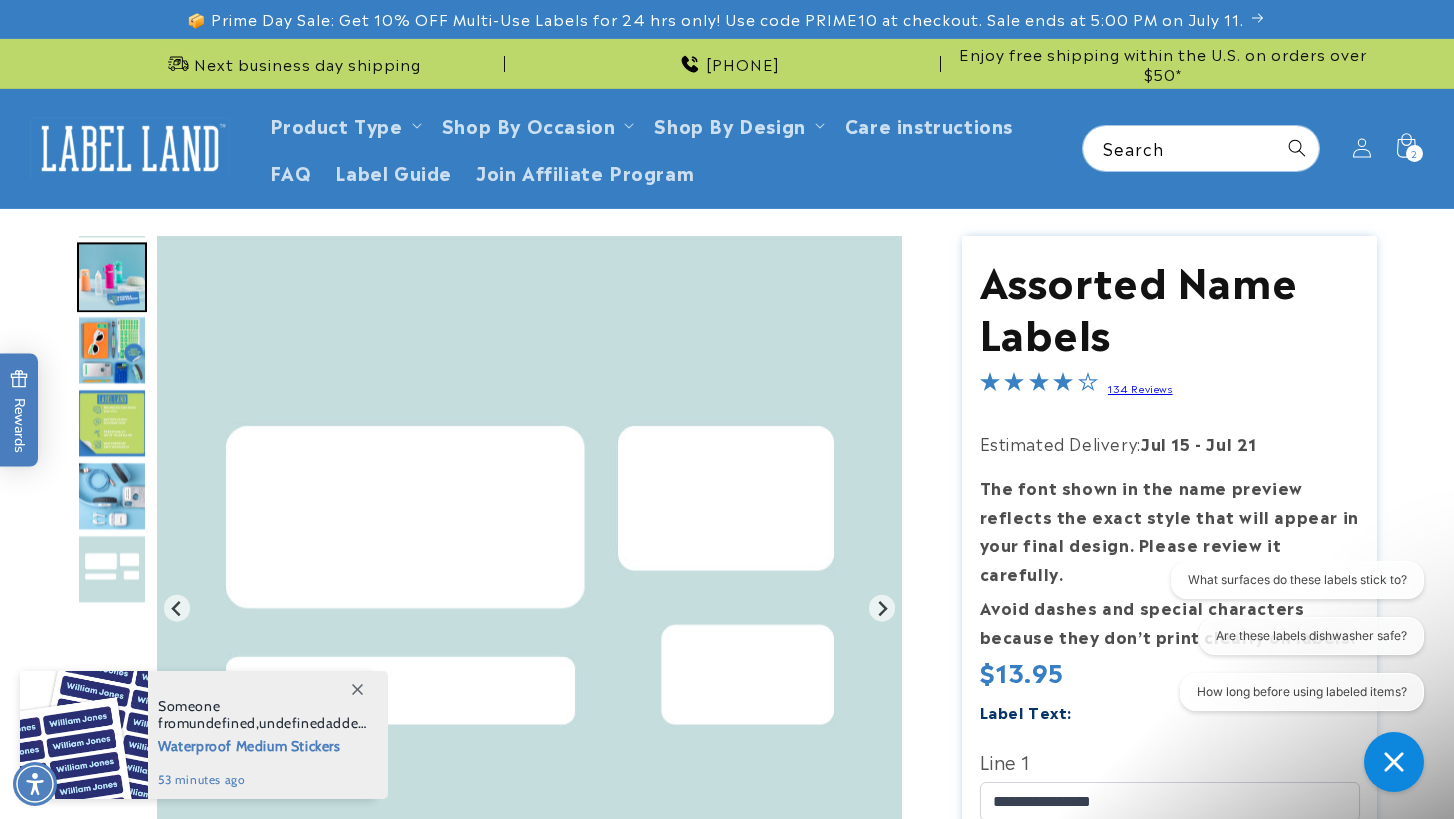 click at bounding box center [112, 350] 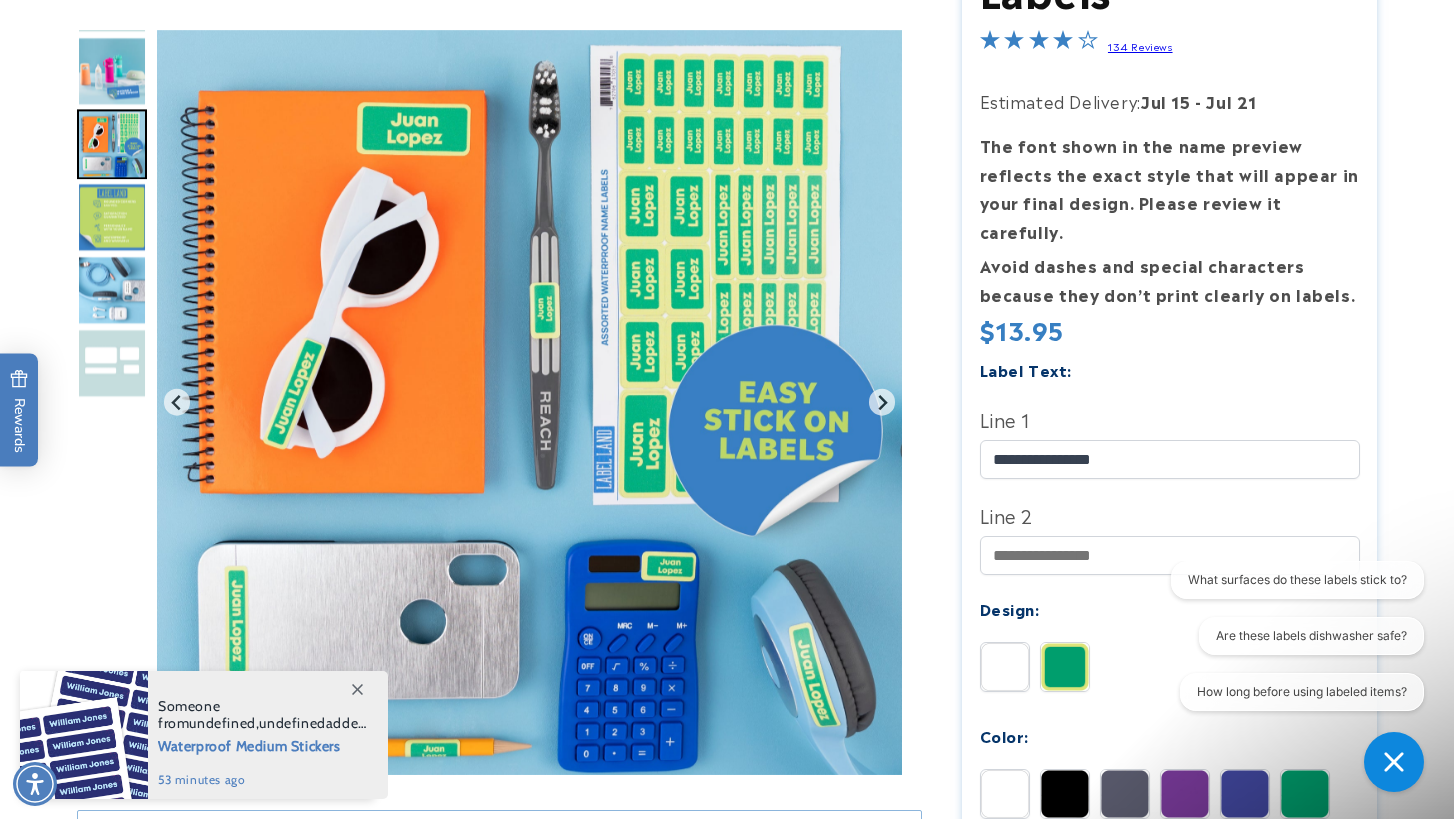 scroll, scrollTop: 531, scrollLeft: 0, axis: vertical 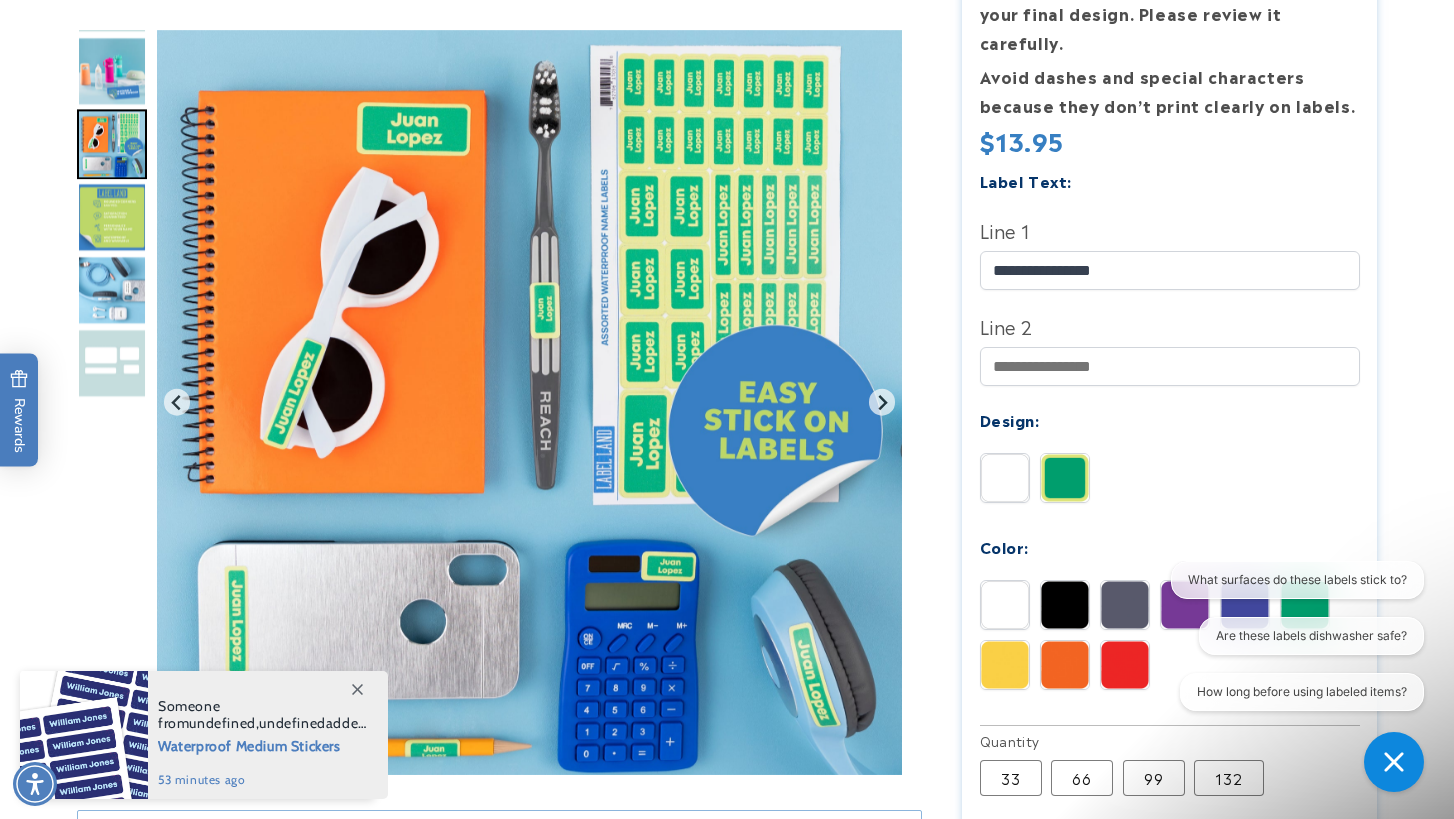 click at bounding box center [1065, 478] 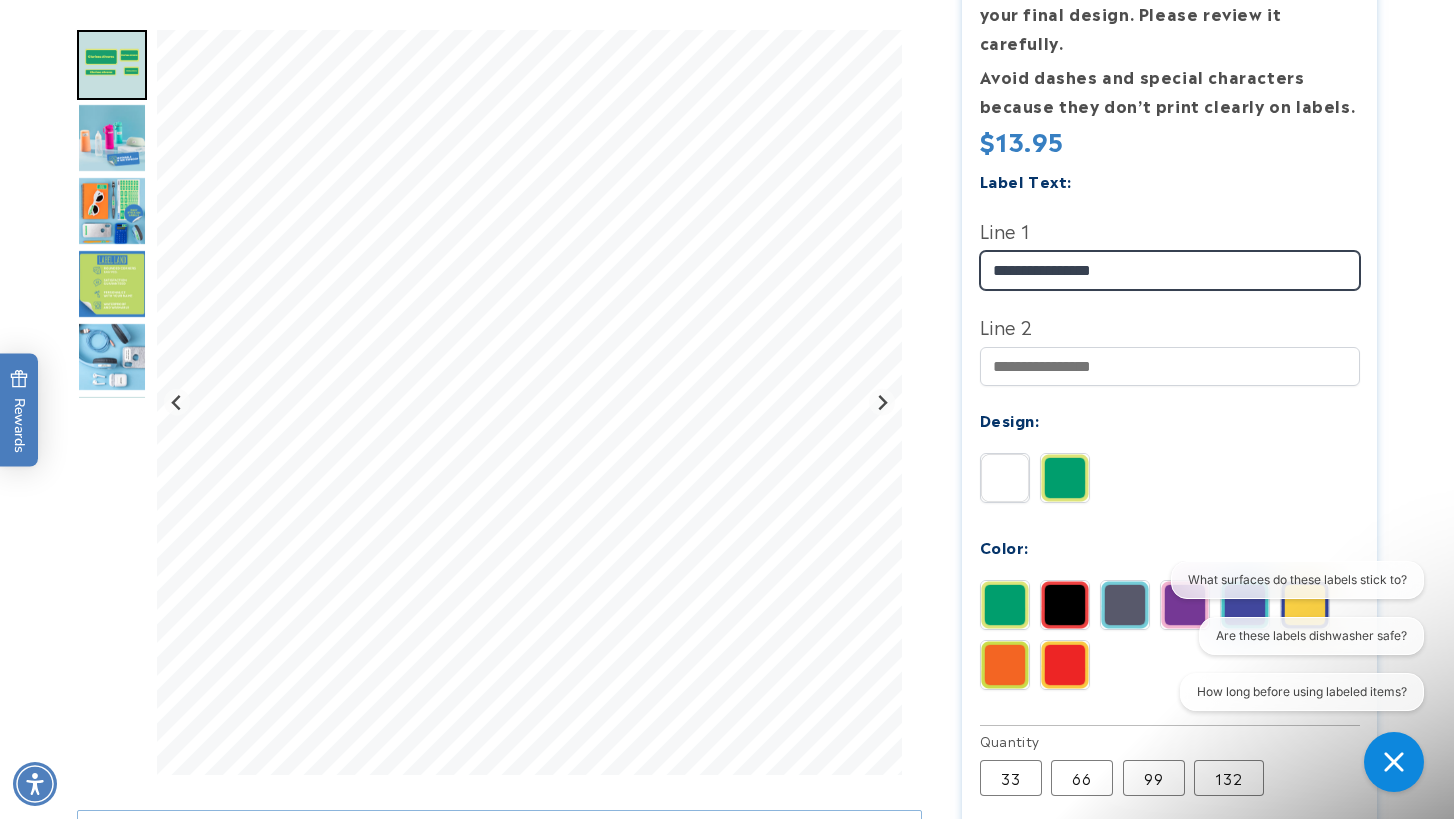 drag, startPoint x: 1112, startPoint y: 251, endPoint x: 1050, endPoint y: 247, distance: 62.1289 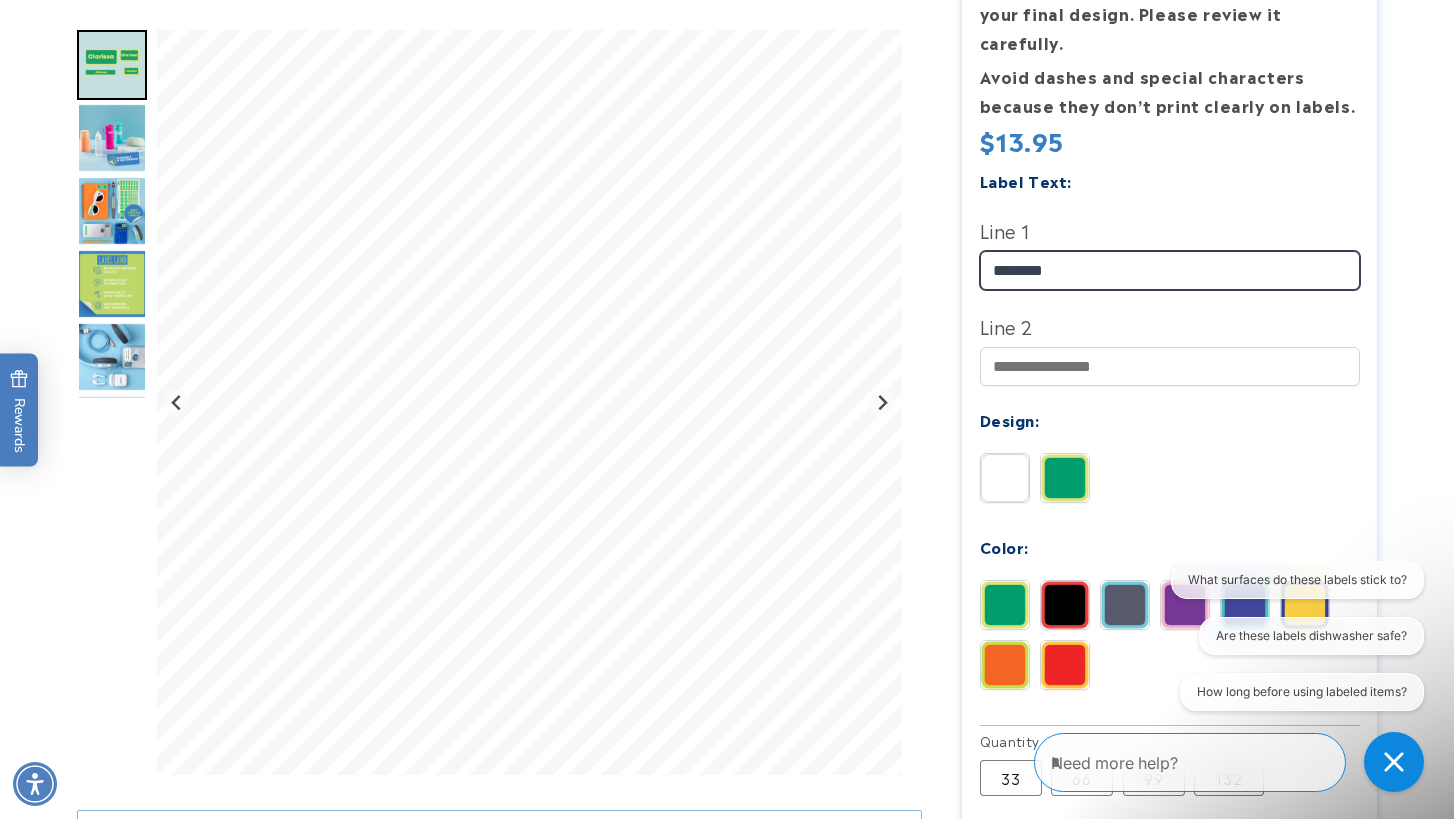 type on "********" 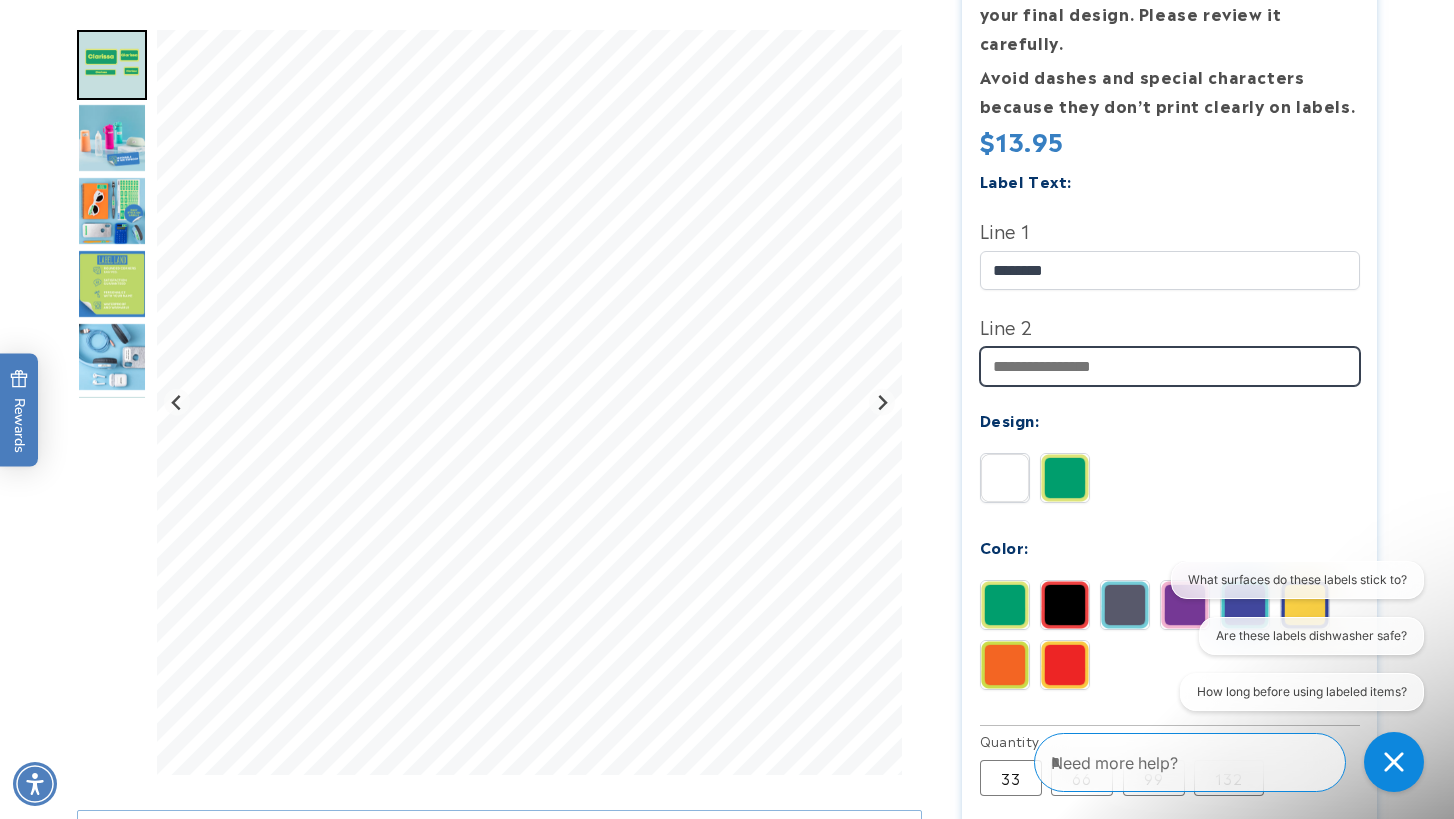 click on "Line 2" at bounding box center (1170, 366) 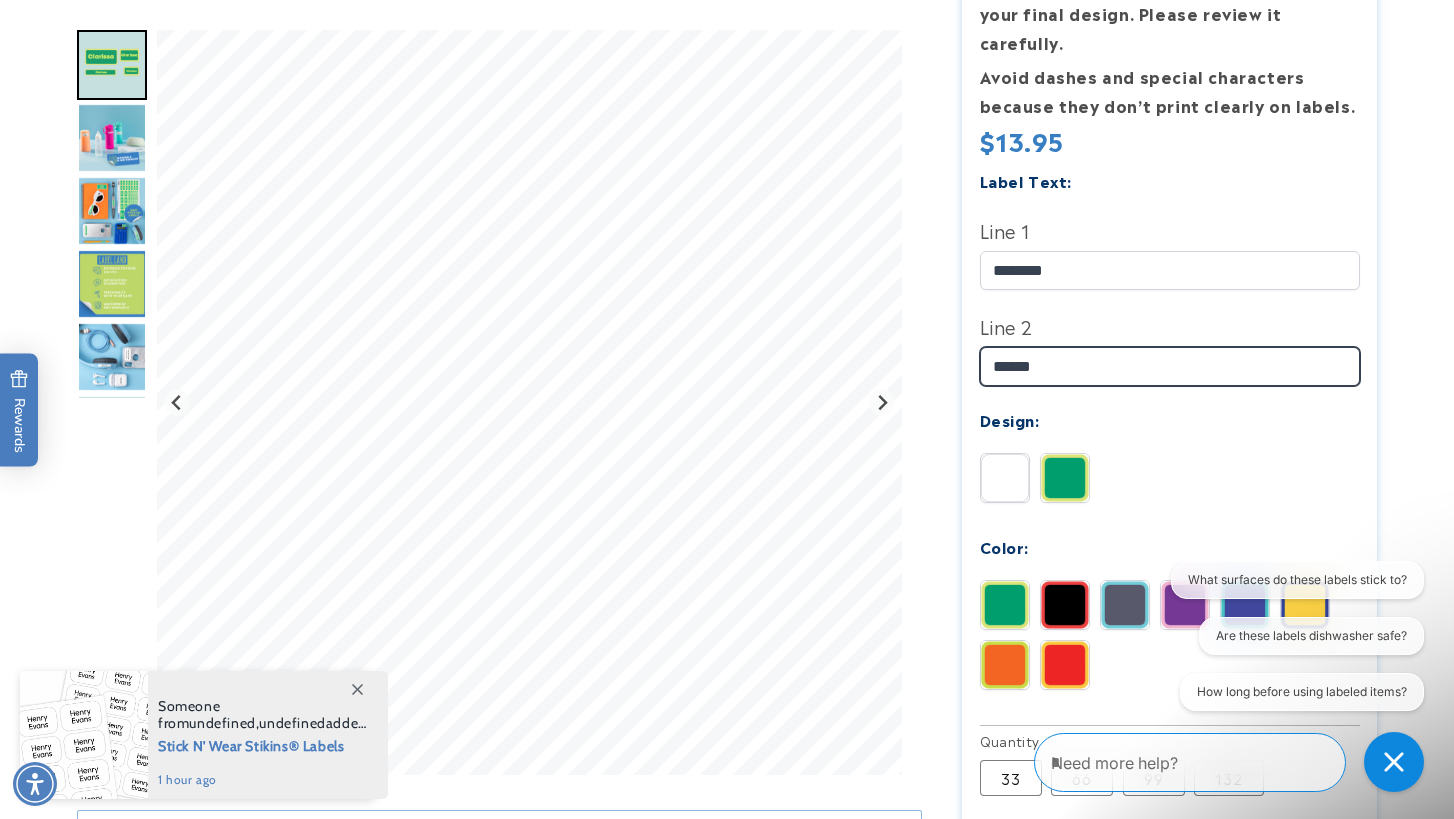 type on "*******" 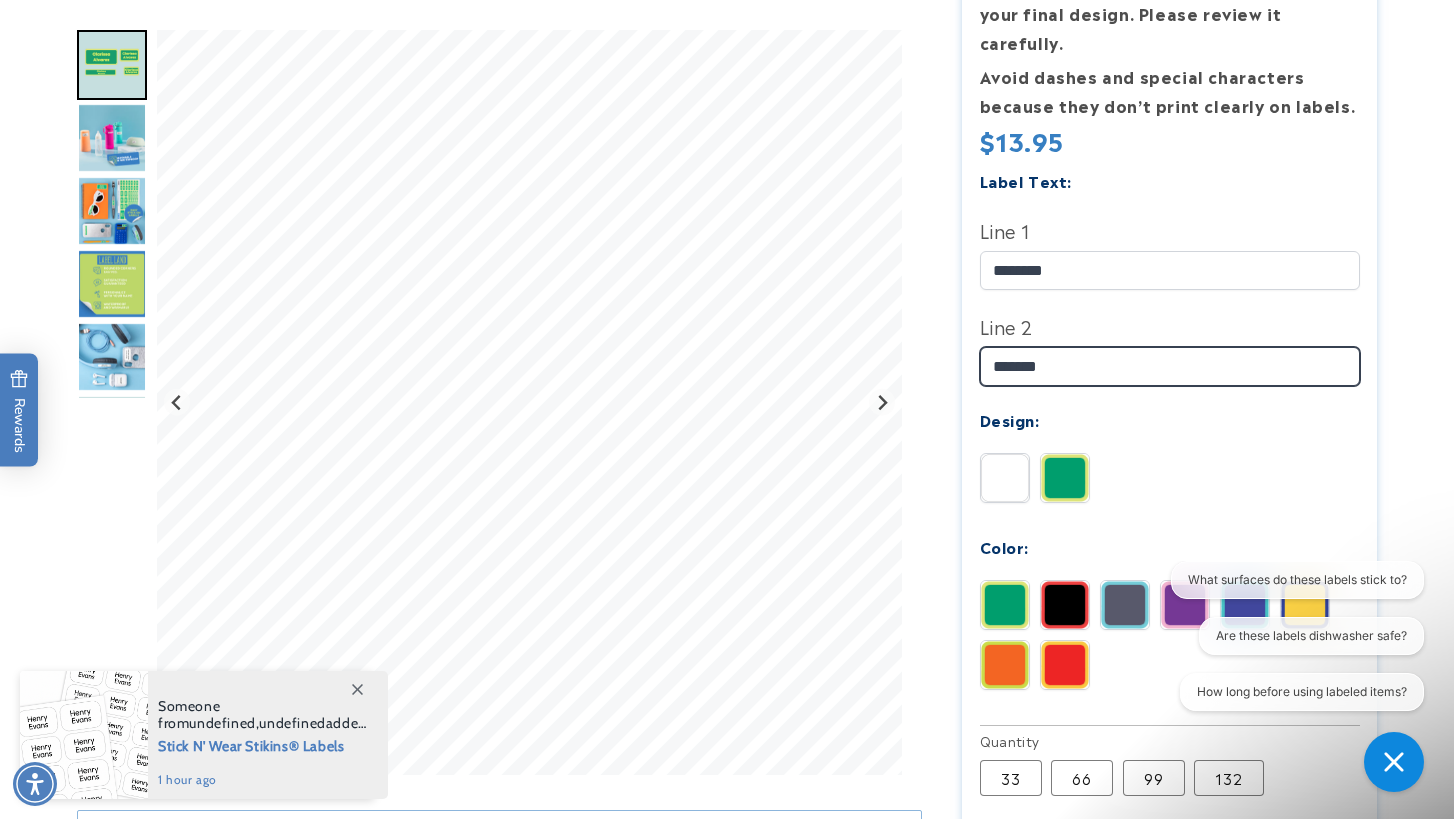 drag, startPoint x: 1062, startPoint y: 329, endPoint x: 1104, endPoint y: 339, distance: 43.174065 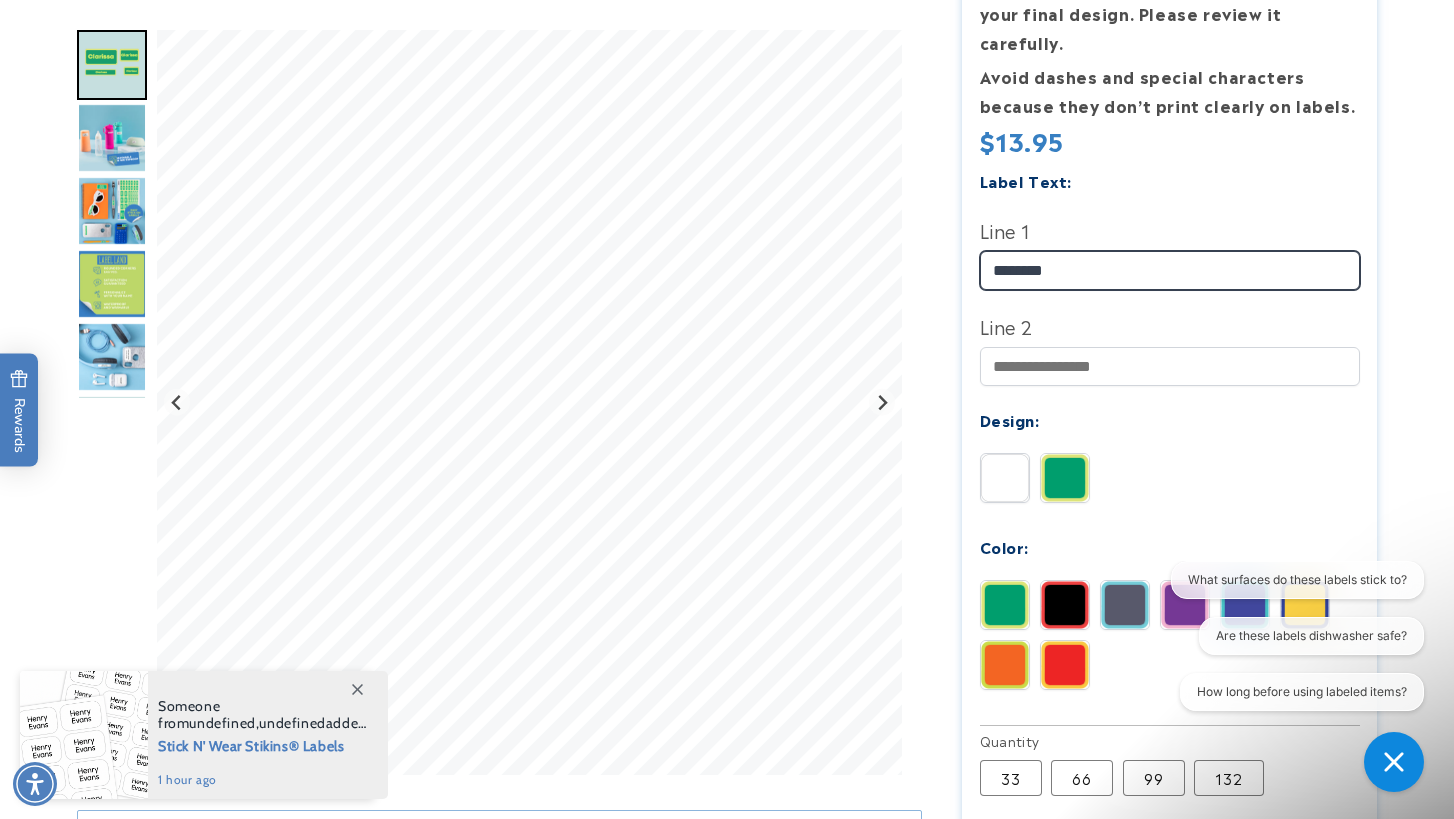 click on "********" at bounding box center [1170, 270] 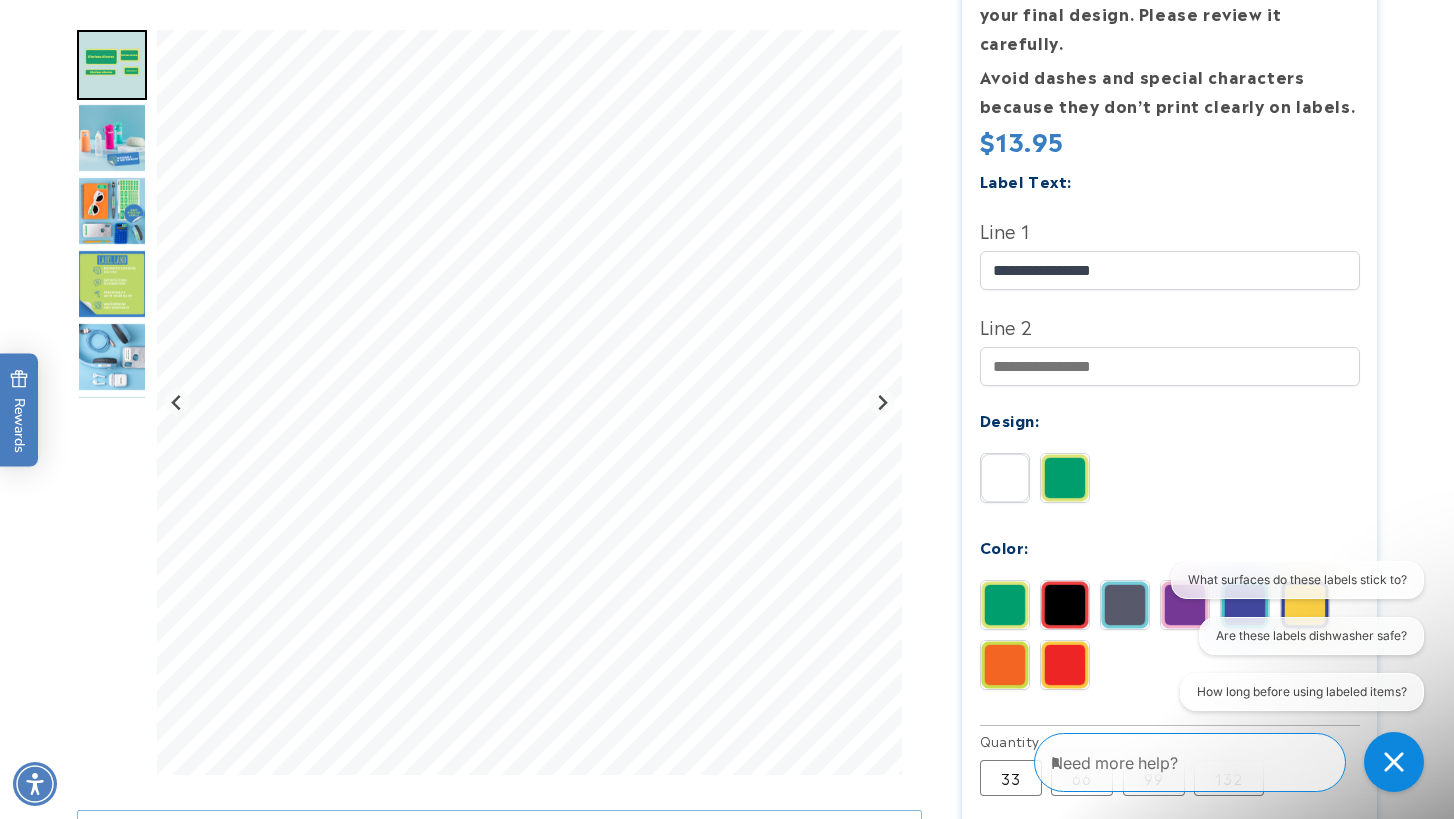 click on "Design:" 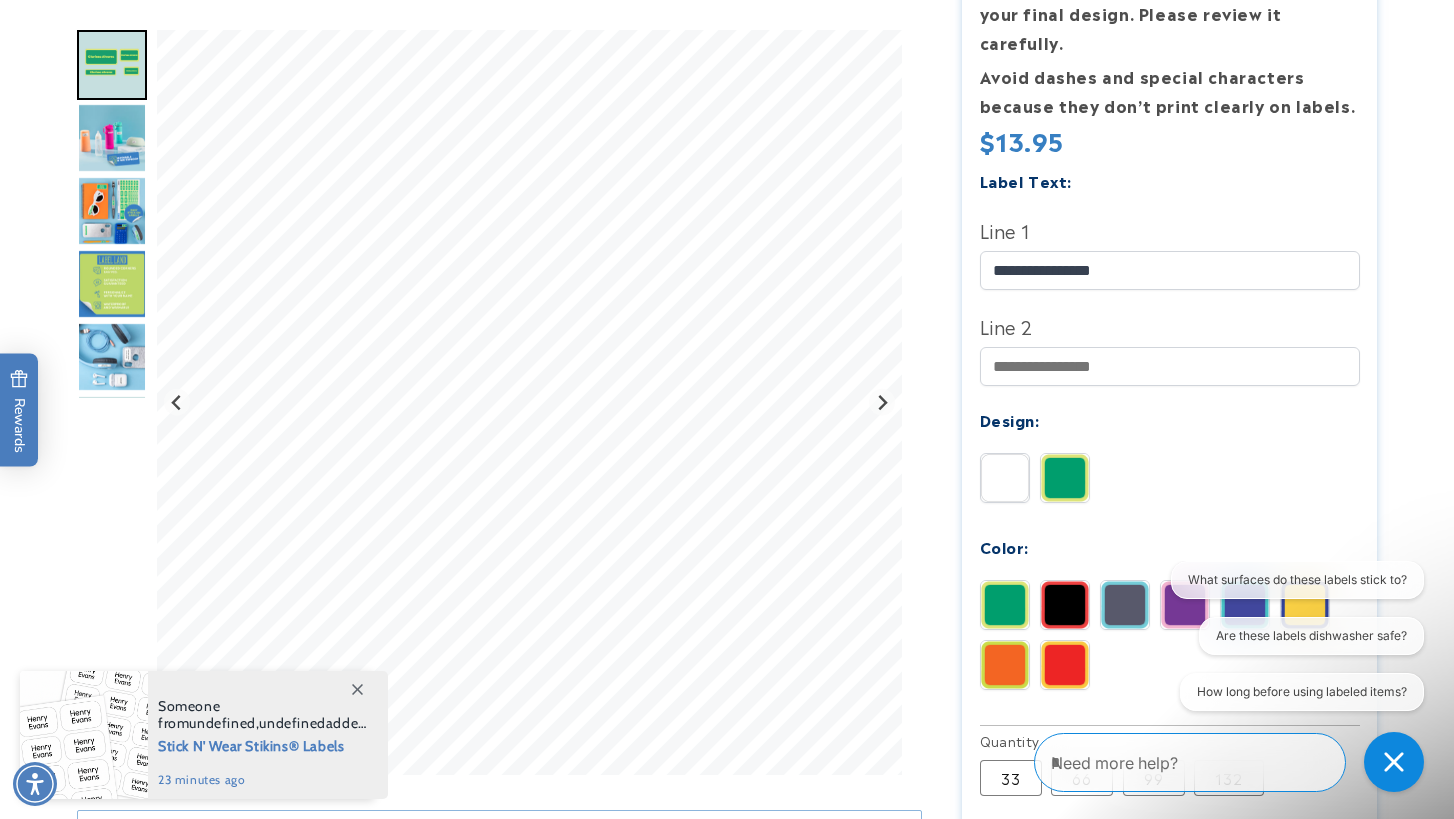 click at bounding box center [112, 211] 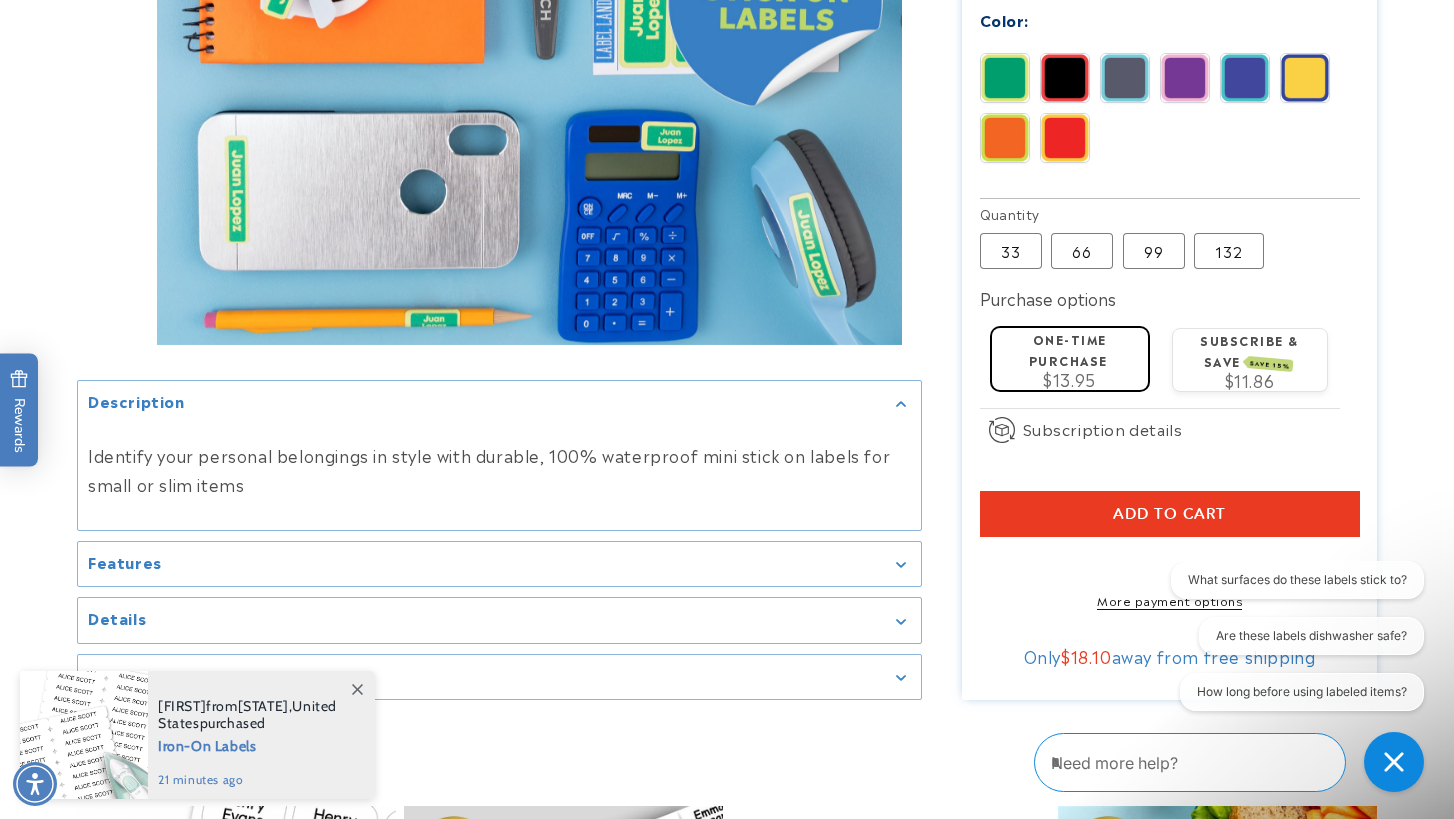 scroll, scrollTop: 1157, scrollLeft: 0, axis: vertical 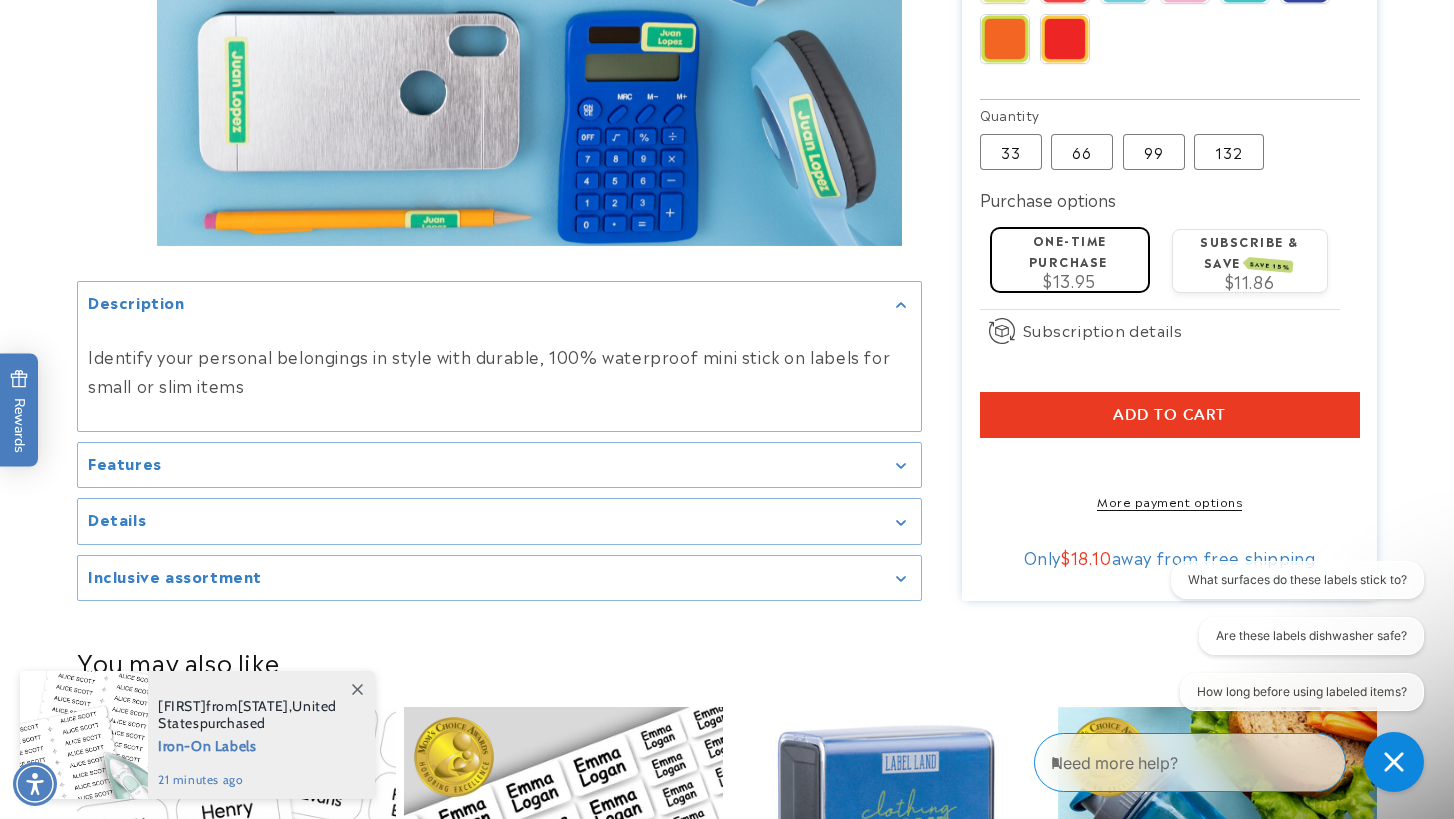 click on "Features" at bounding box center (499, 464) 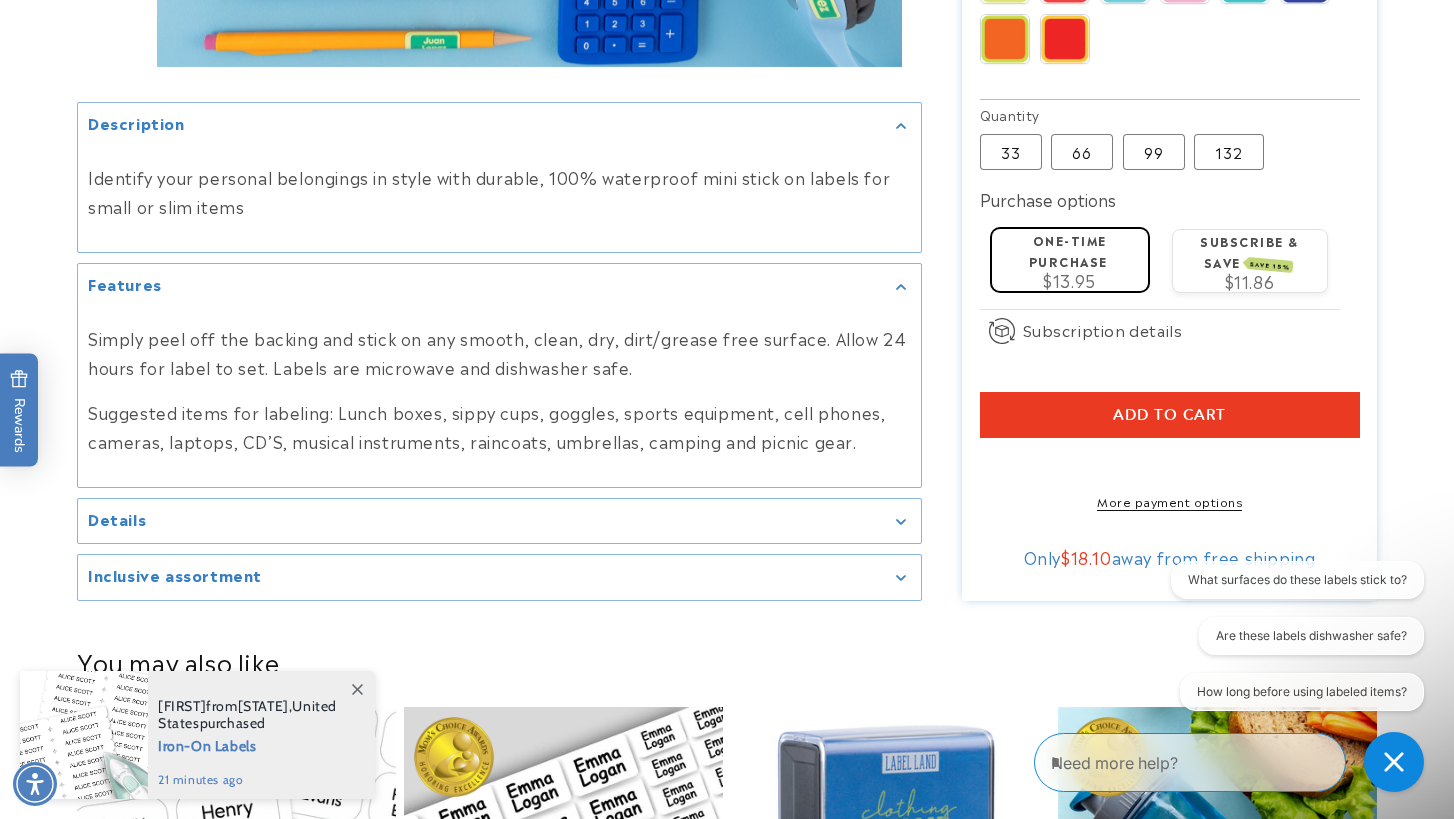 click on "Details" at bounding box center [499, 521] 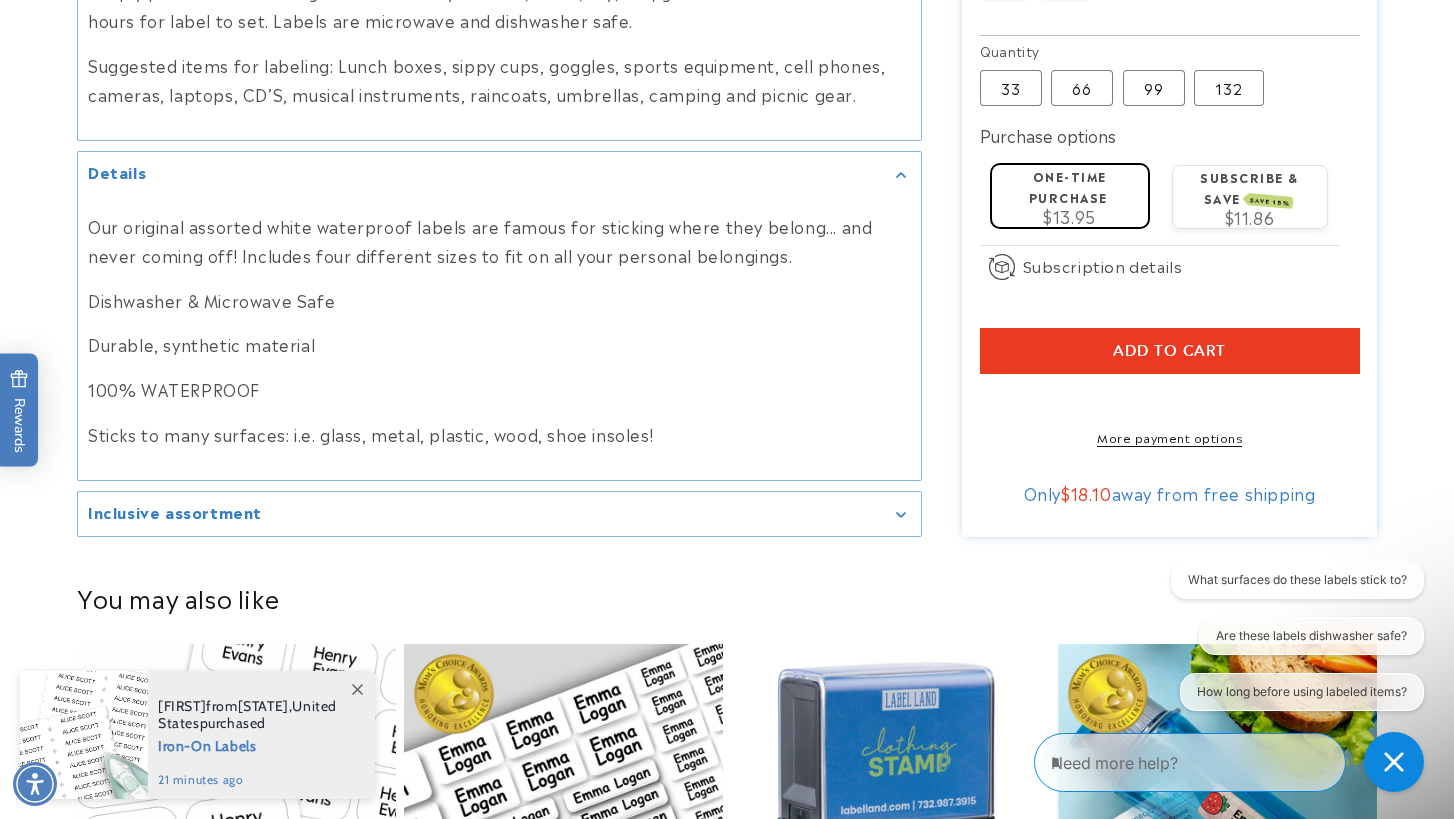 scroll, scrollTop: 1272, scrollLeft: 0, axis: vertical 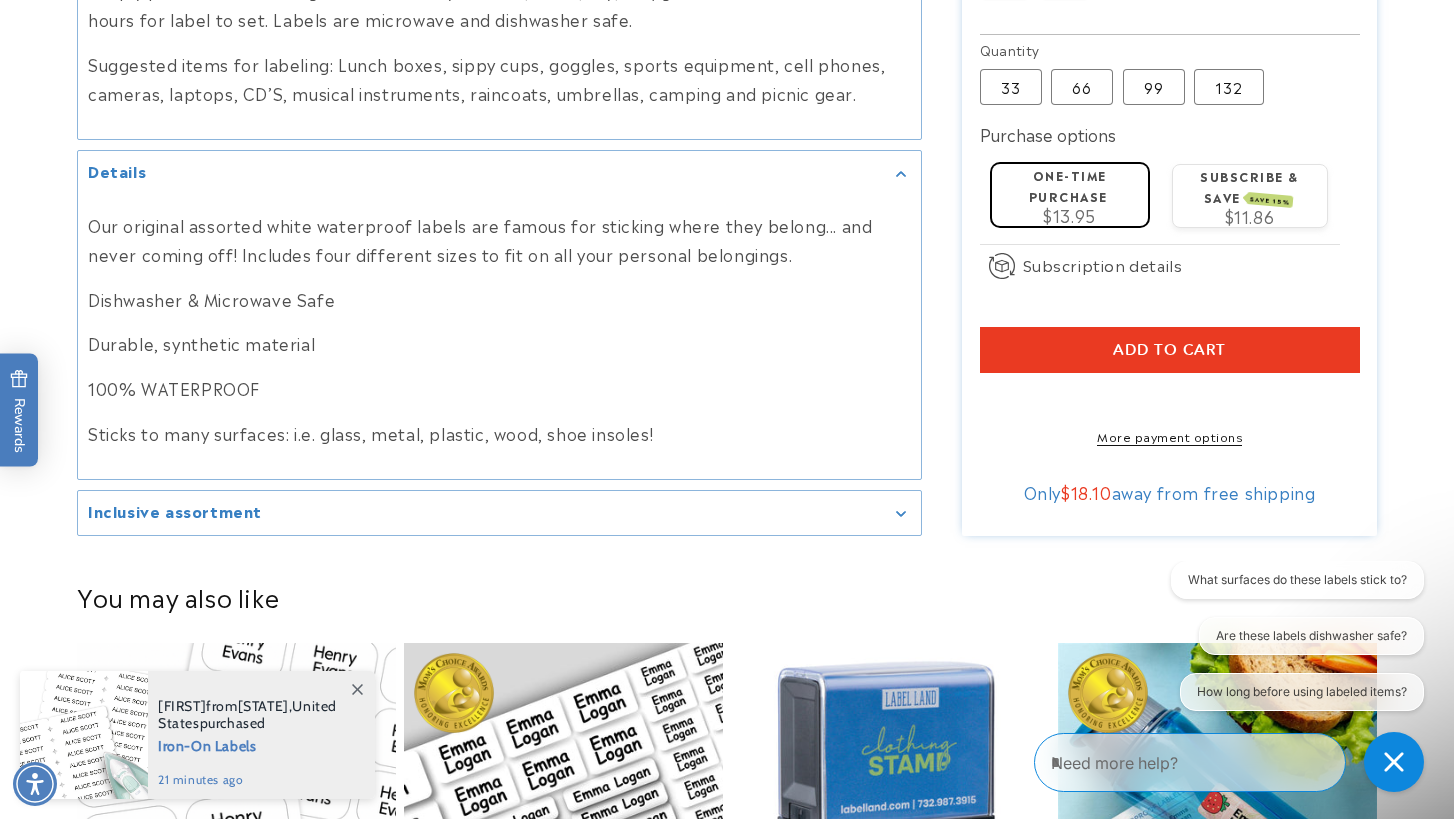 click on "Inclusive assortment" at bounding box center (175, 511) 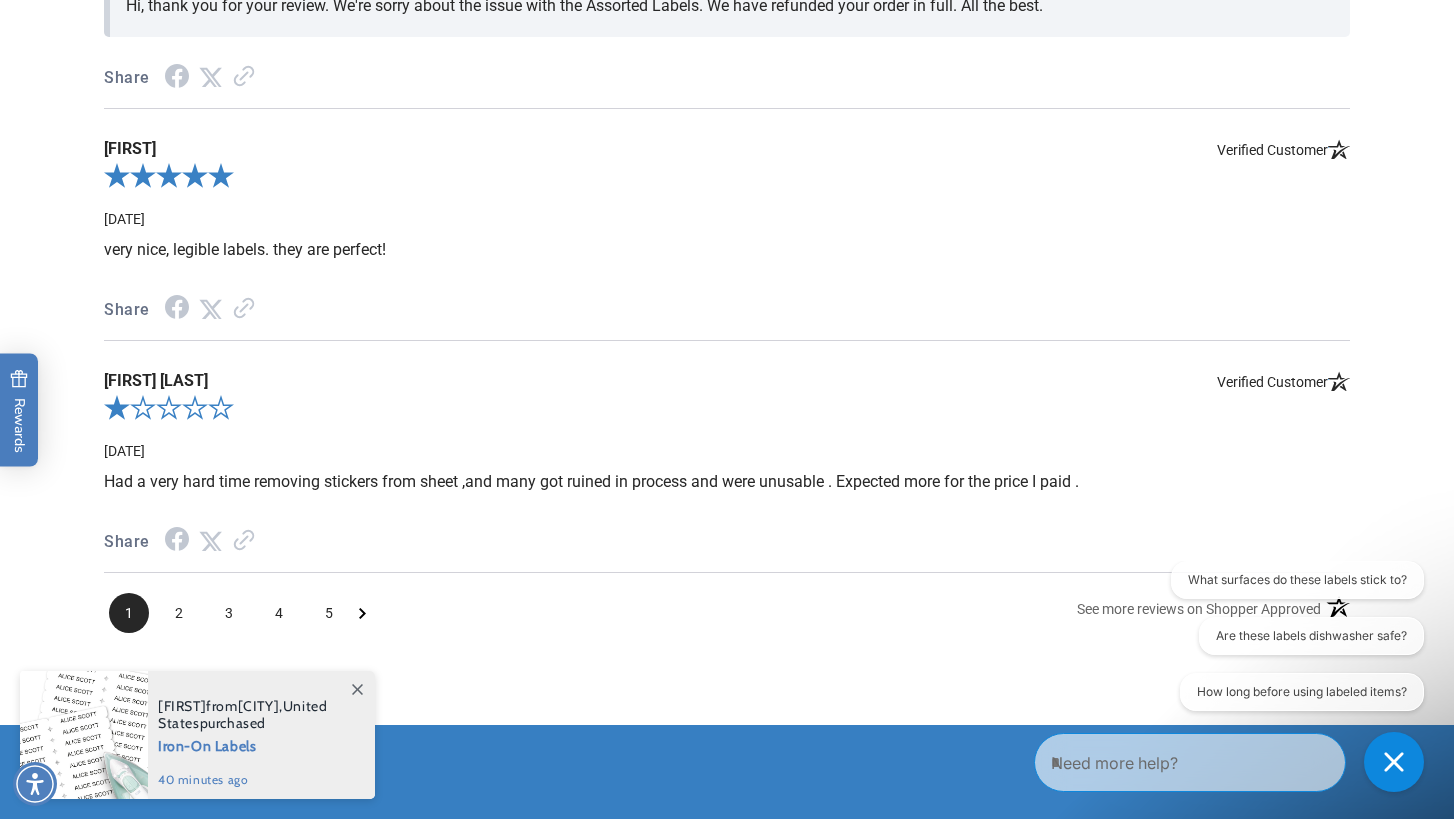 scroll, scrollTop: 3139, scrollLeft: 0, axis: vertical 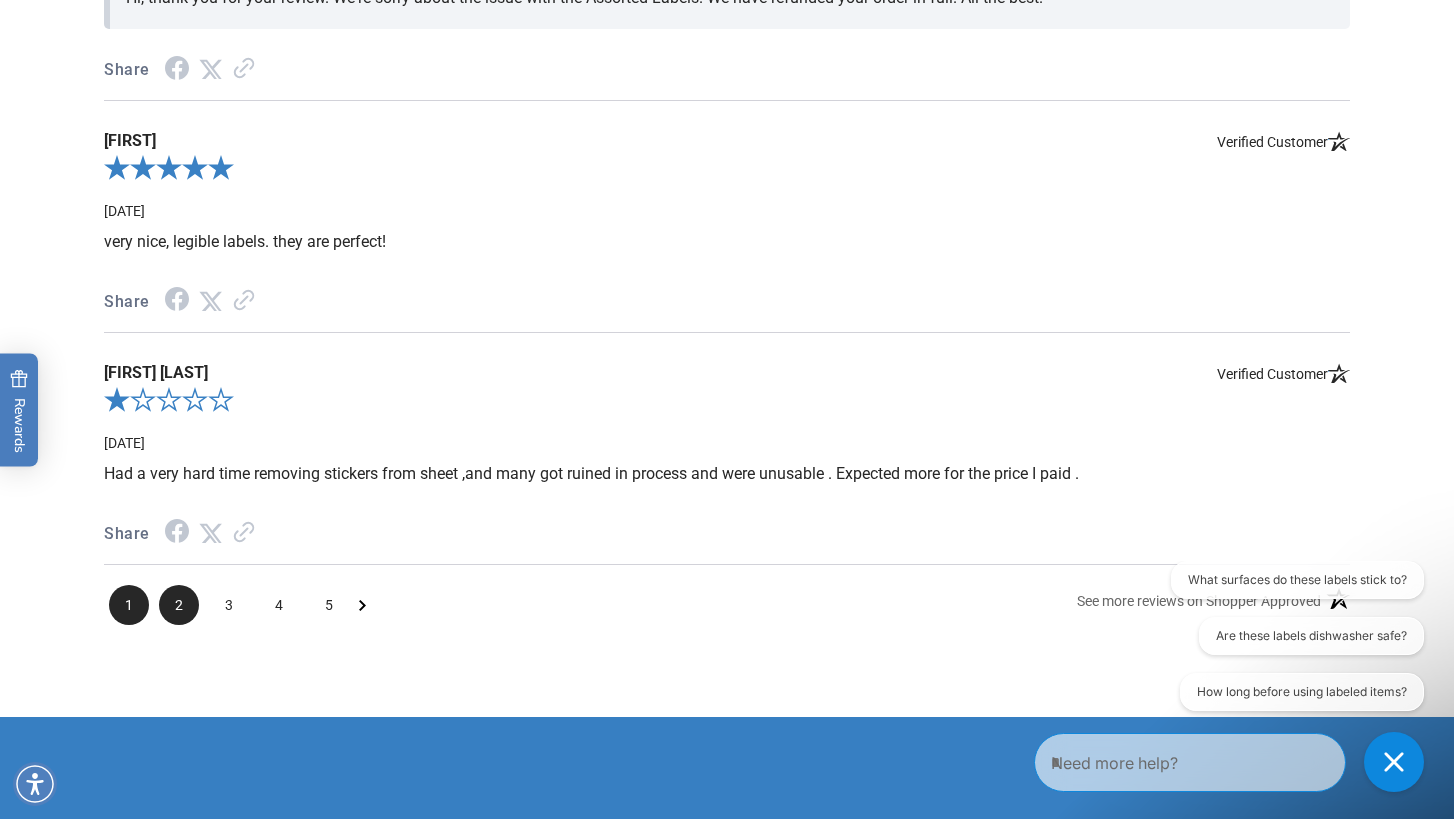 click on "2" at bounding box center (179, 605) 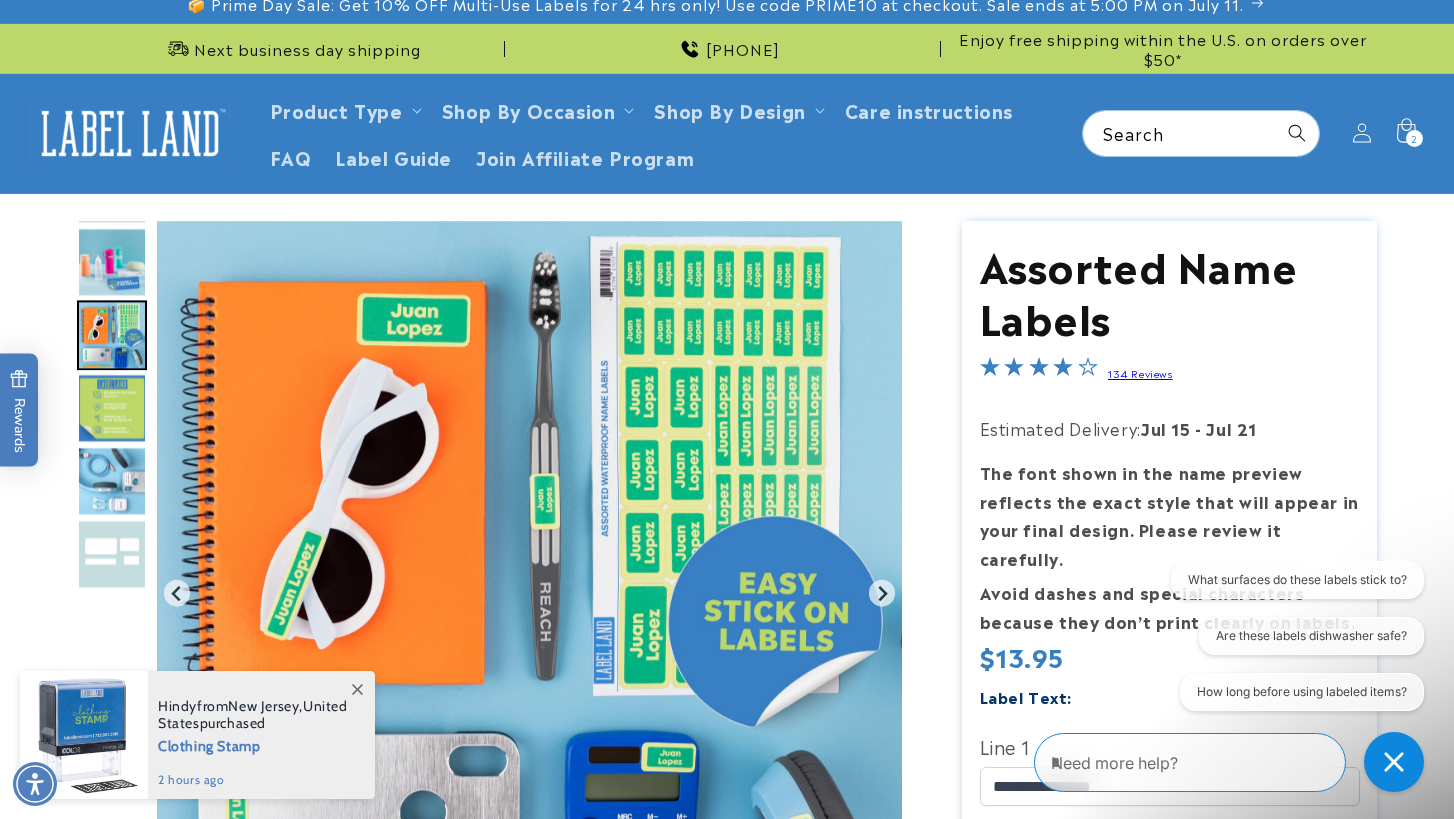 scroll, scrollTop: 12, scrollLeft: 0, axis: vertical 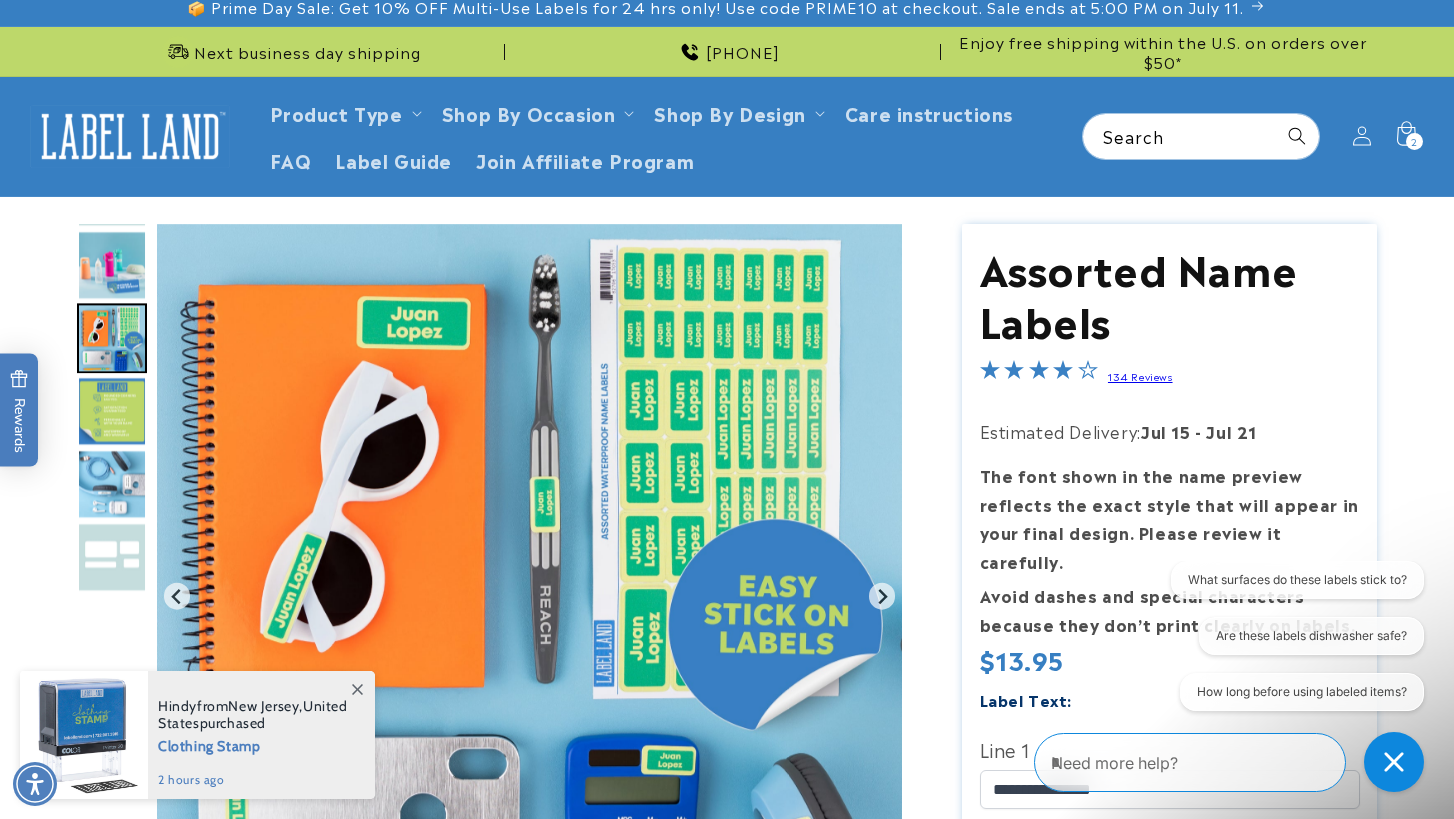 click at bounding box center [112, 338] 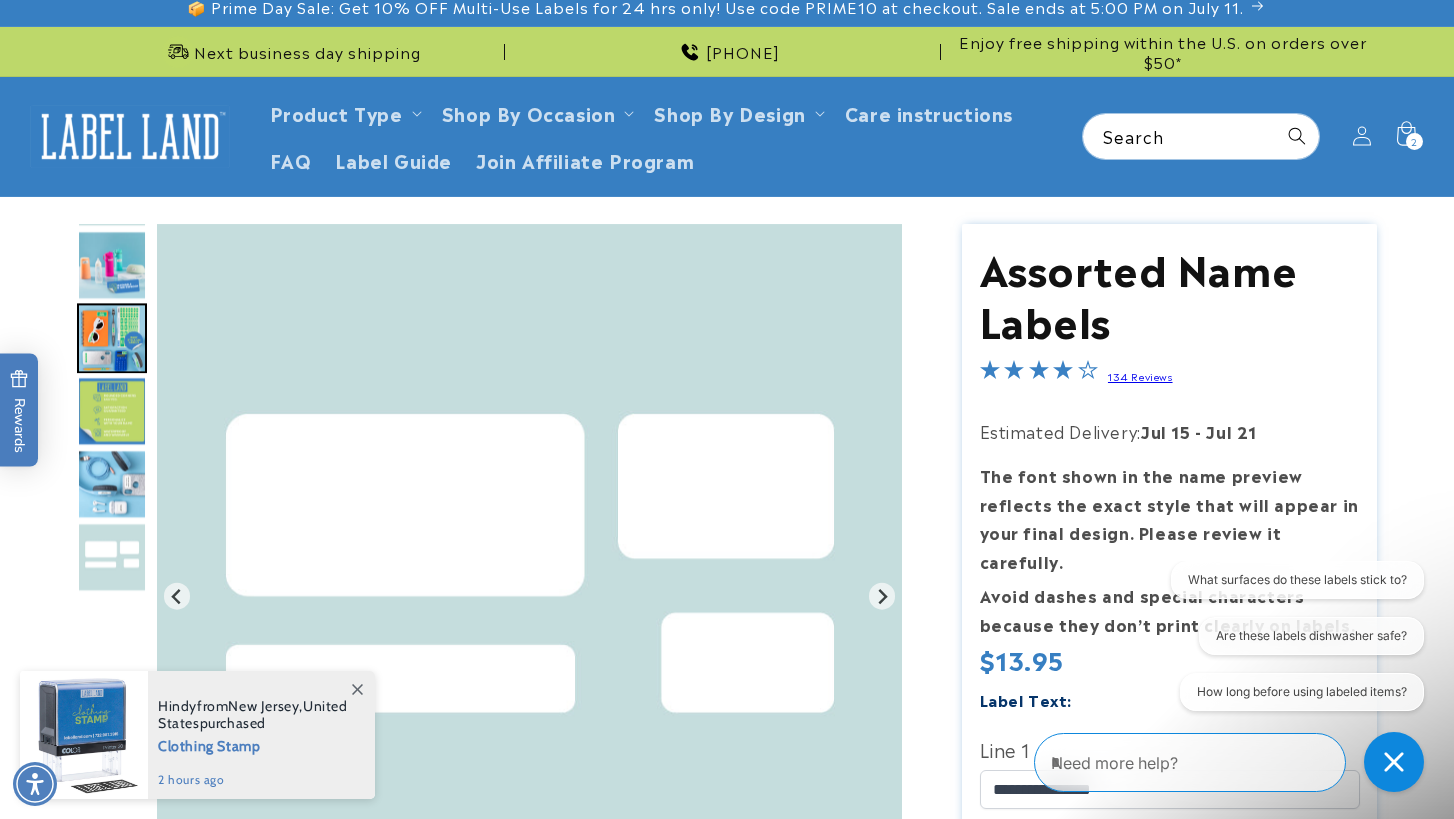 click at bounding box center (112, 265) 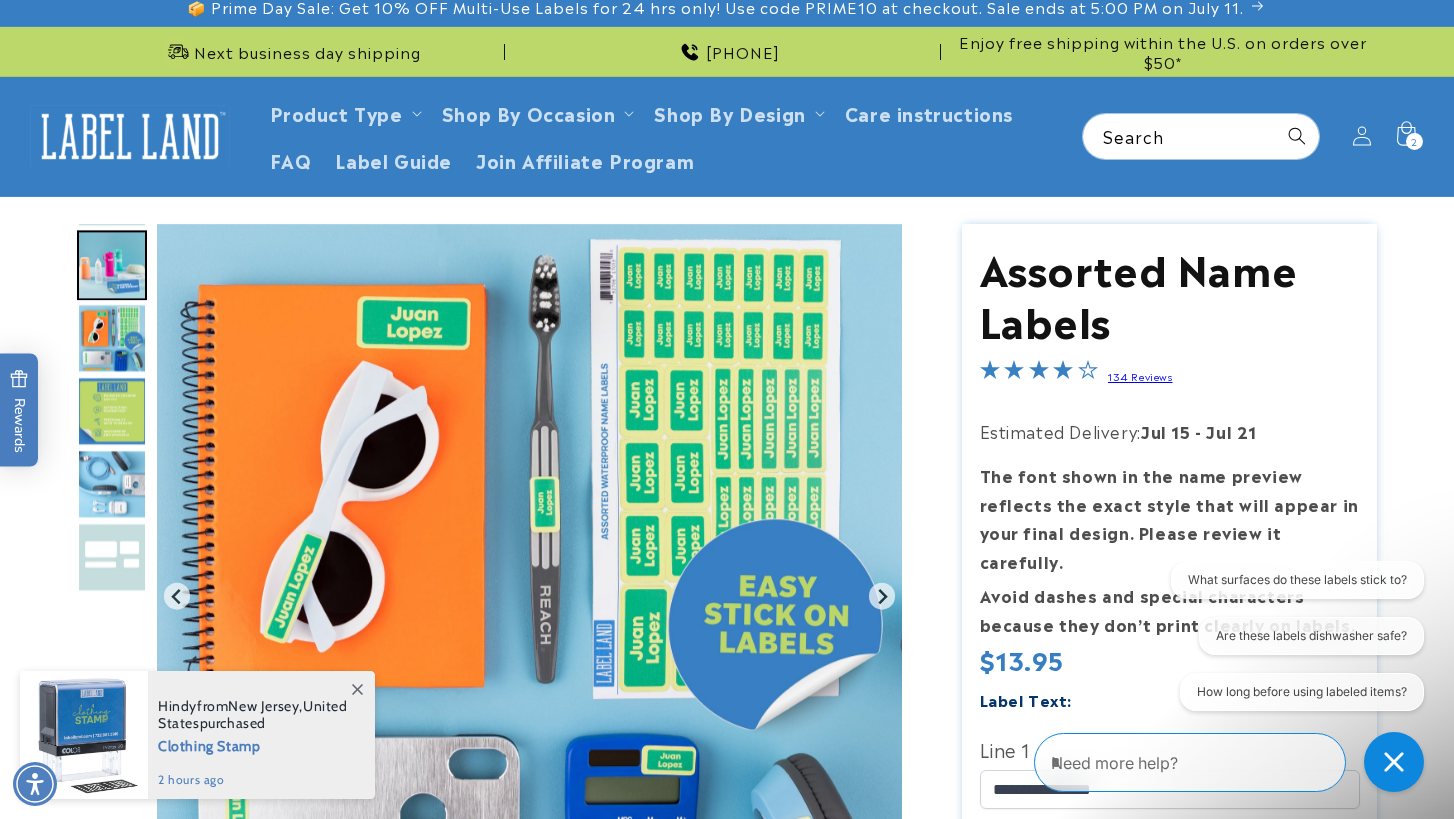 click at bounding box center (112, 268) 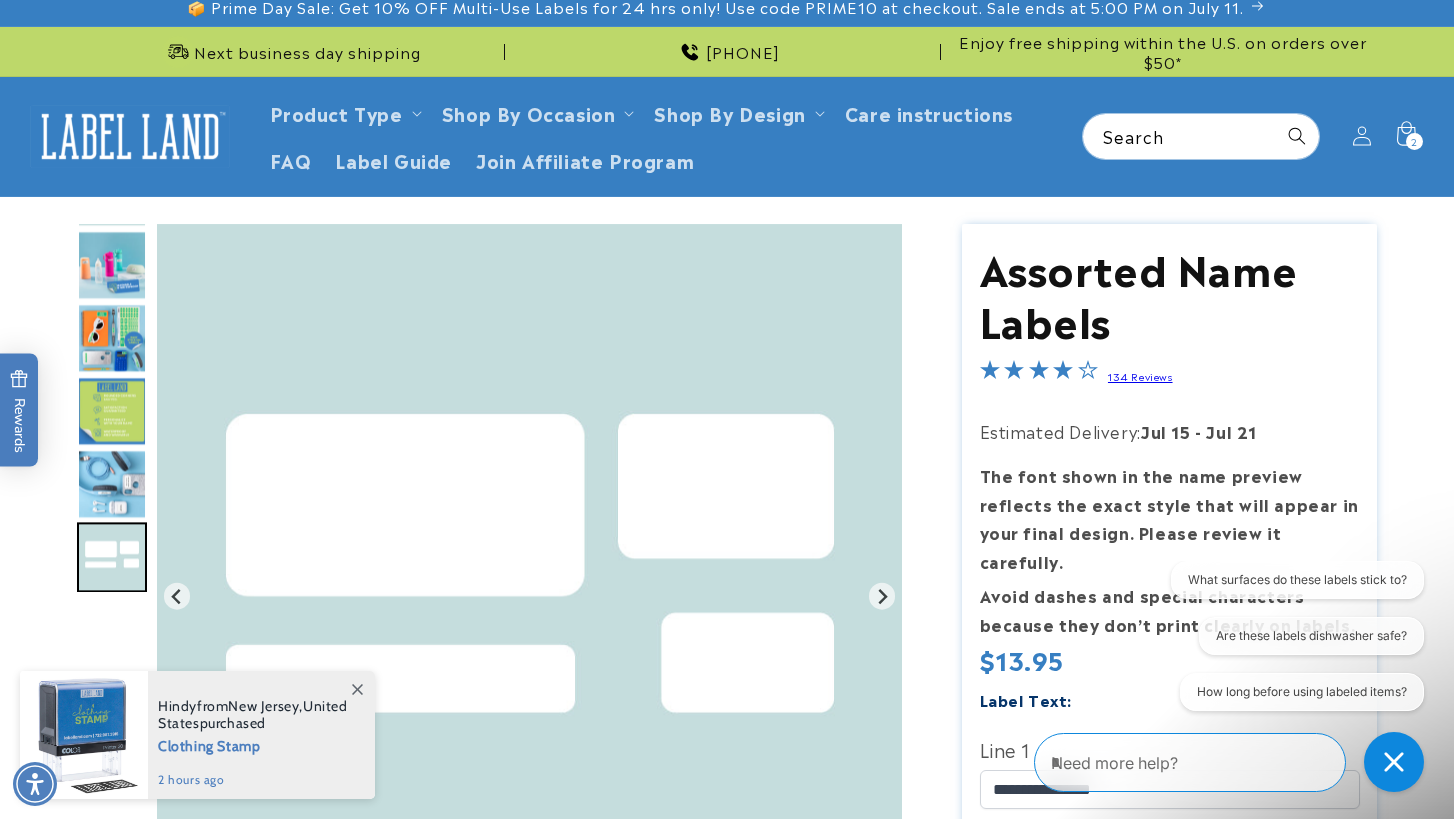 click at bounding box center [112, 557] 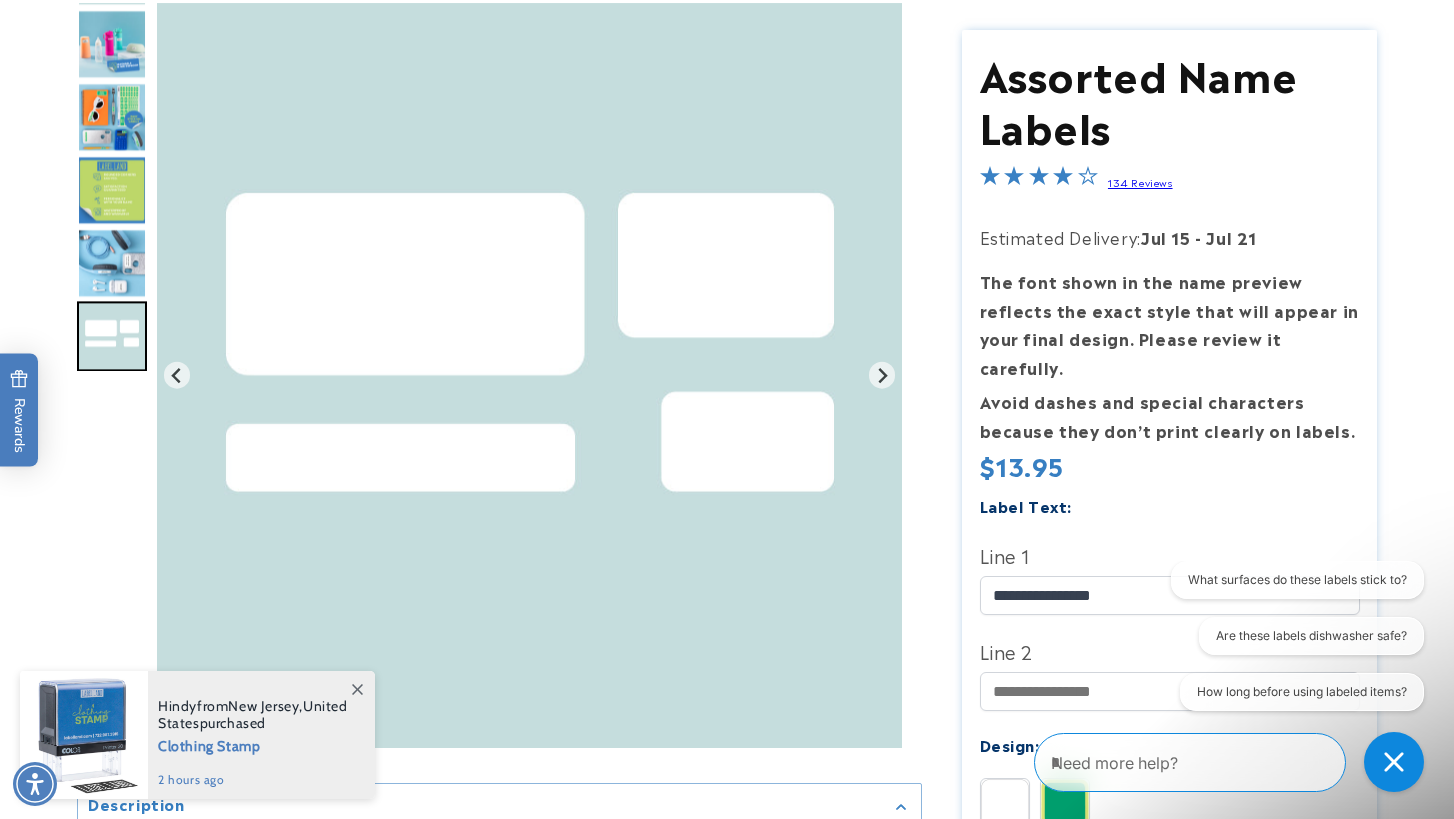 scroll, scrollTop: 275, scrollLeft: 0, axis: vertical 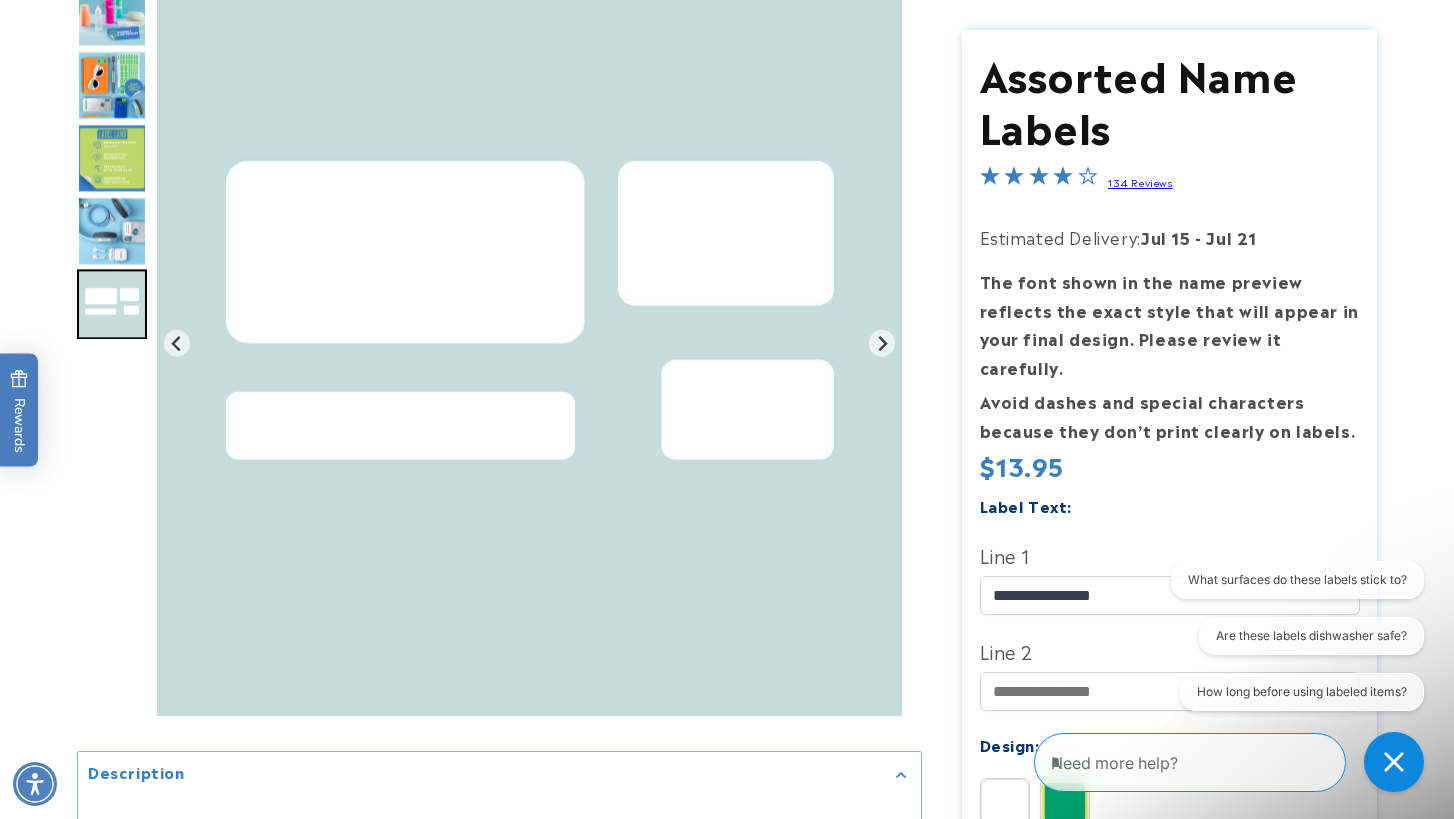 click on "Avoid dashes and special characters because they don’t print clearly on labels." at bounding box center [1168, 415] 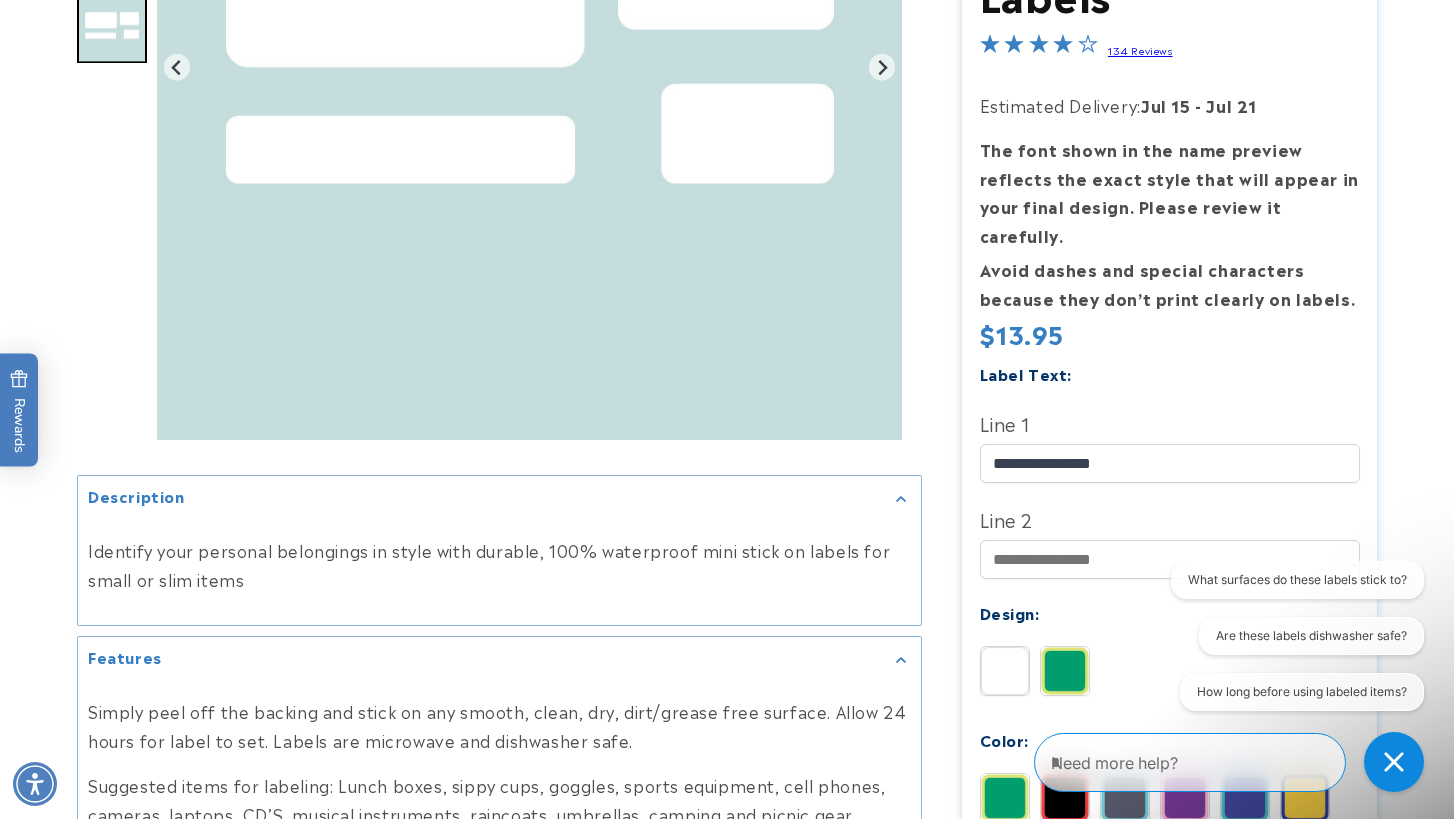 scroll, scrollTop: 786, scrollLeft: 0, axis: vertical 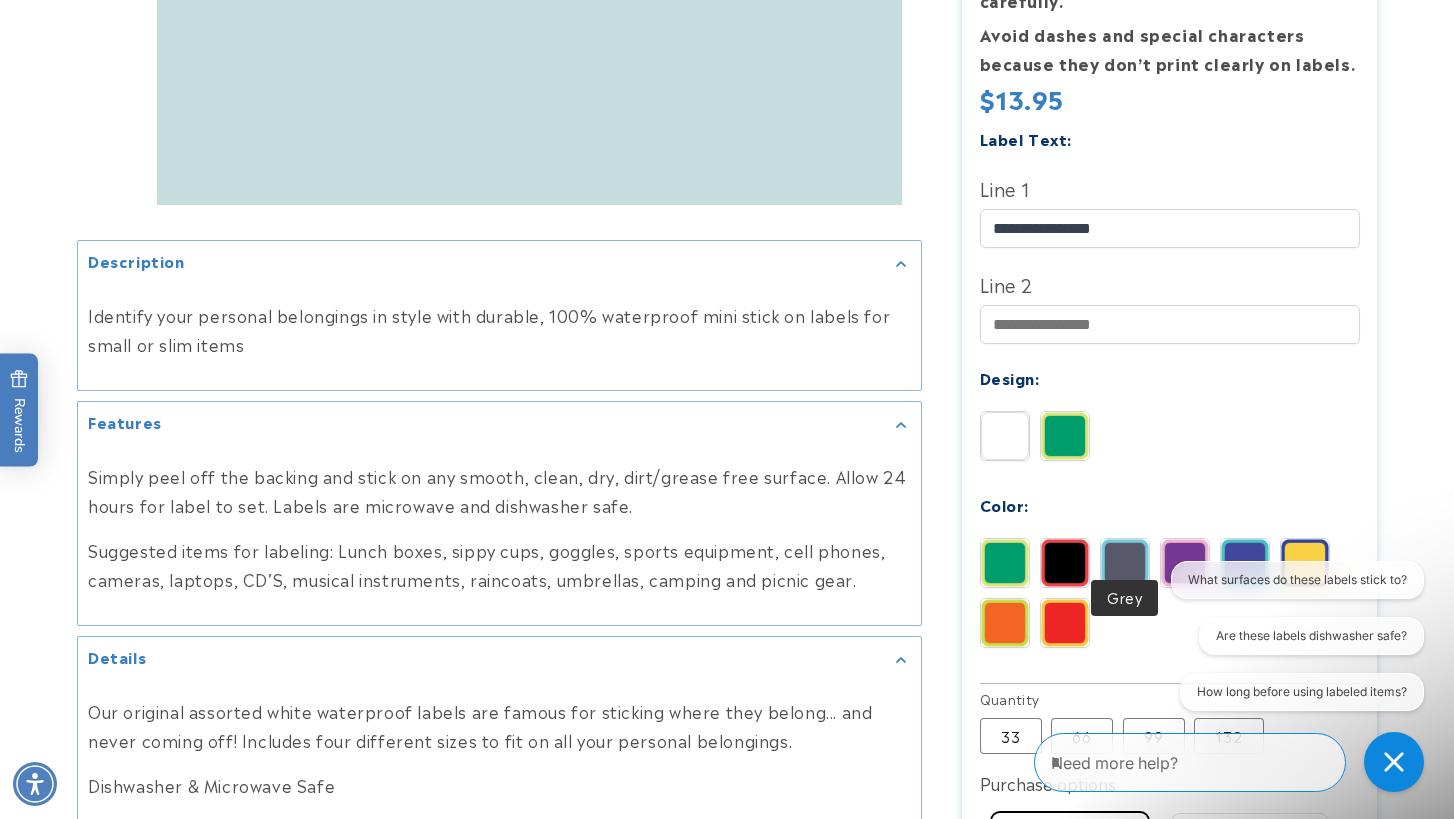 click at bounding box center [1125, 563] 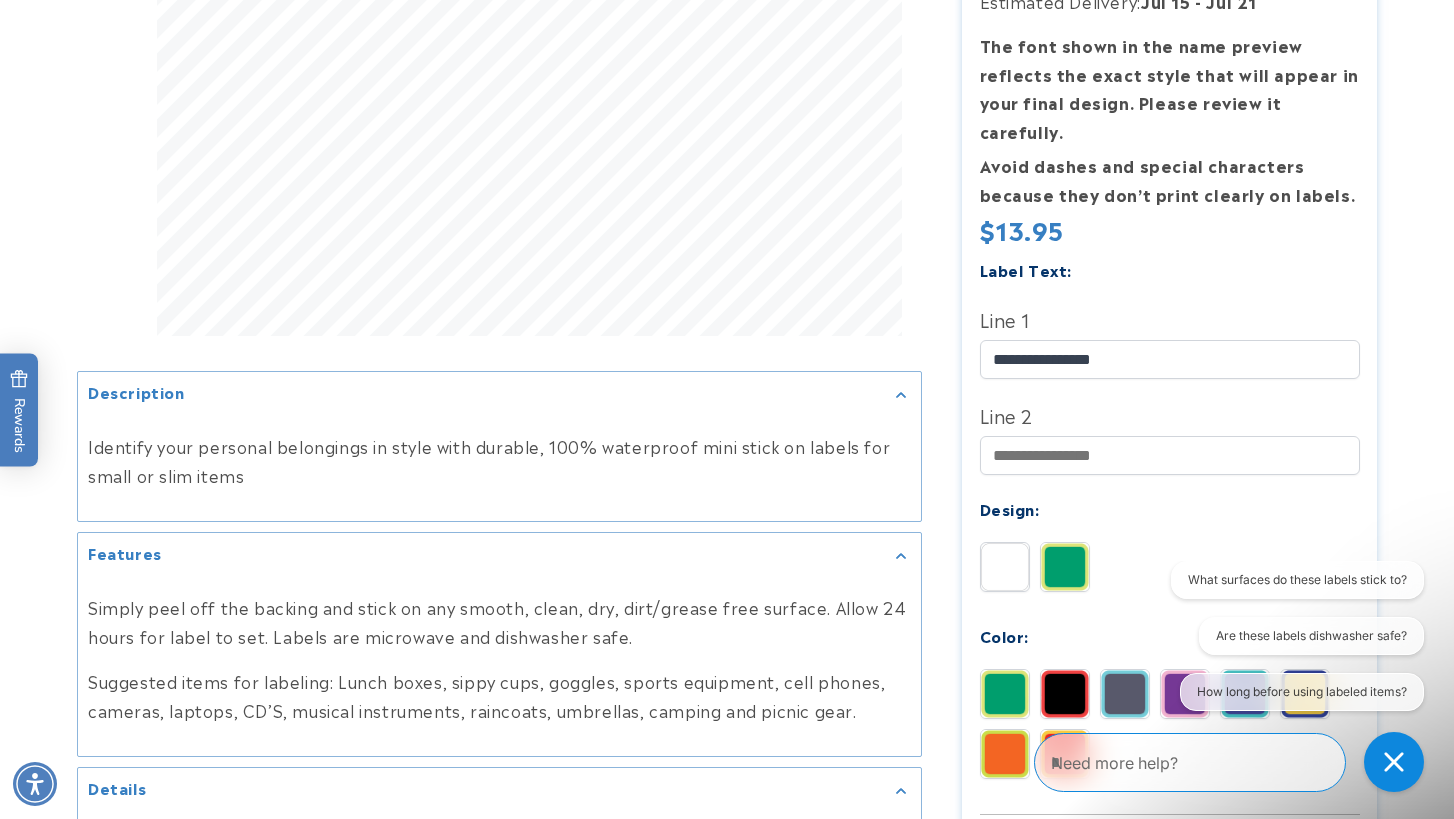 scroll, scrollTop: 693, scrollLeft: 0, axis: vertical 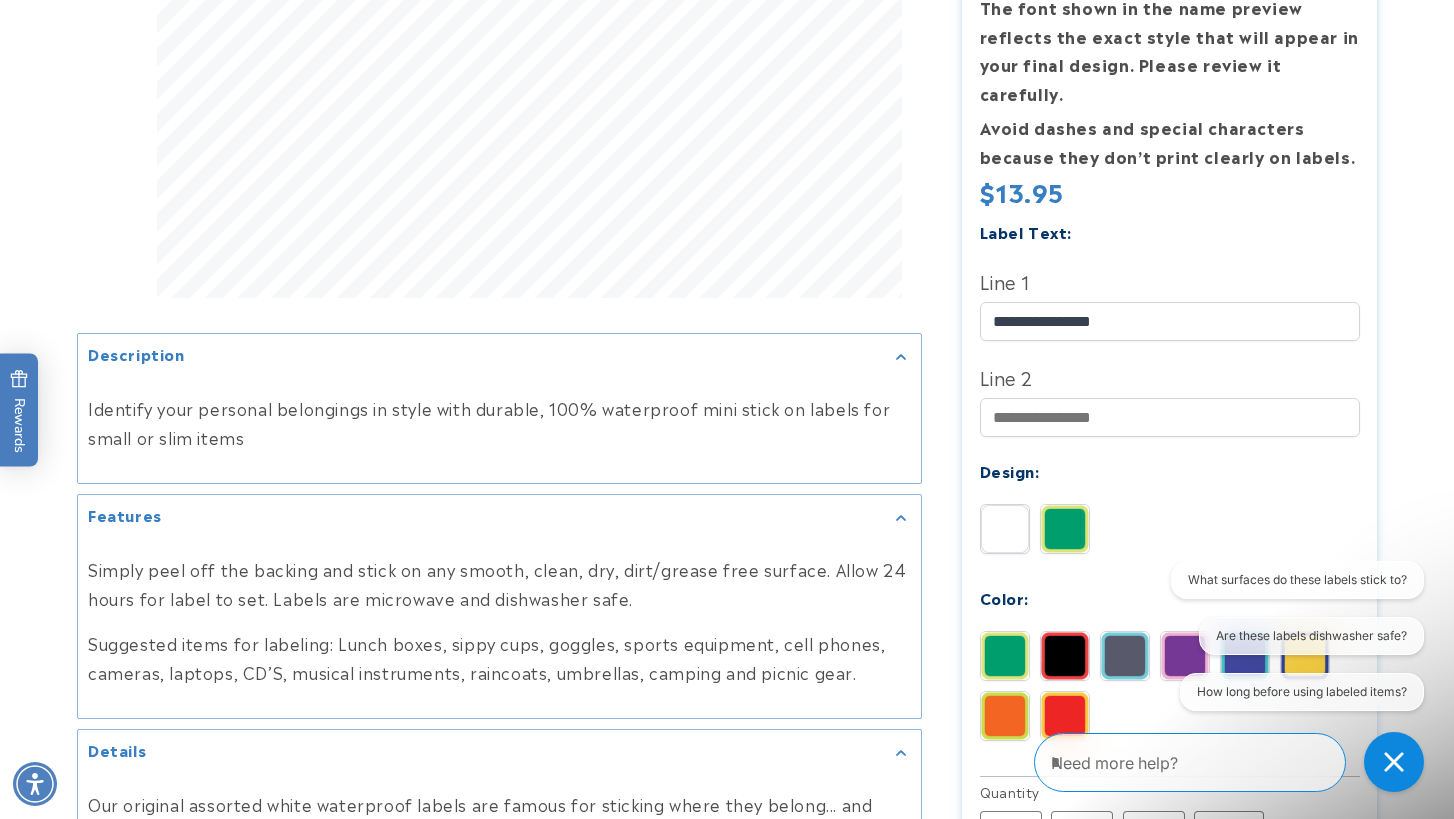 click at bounding box center (1005, 656) 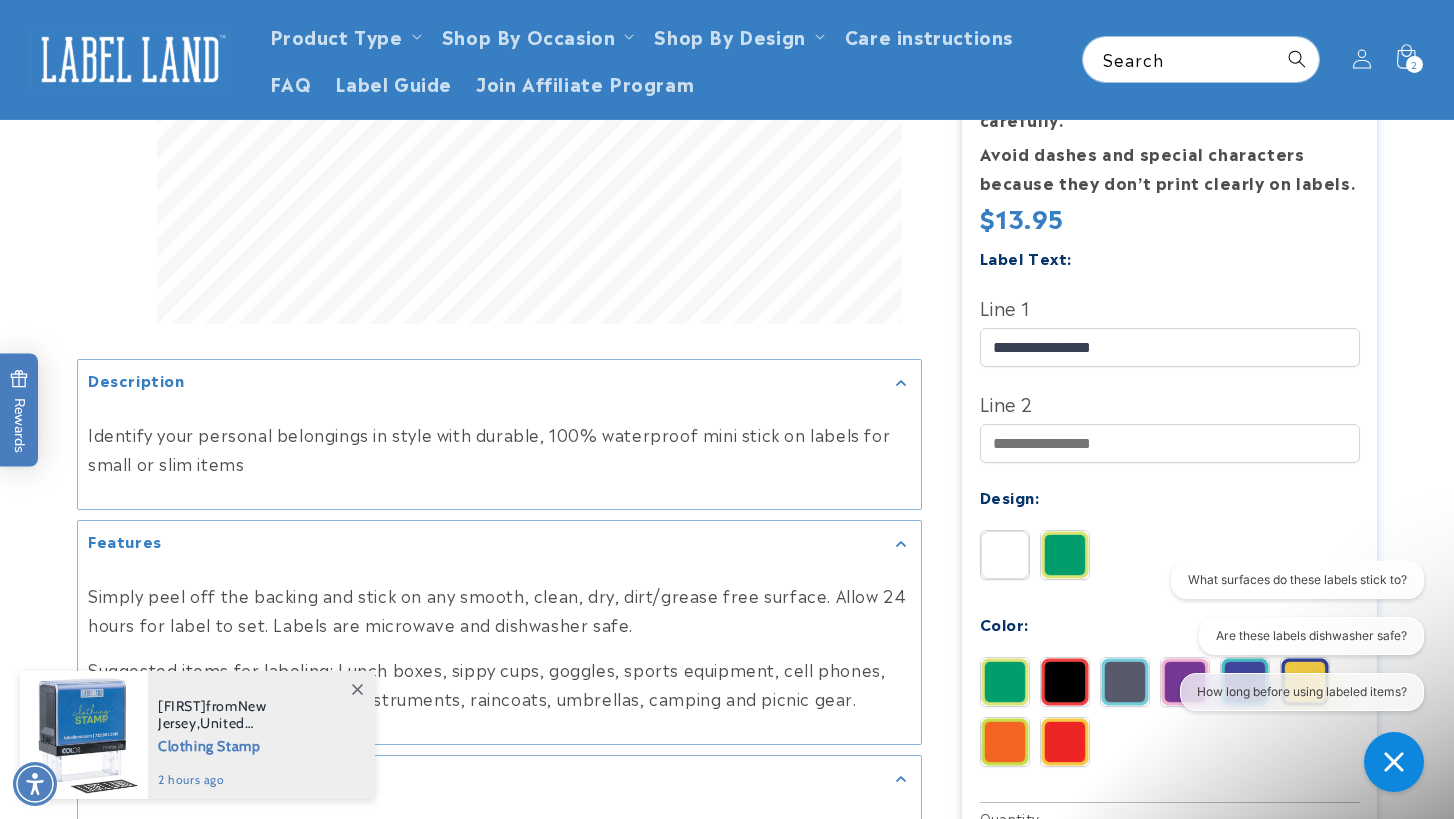scroll, scrollTop: 662, scrollLeft: 0, axis: vertical 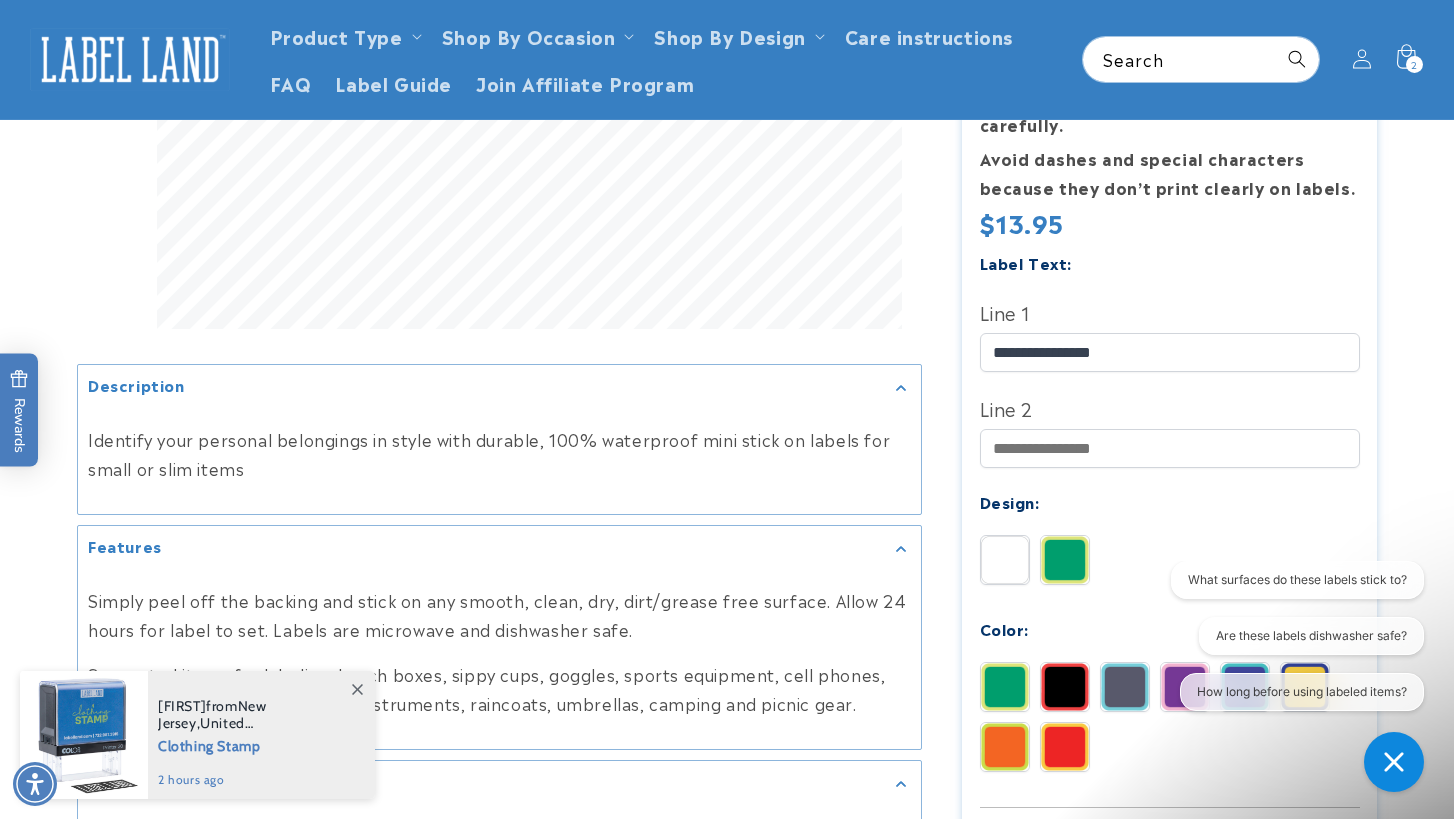 click at bounding box center (1065, 687) 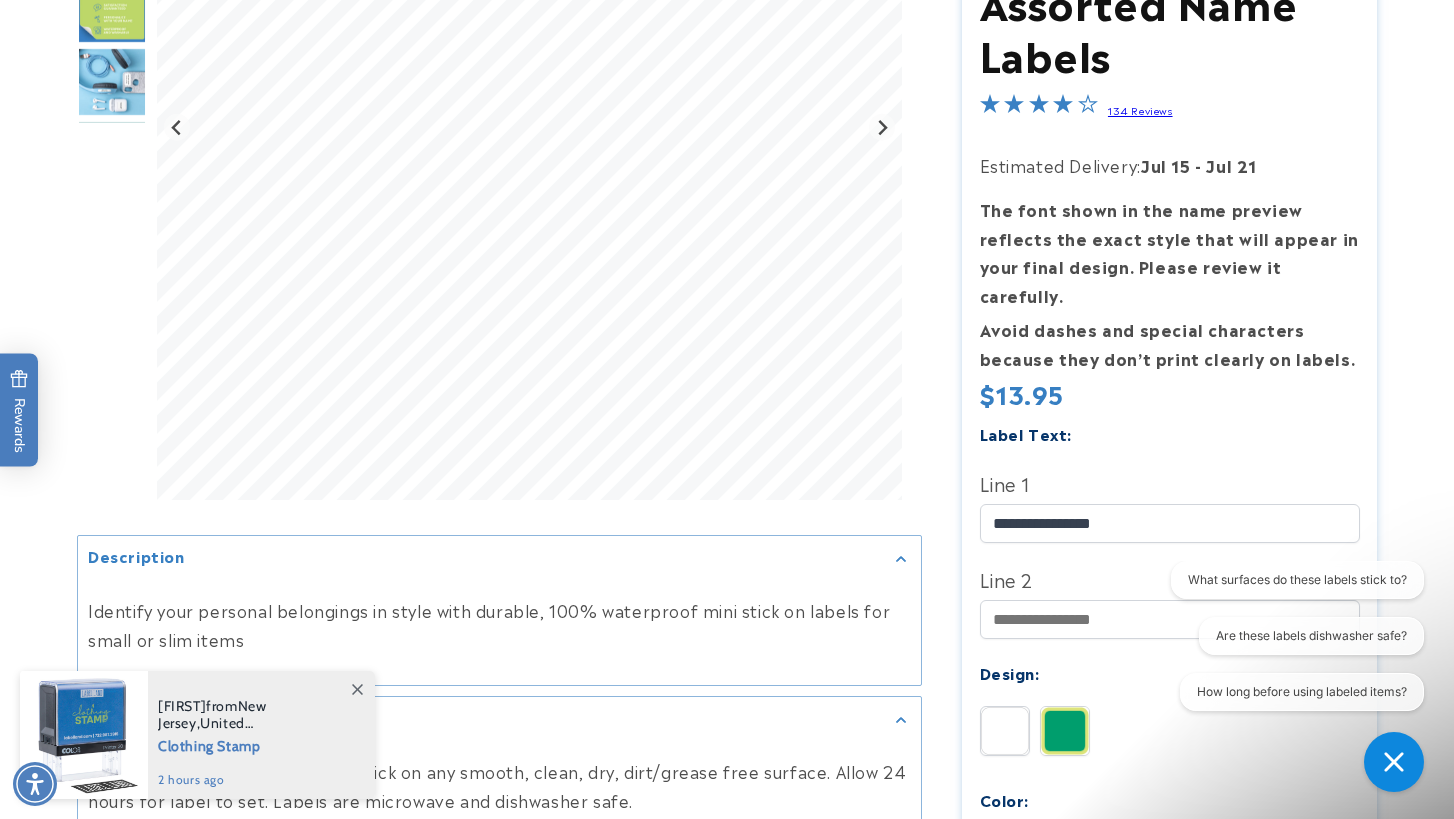 scroll, scrollTop: 673, scrollLeft: 0, axis: vertical 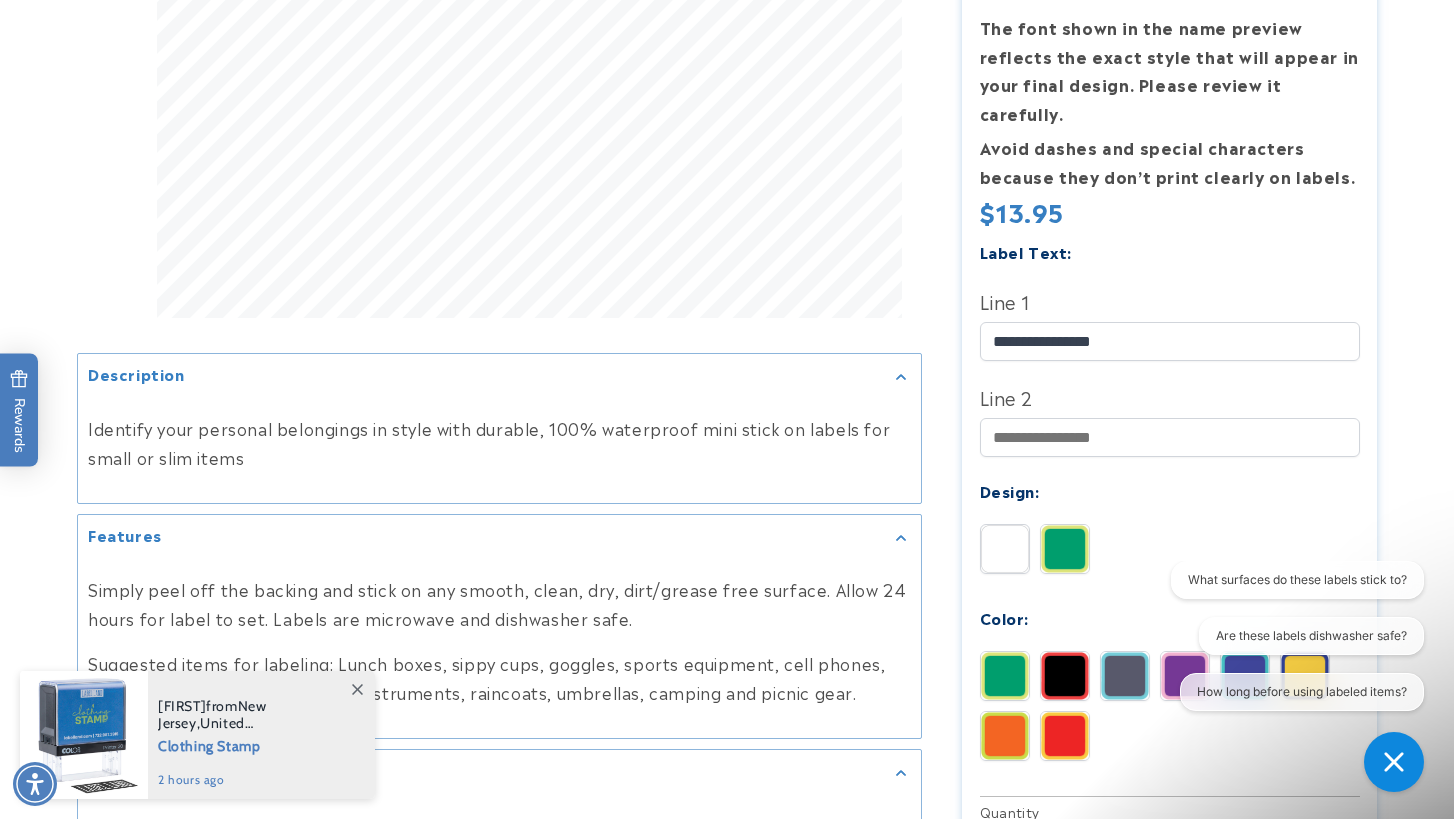 click at bounding box center (1125, 676) 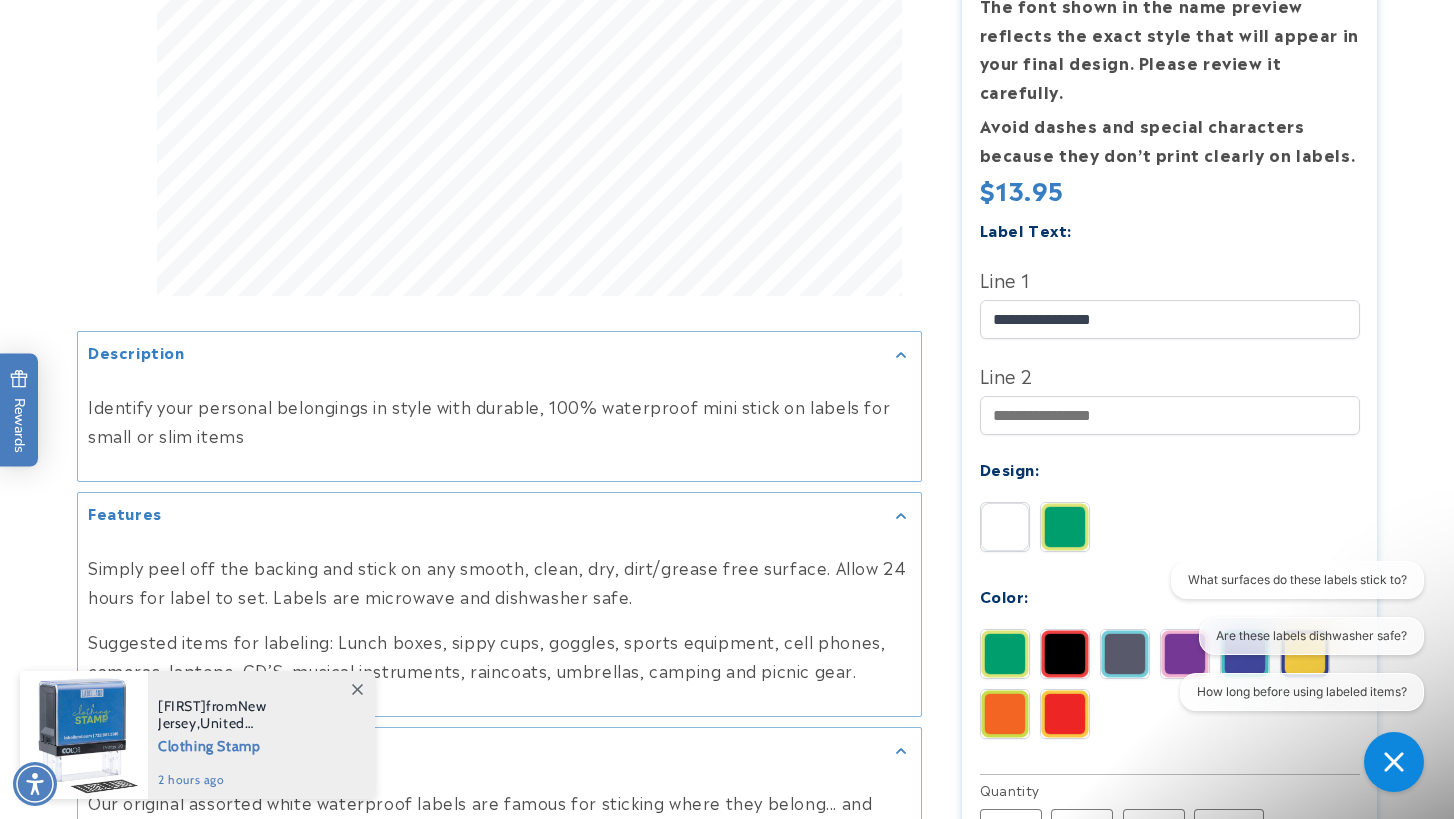 scroll, scrollTop: 745, scrollLeft: 0, axis: vertical 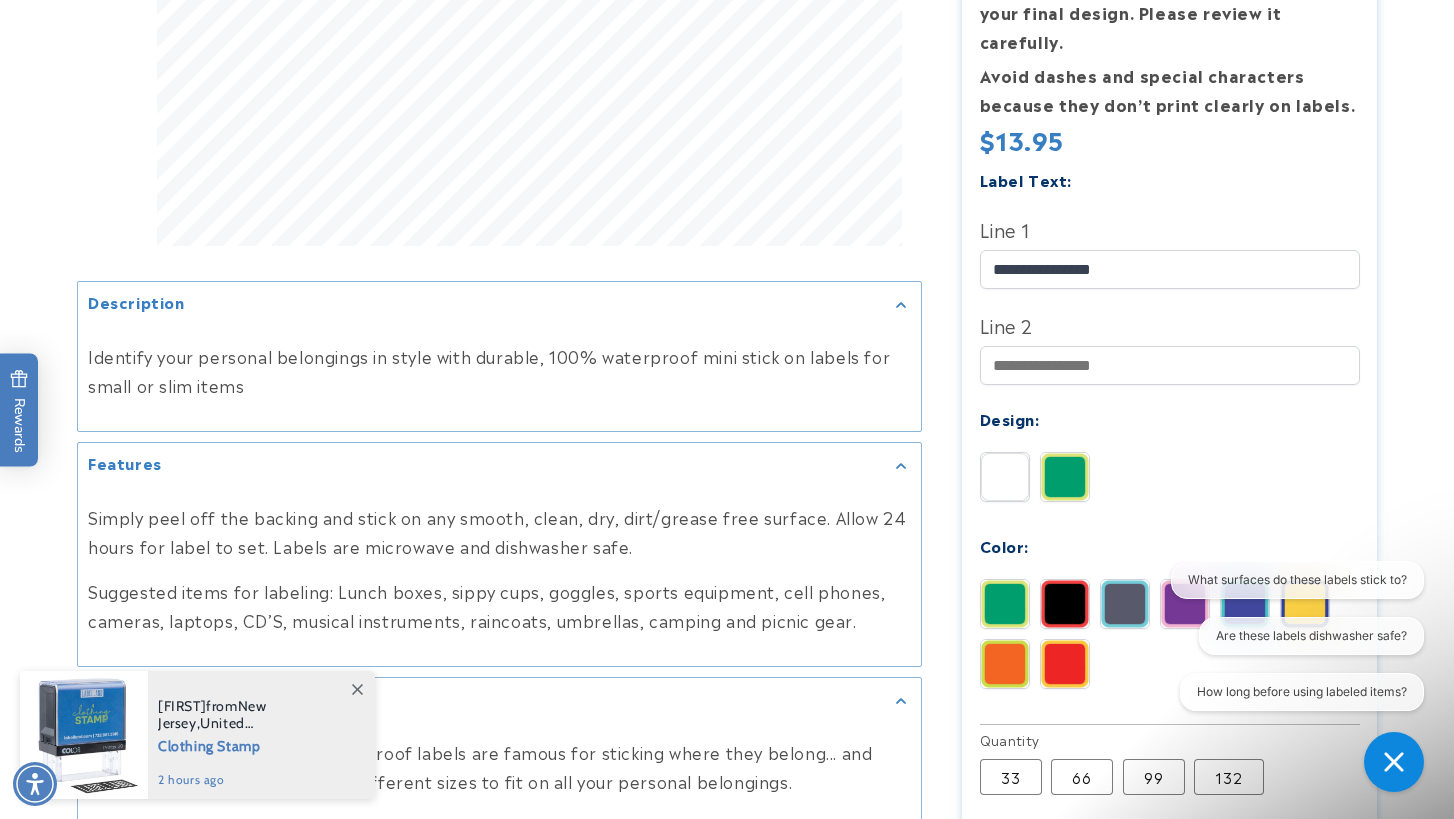 click on "What surfaces do these labels stick to? Are these labels dishwasher safe? How long before using labeled items?" at bounding box center [1287, 640] 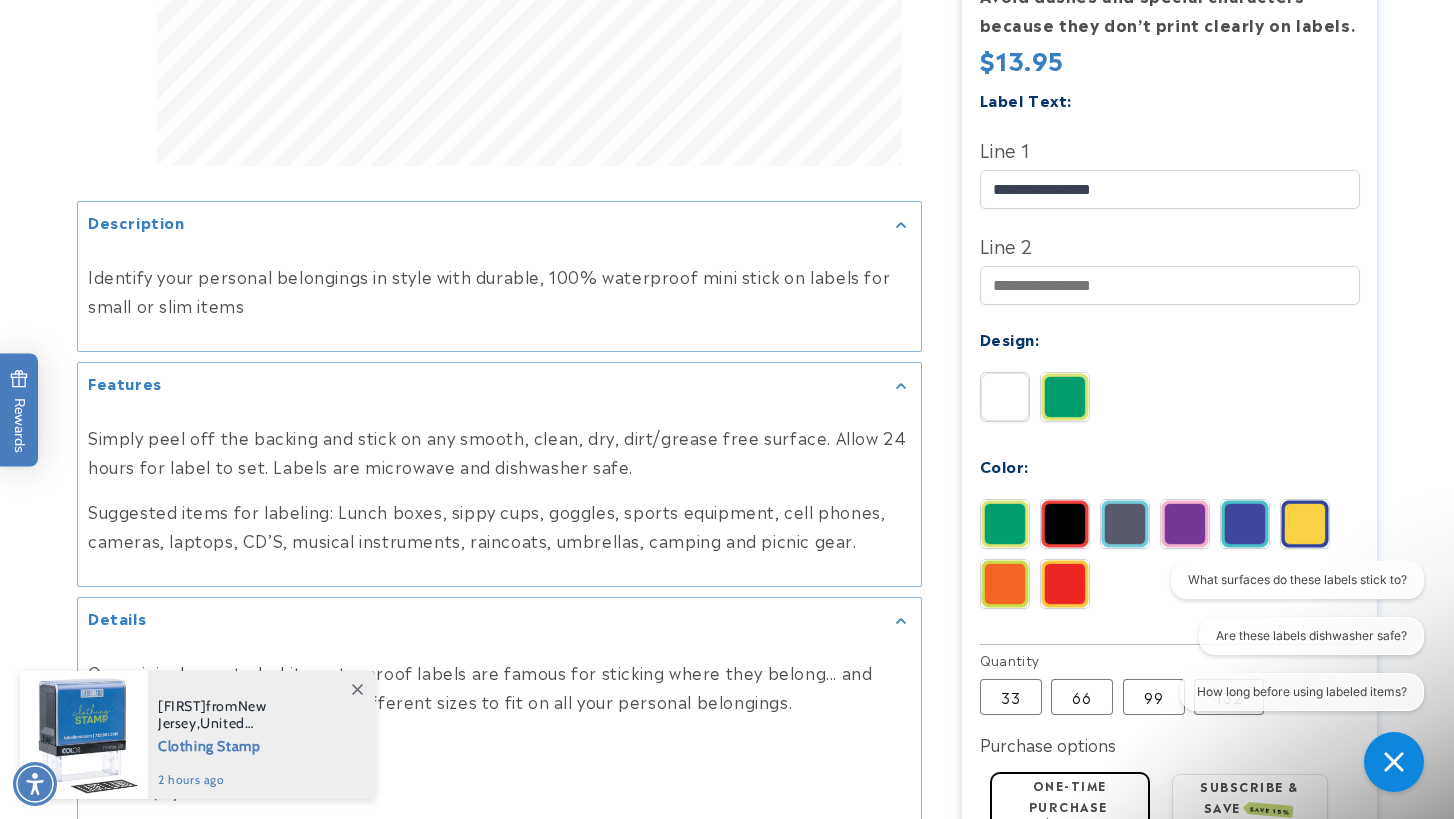 scroll, scrollTop: 826, scrollLeft: 0, axis: vertical 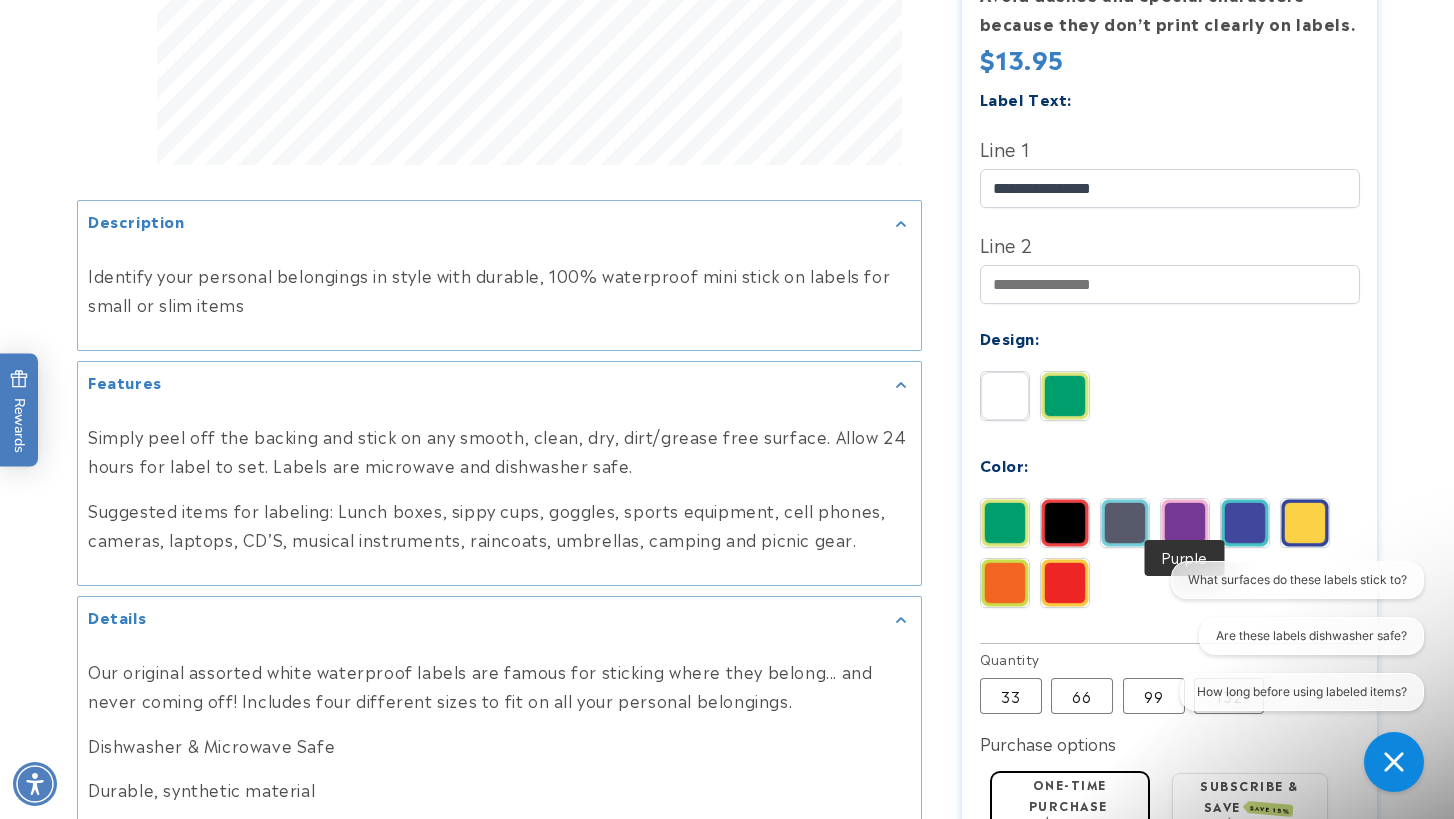 click at bounding box center (1185, 523) 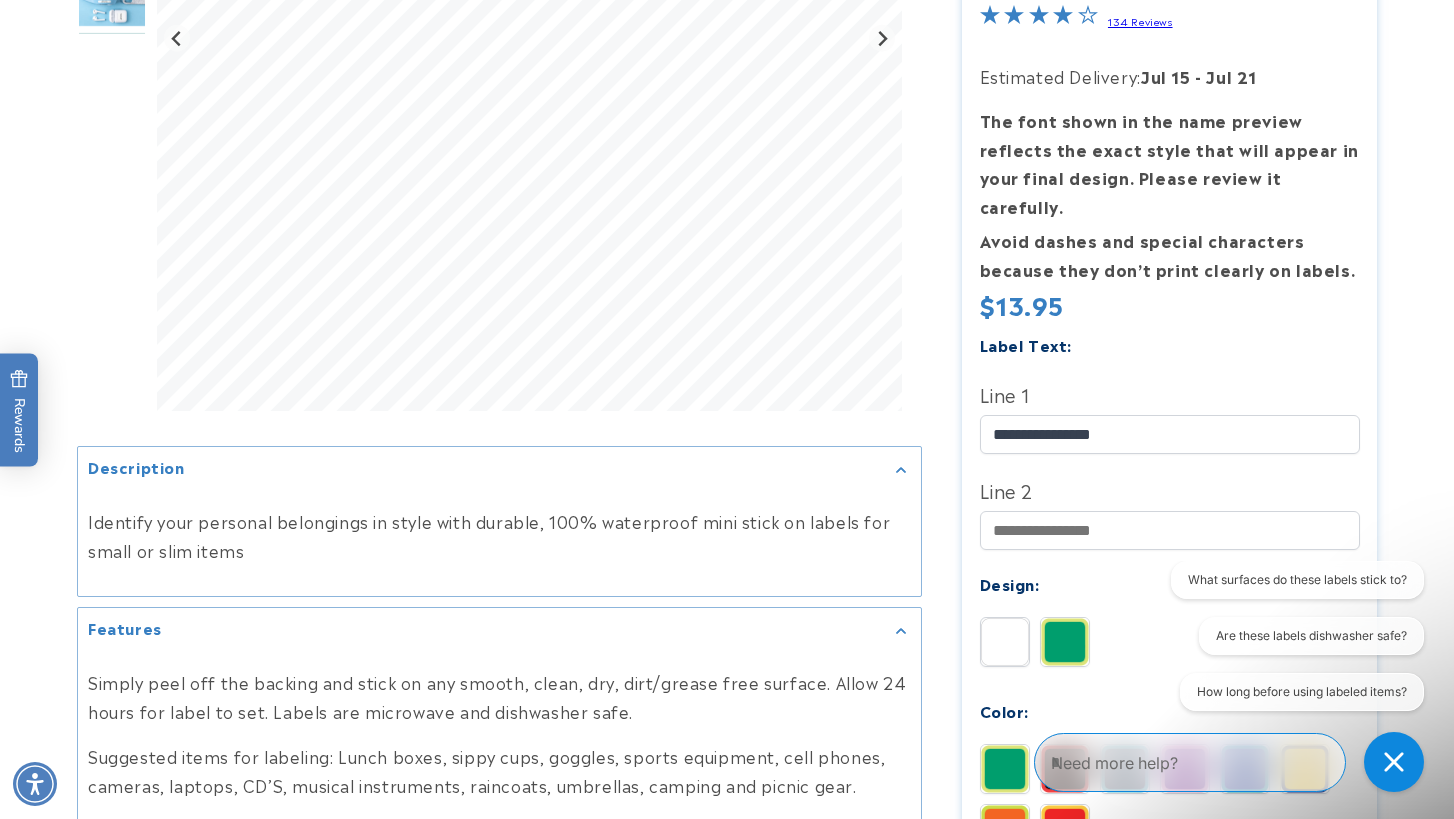 scroll, scrollTop: 584, scrollLeft: 0, axis: vertical 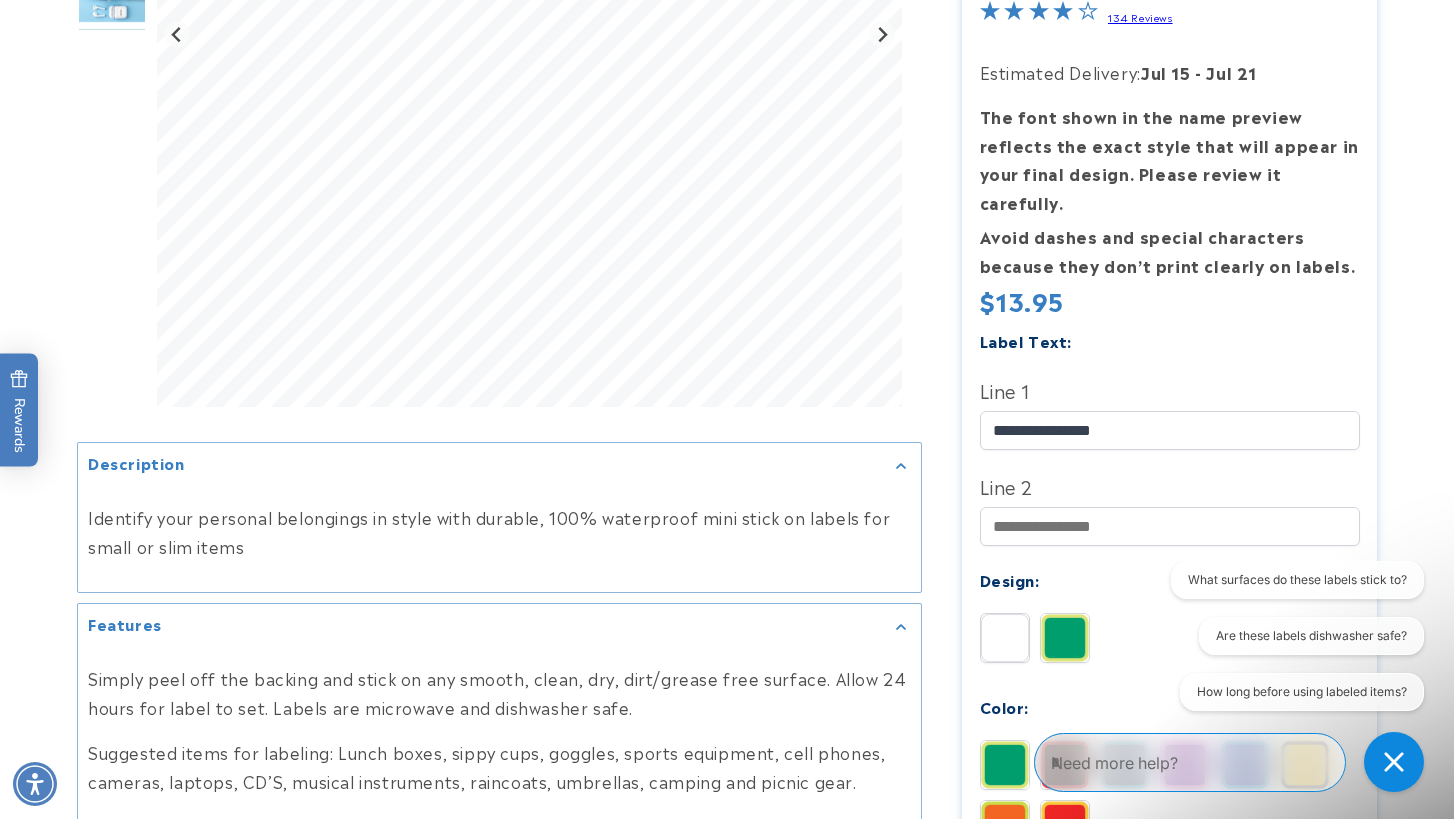 click at bounding box center [1005, 638] 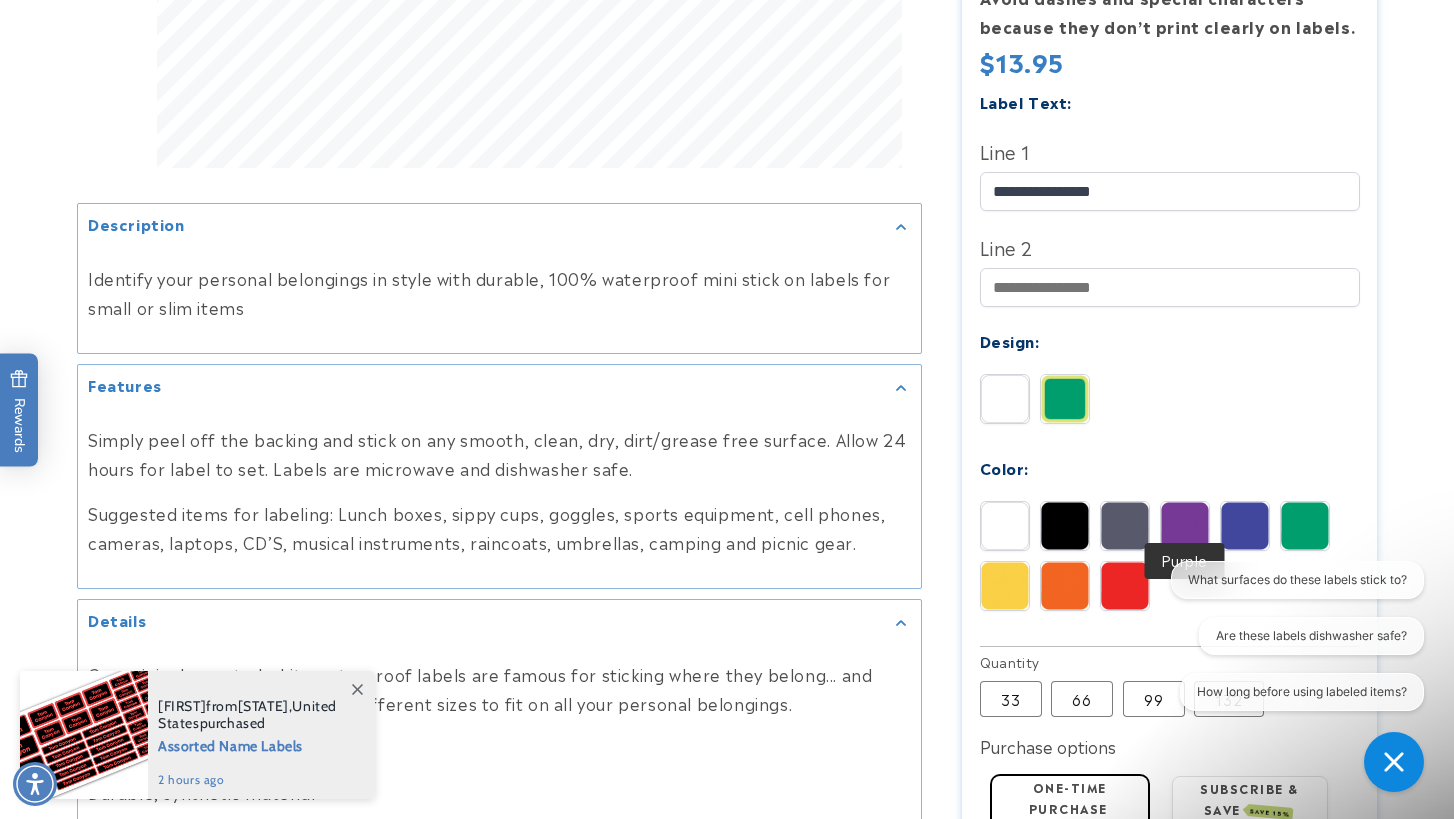 click at bounding box center [1185, 526] 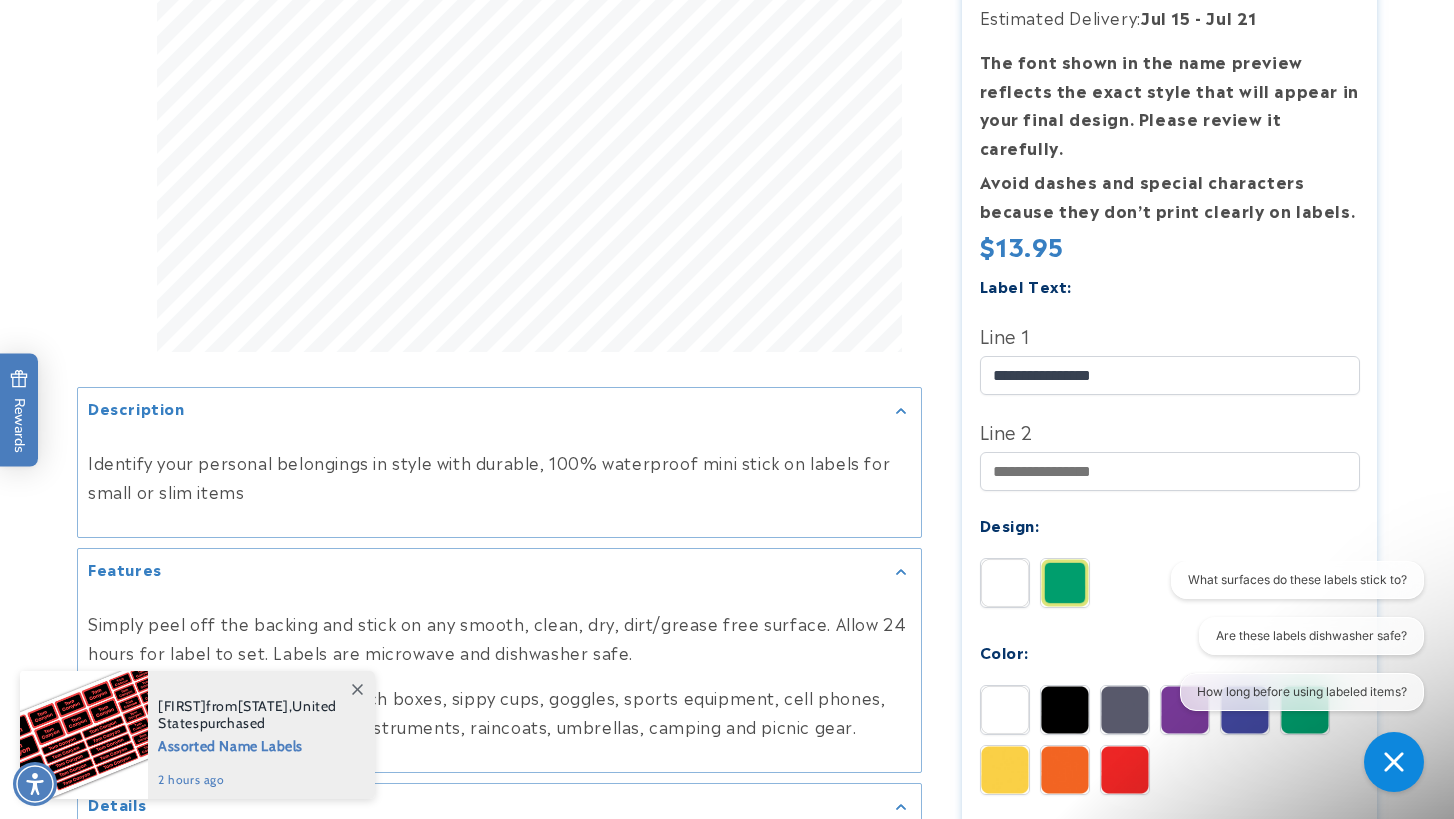 scroll, scrollTop: 791, scrollLeft: 0, axis: vertical 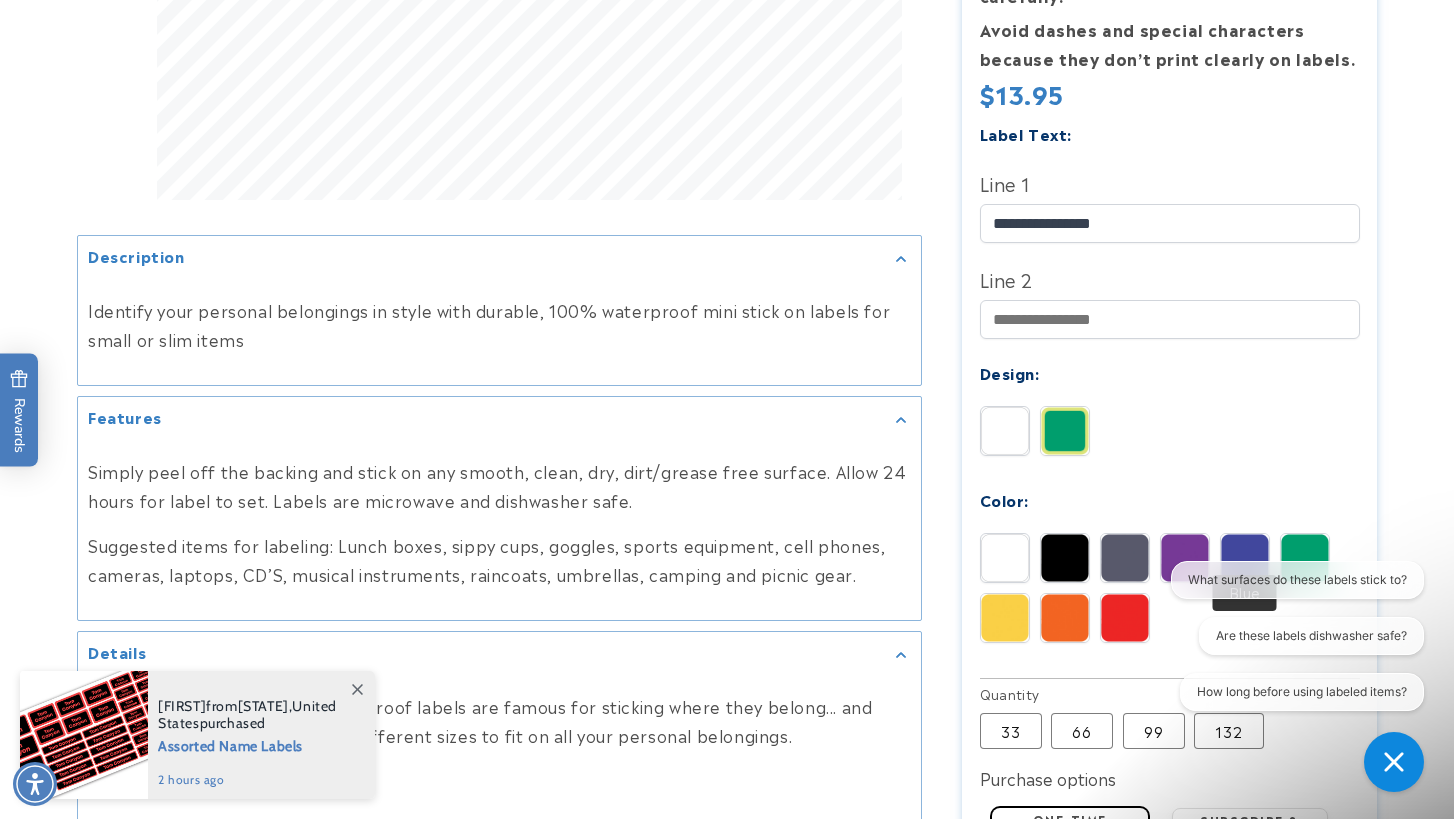 click at bounding box center [1245, 558] 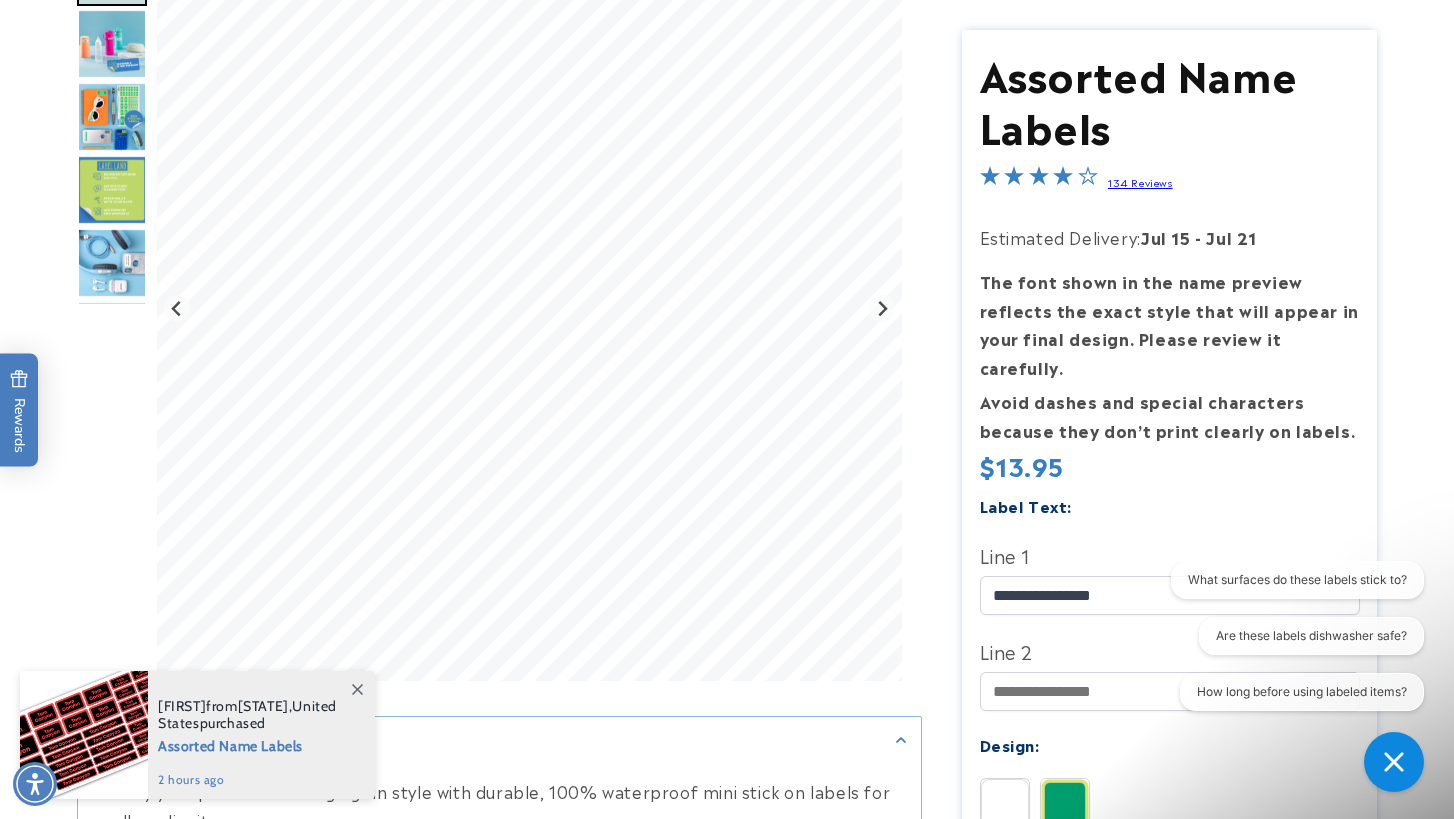 scroll, scrollTop: 440, scrollLeft: 0, axis: vertical 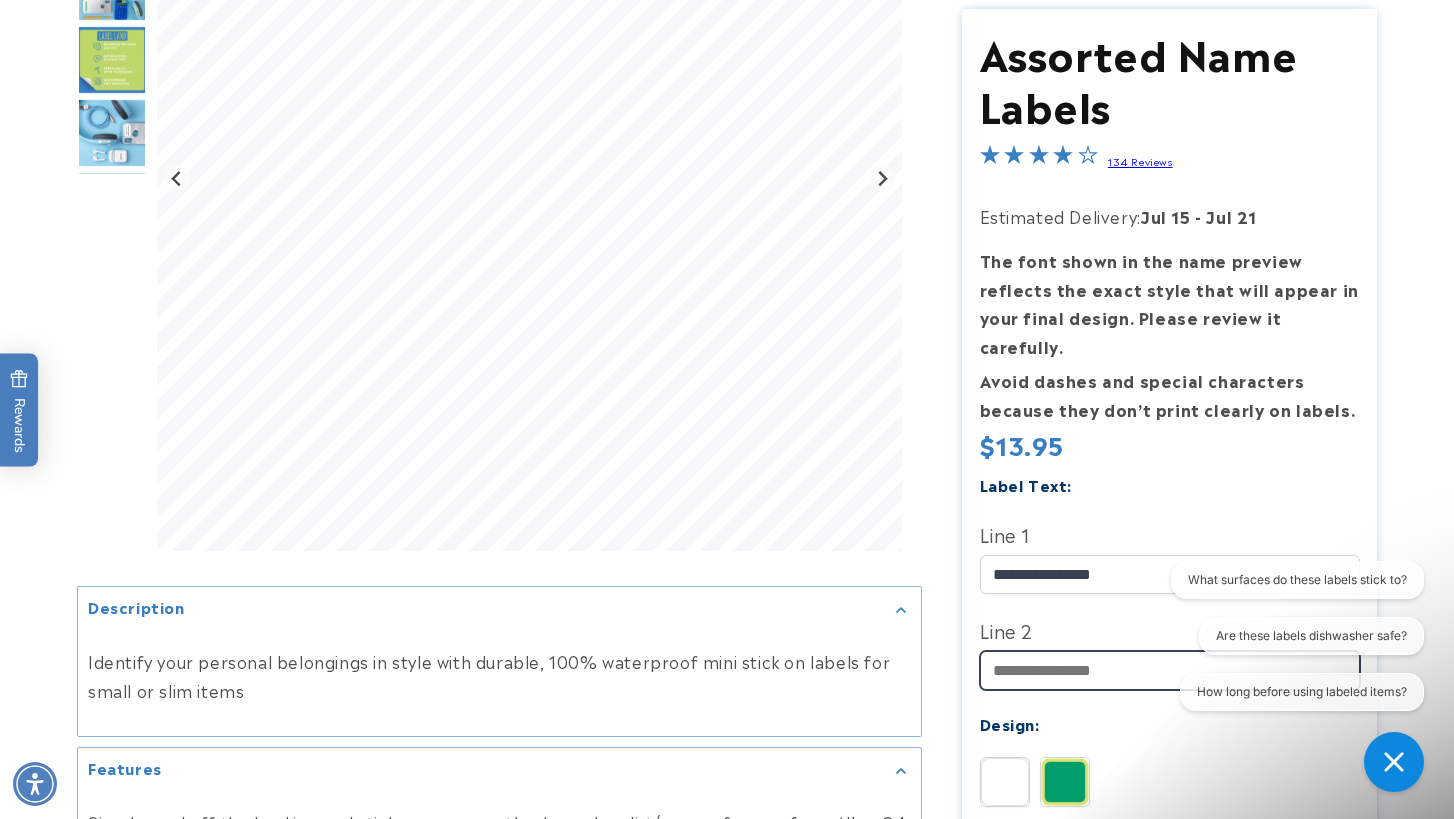 click on "Line 2" at bounding box center (1170, 670) 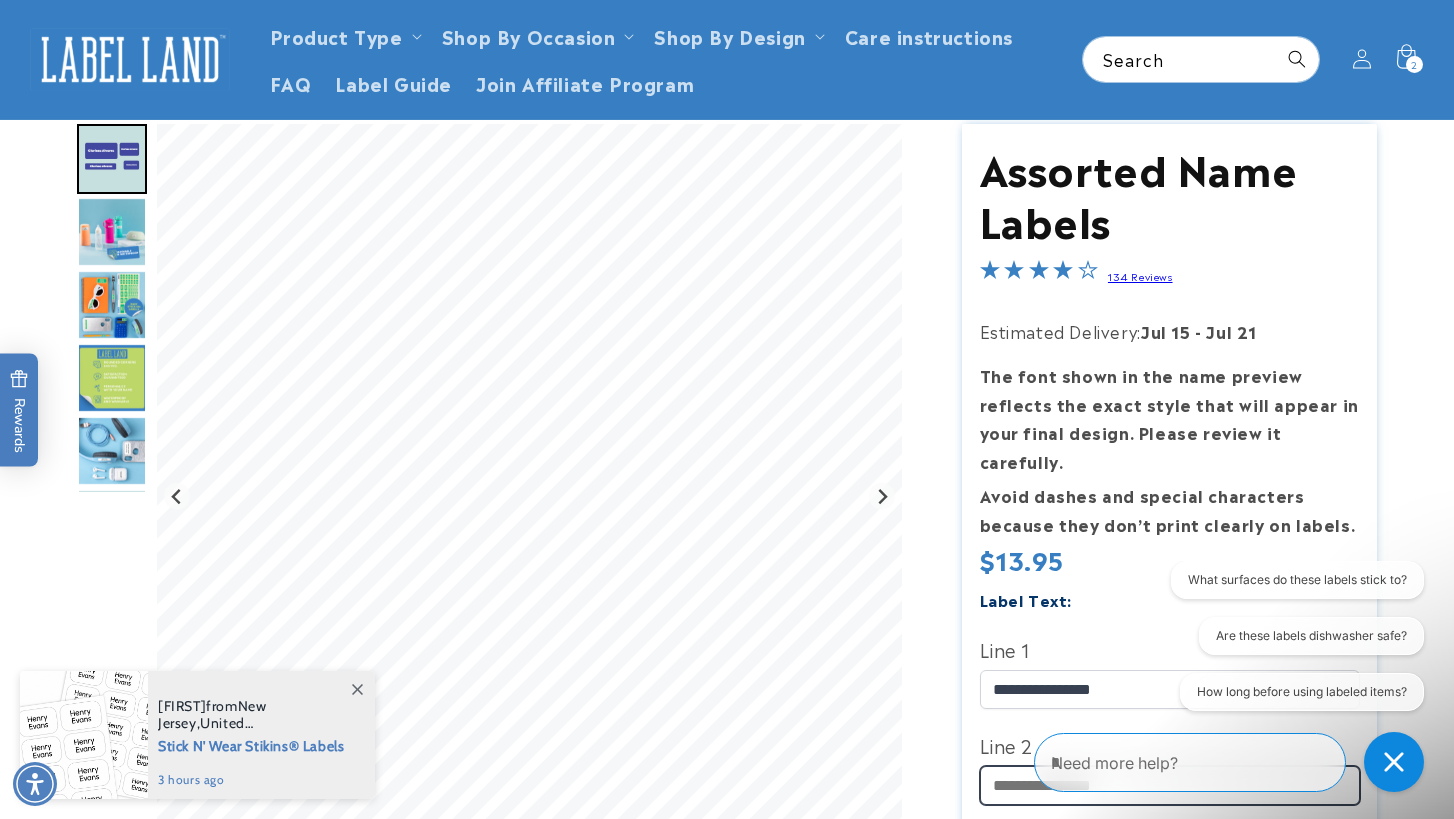 scroll, scrollTop: 110, scrollLeft: 0, axis: vertical 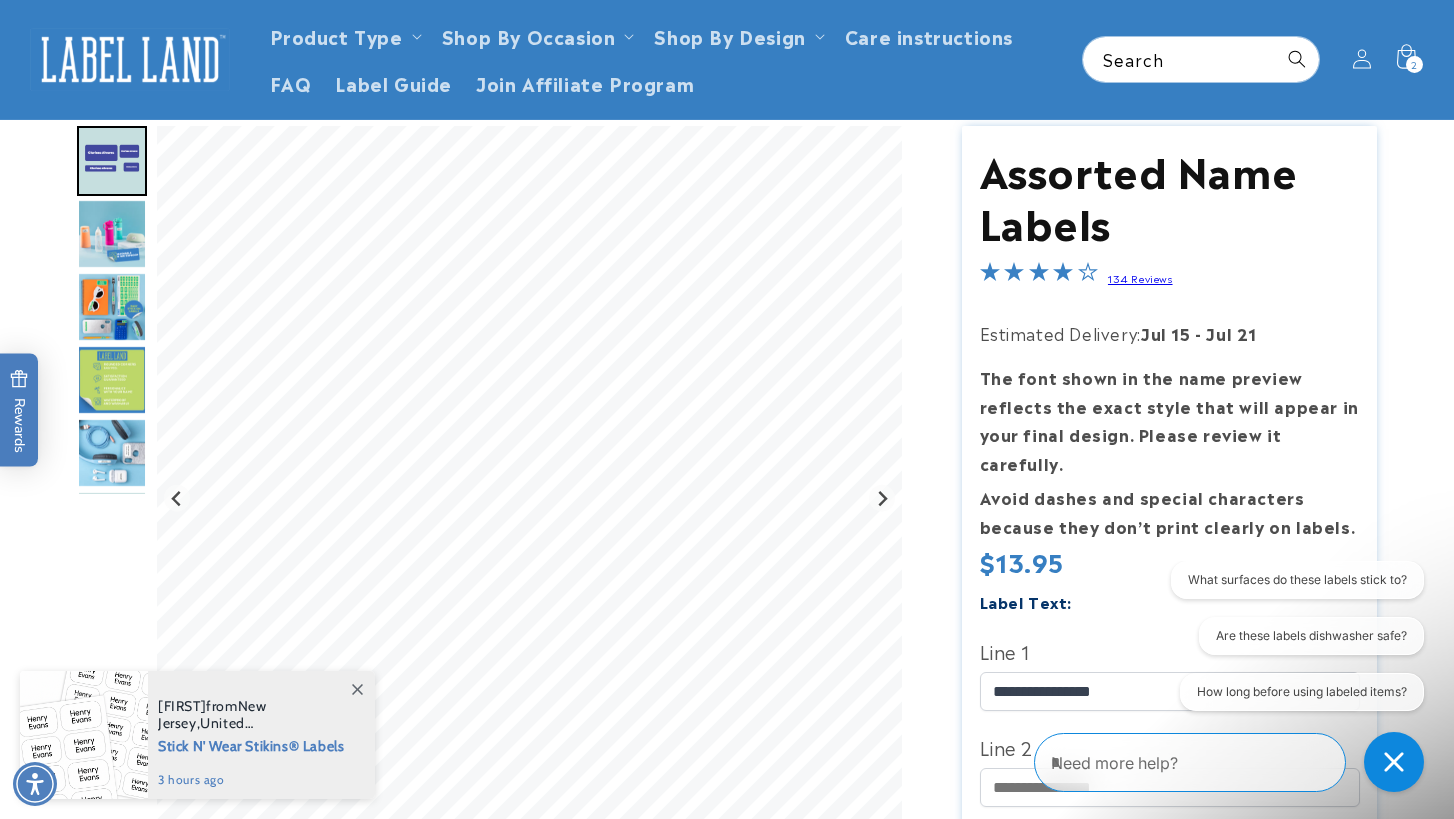 click at bounding box center (112, 307) 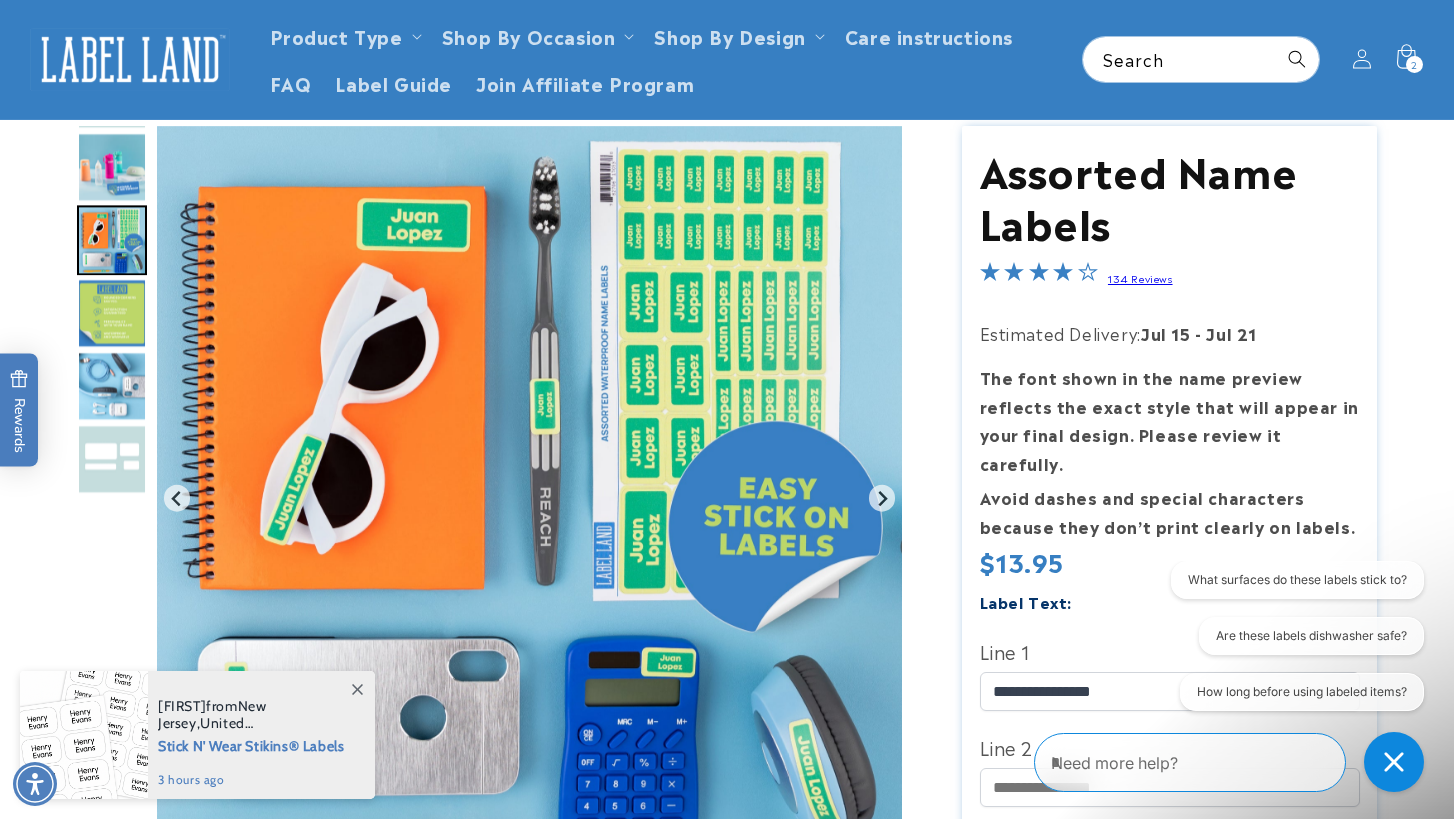 click at bounding box center [112, 167] 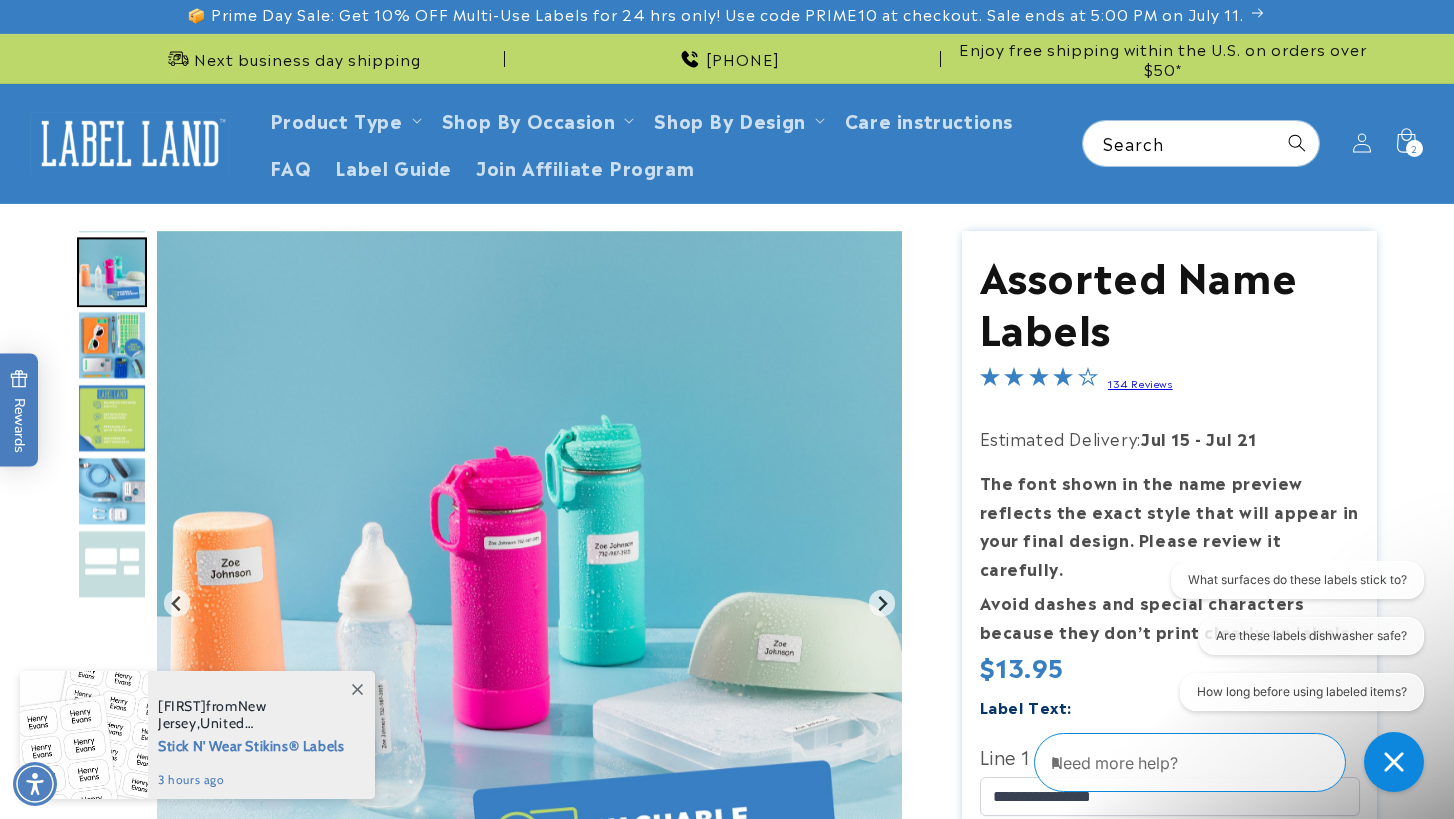 scroll, scrollTop: 0, scrollLeft: 0, axis: both 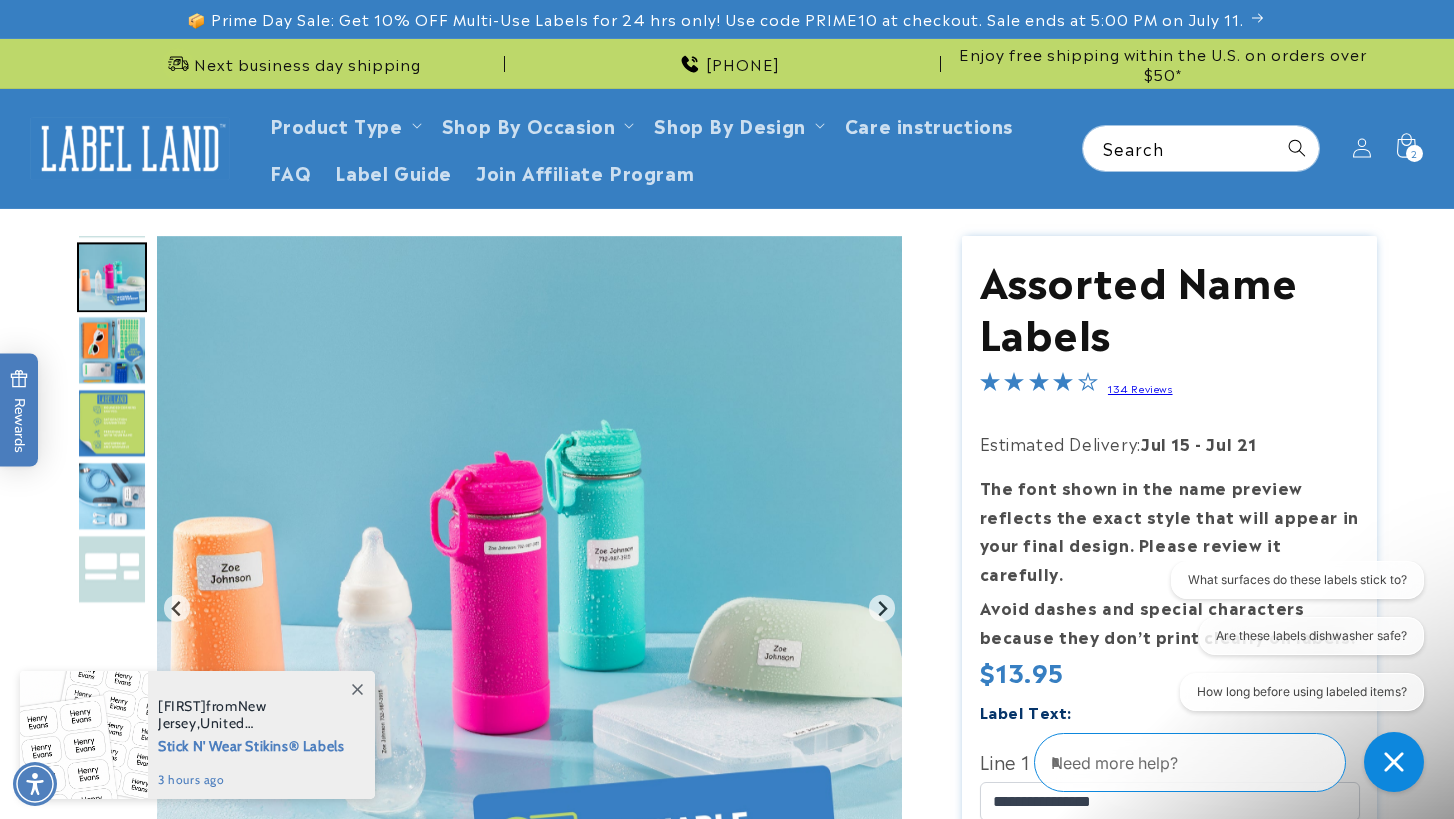 click at bounding box center [112, 350] 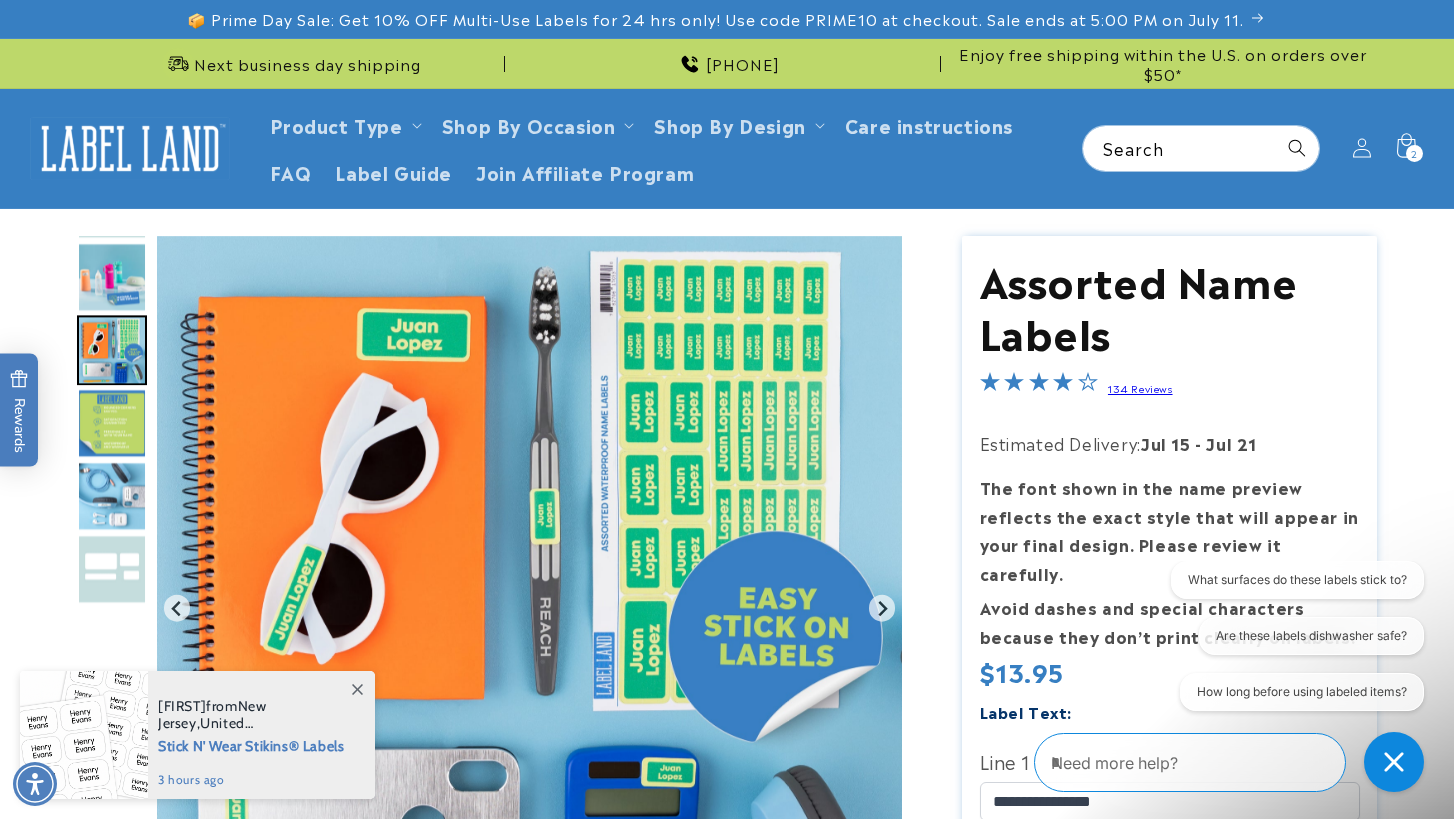 click at bounding box center [112, 423] 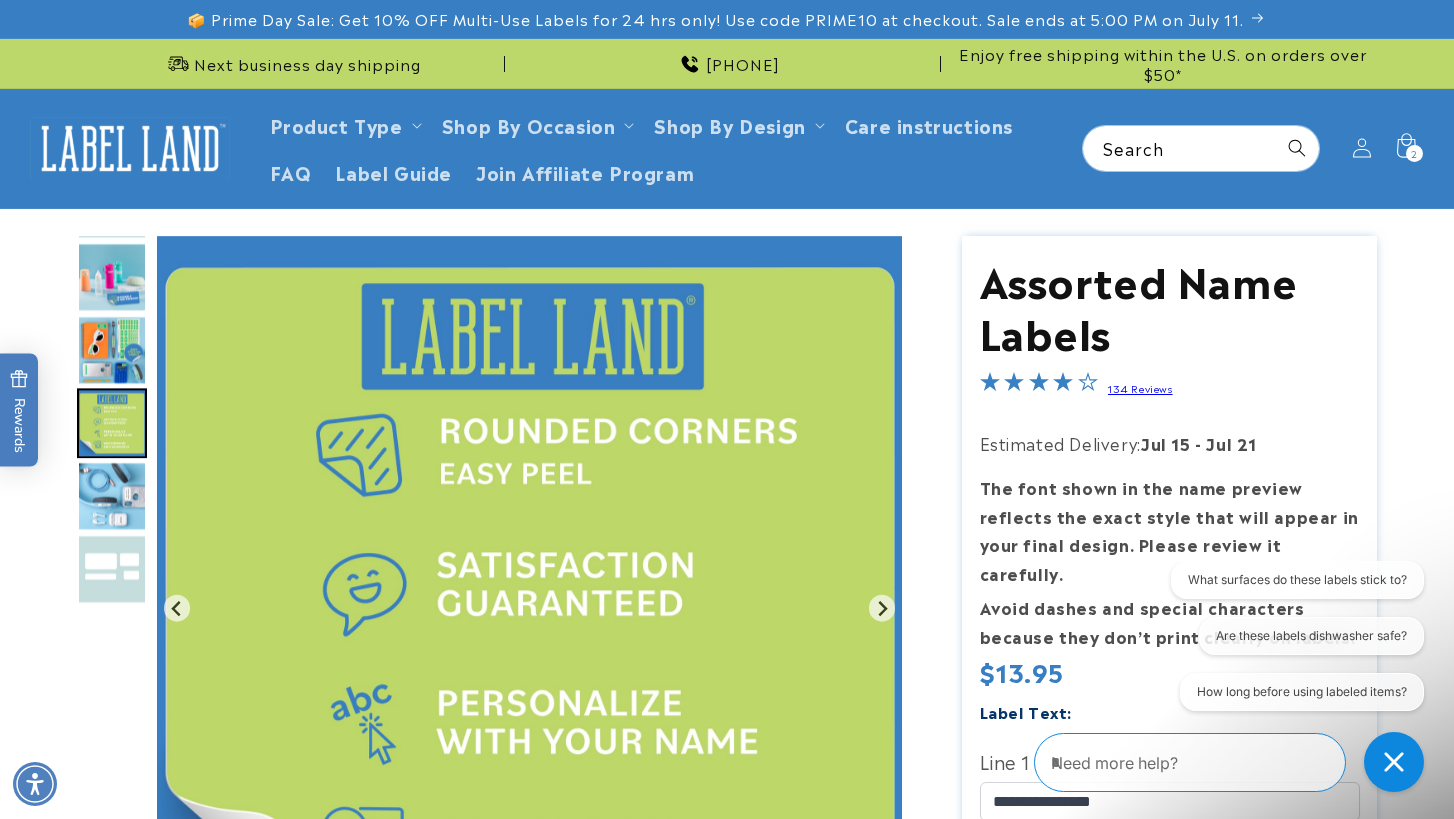 click at bounding box center [112, 496] 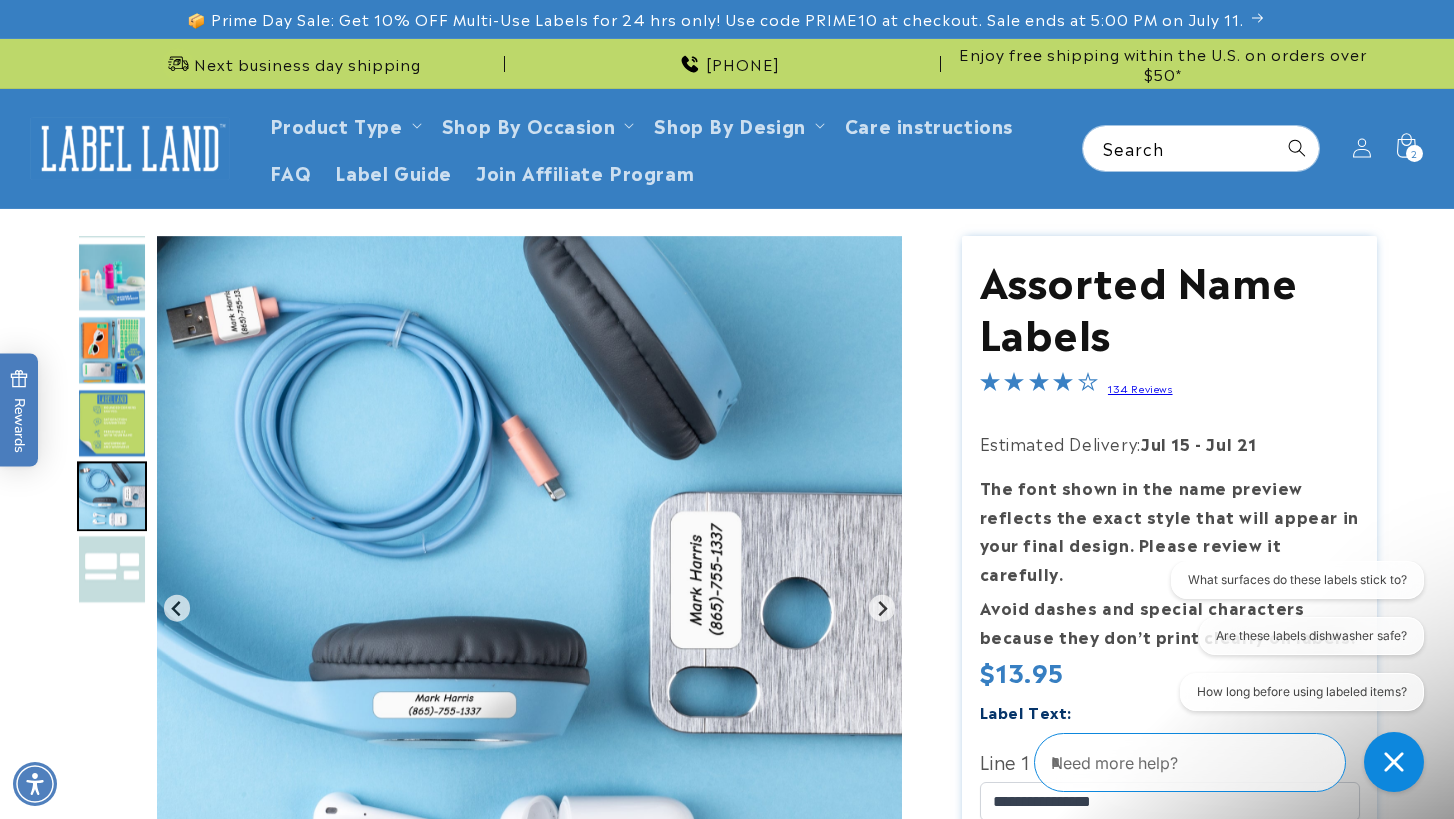 click at bounding box center (112, 569) 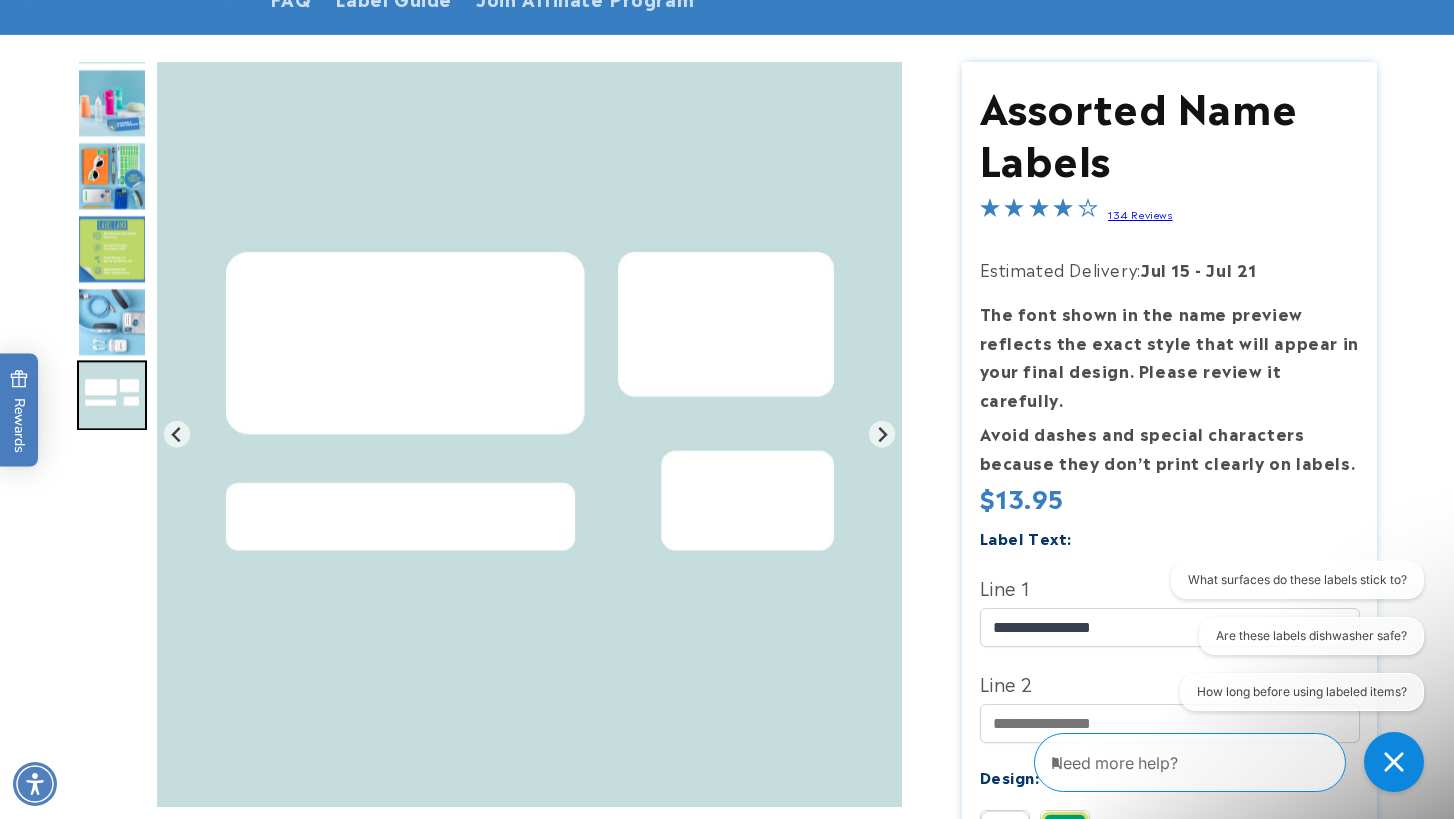 scroll, scrollTop: 181, scrollLeft: 0, axis: vertical 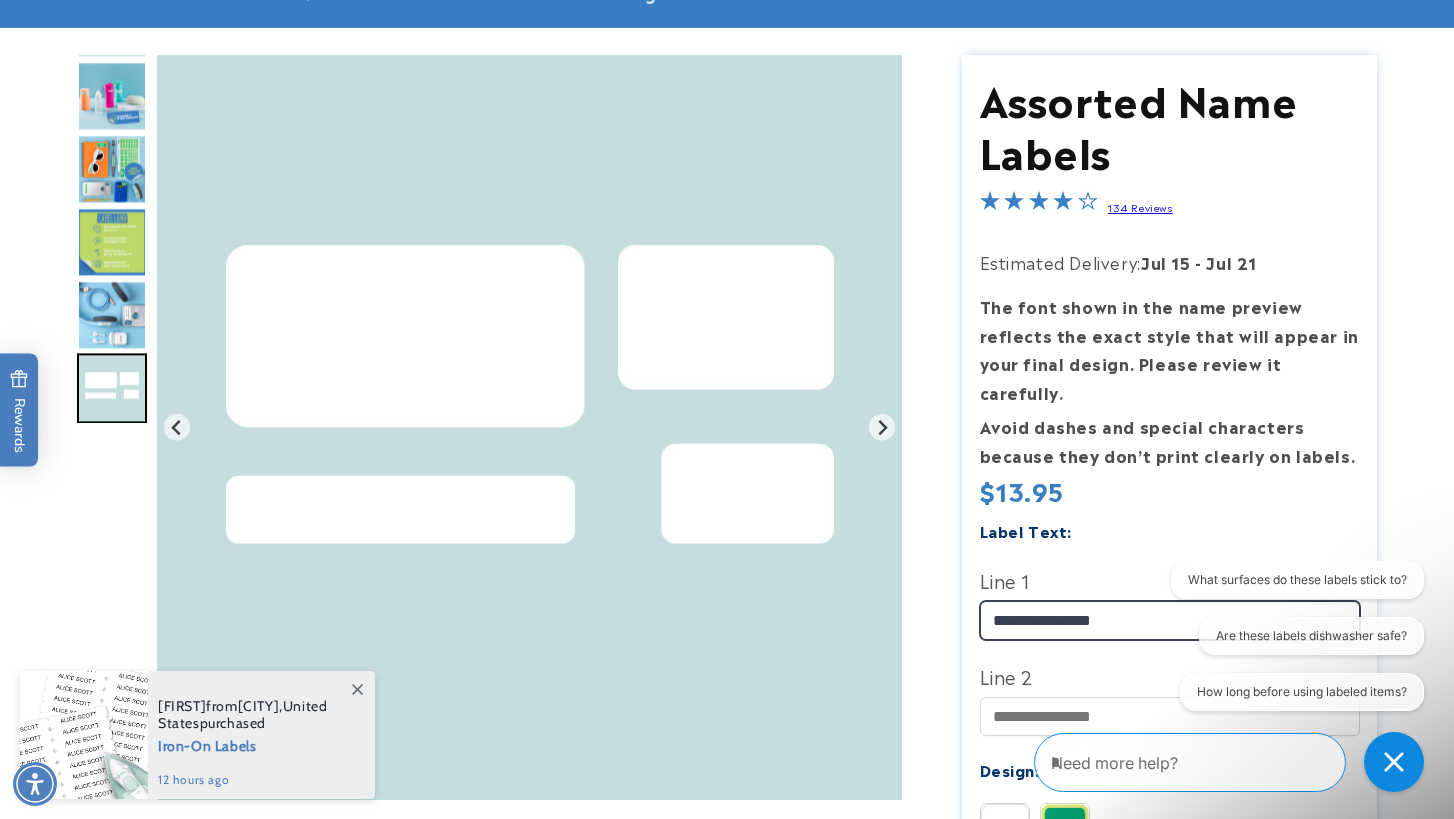 click on "**********" at bounding box center (1170, 620) 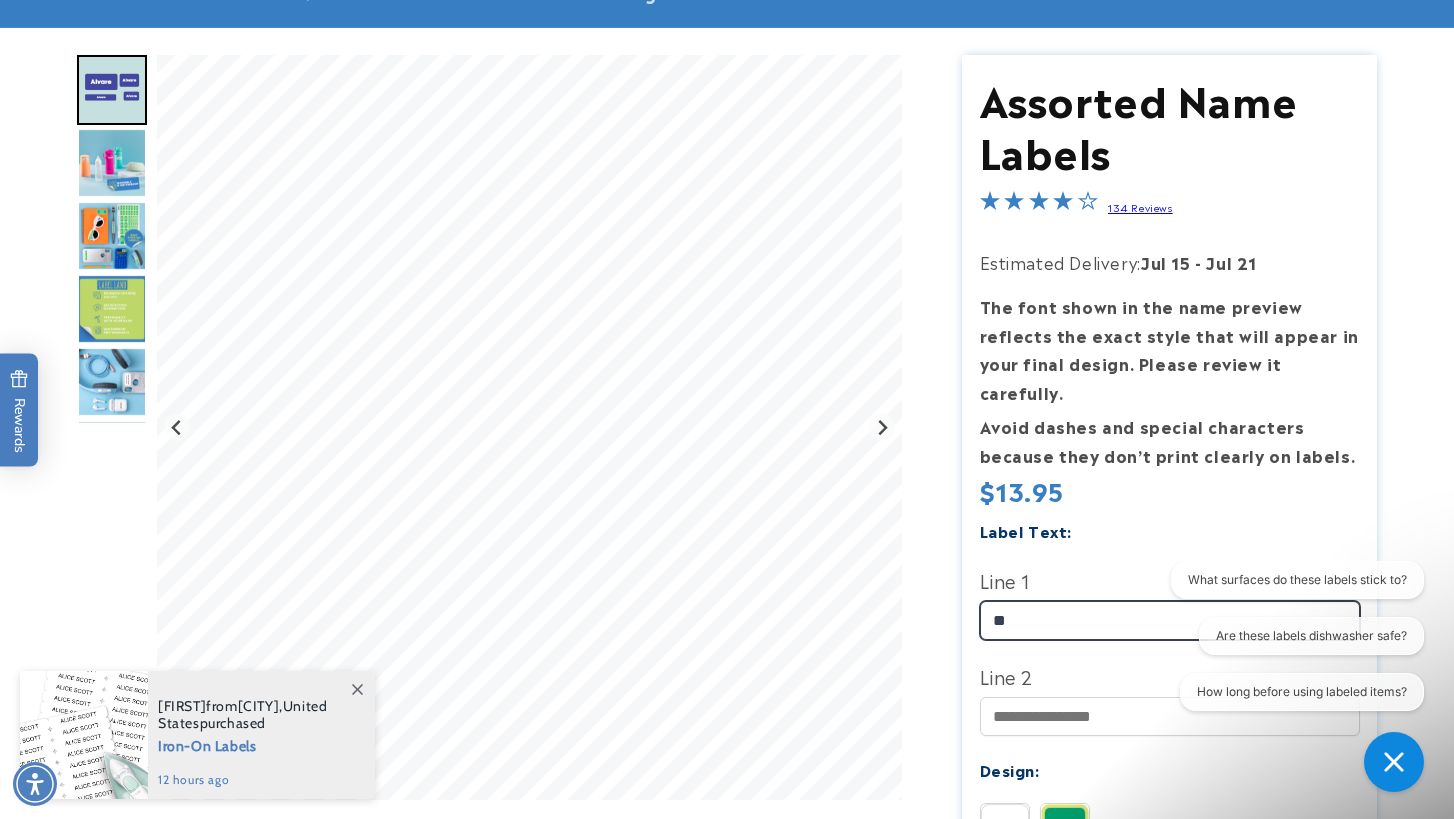 type on "*" 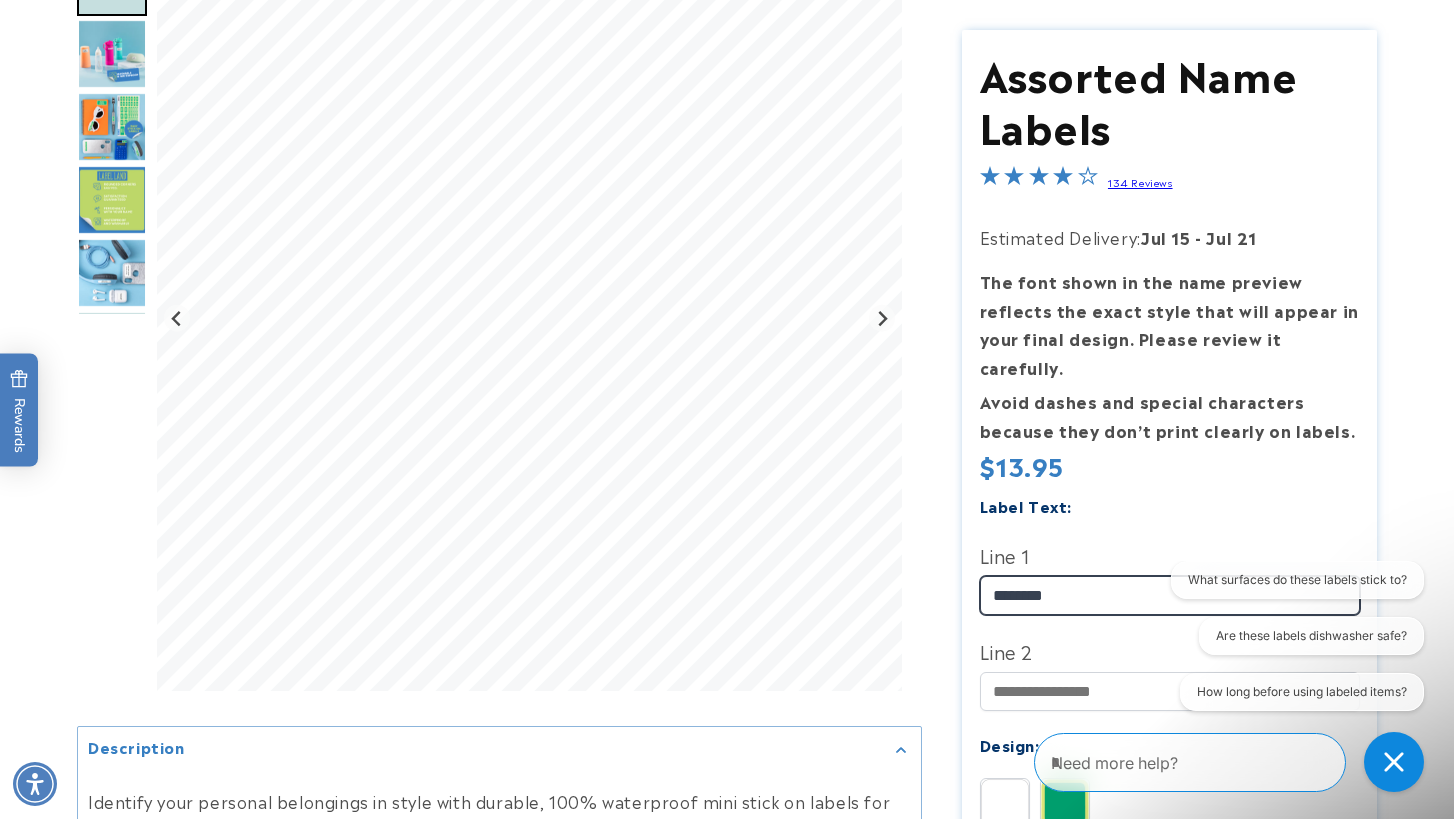 scroll, scrollTop: 303, scrollLeft: 0, axis: vertical 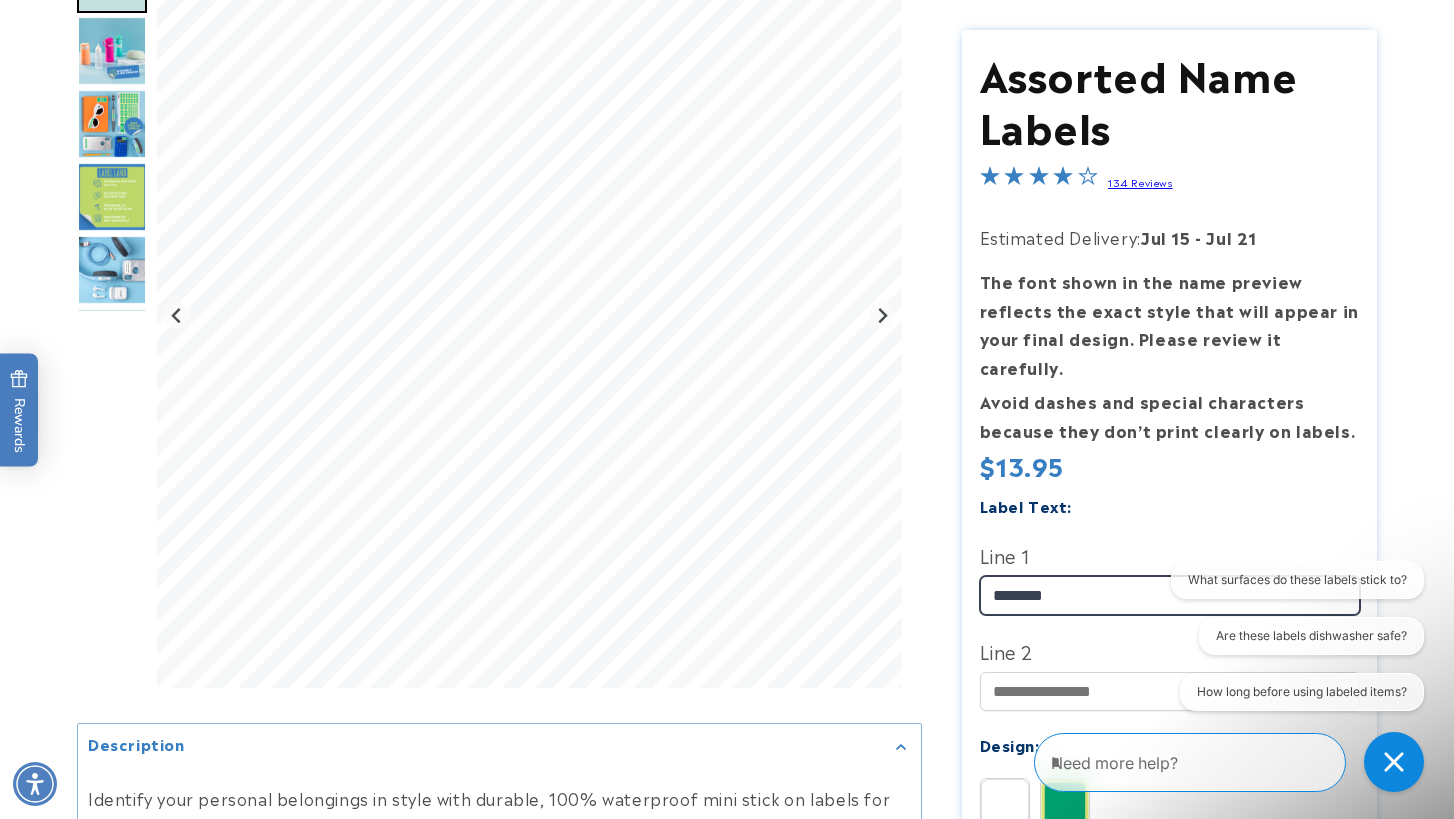 type on "********" 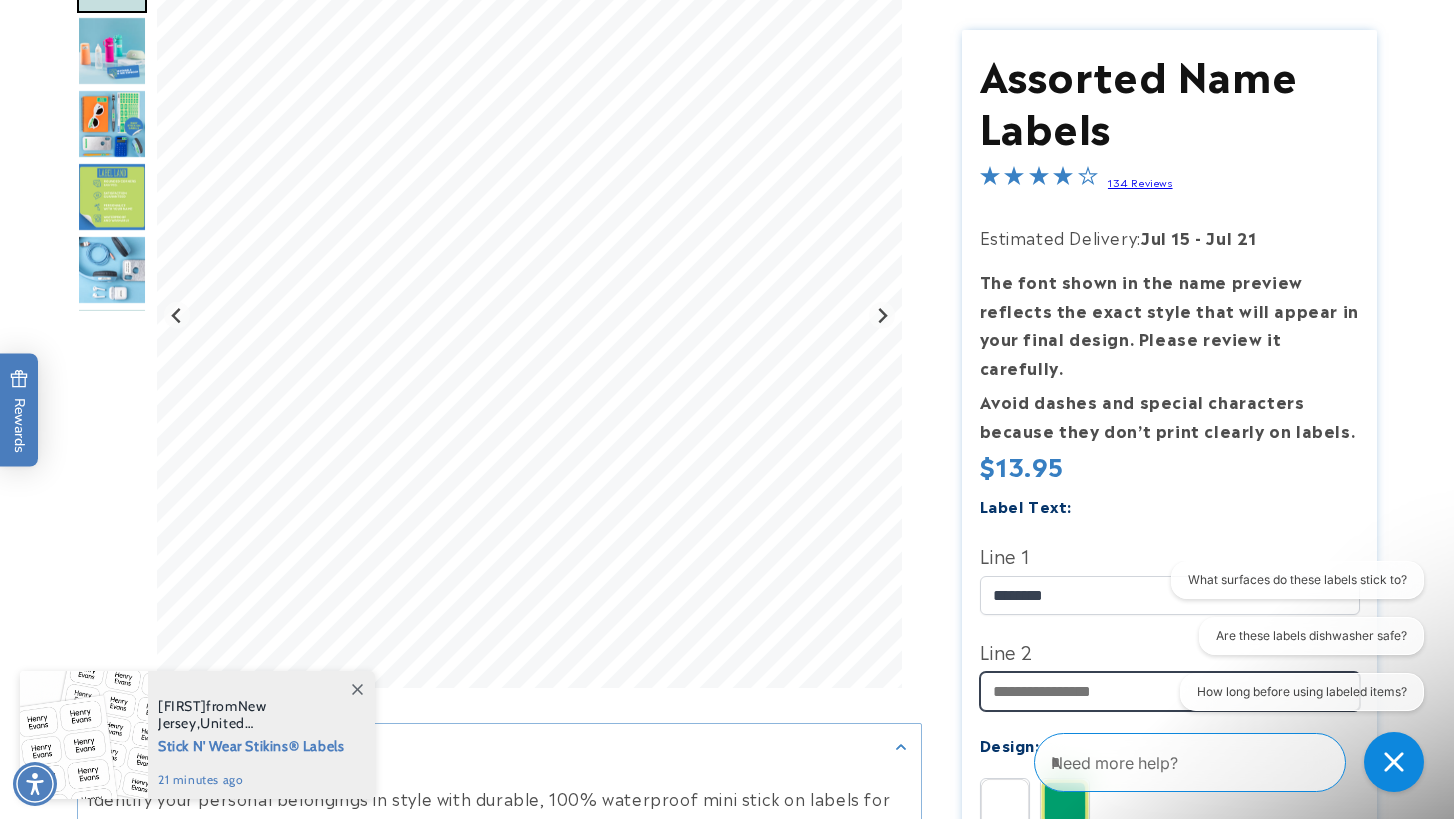 click on "Line 2" at bounding box center (1170, 692) 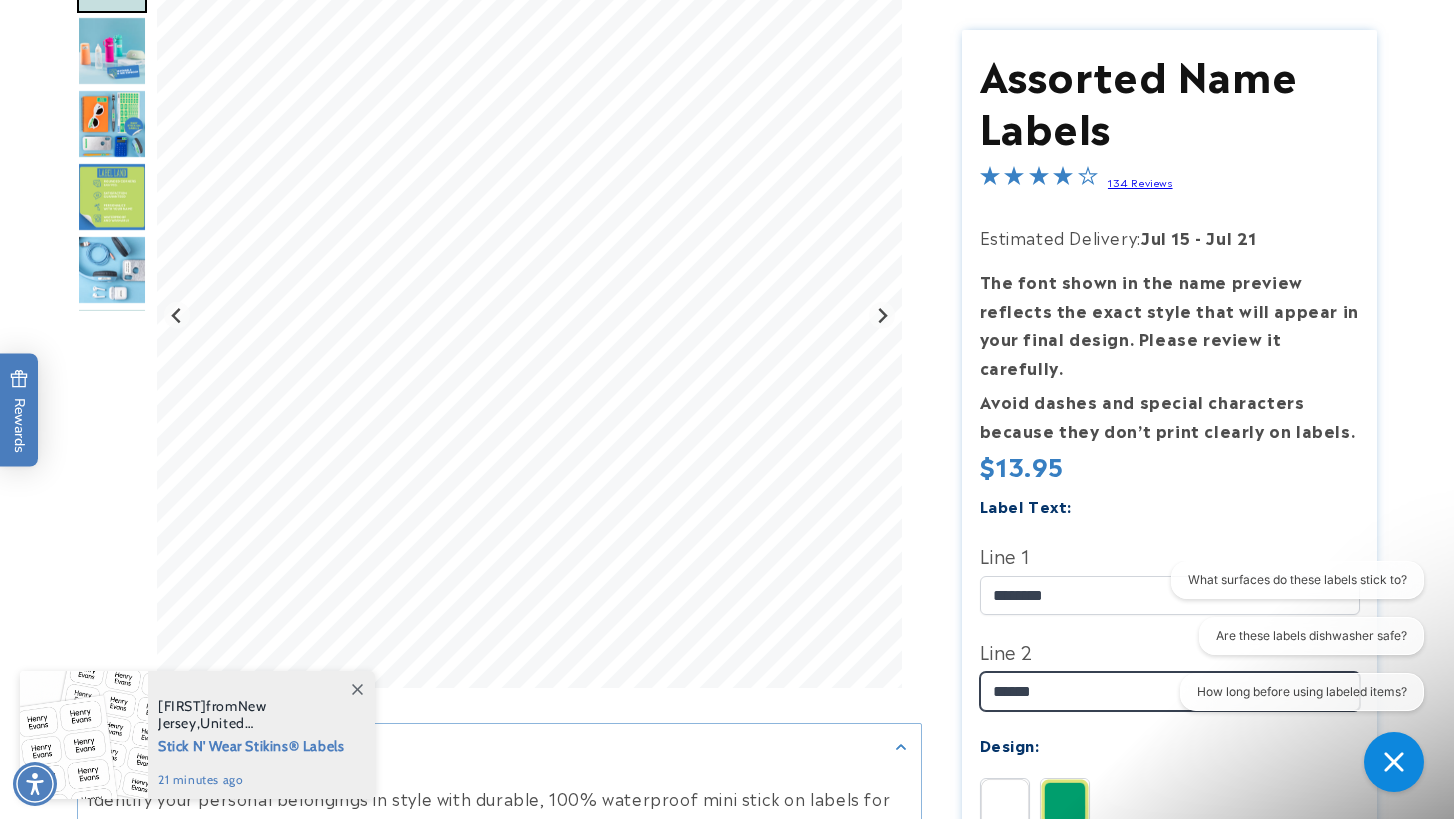 type on "*******" 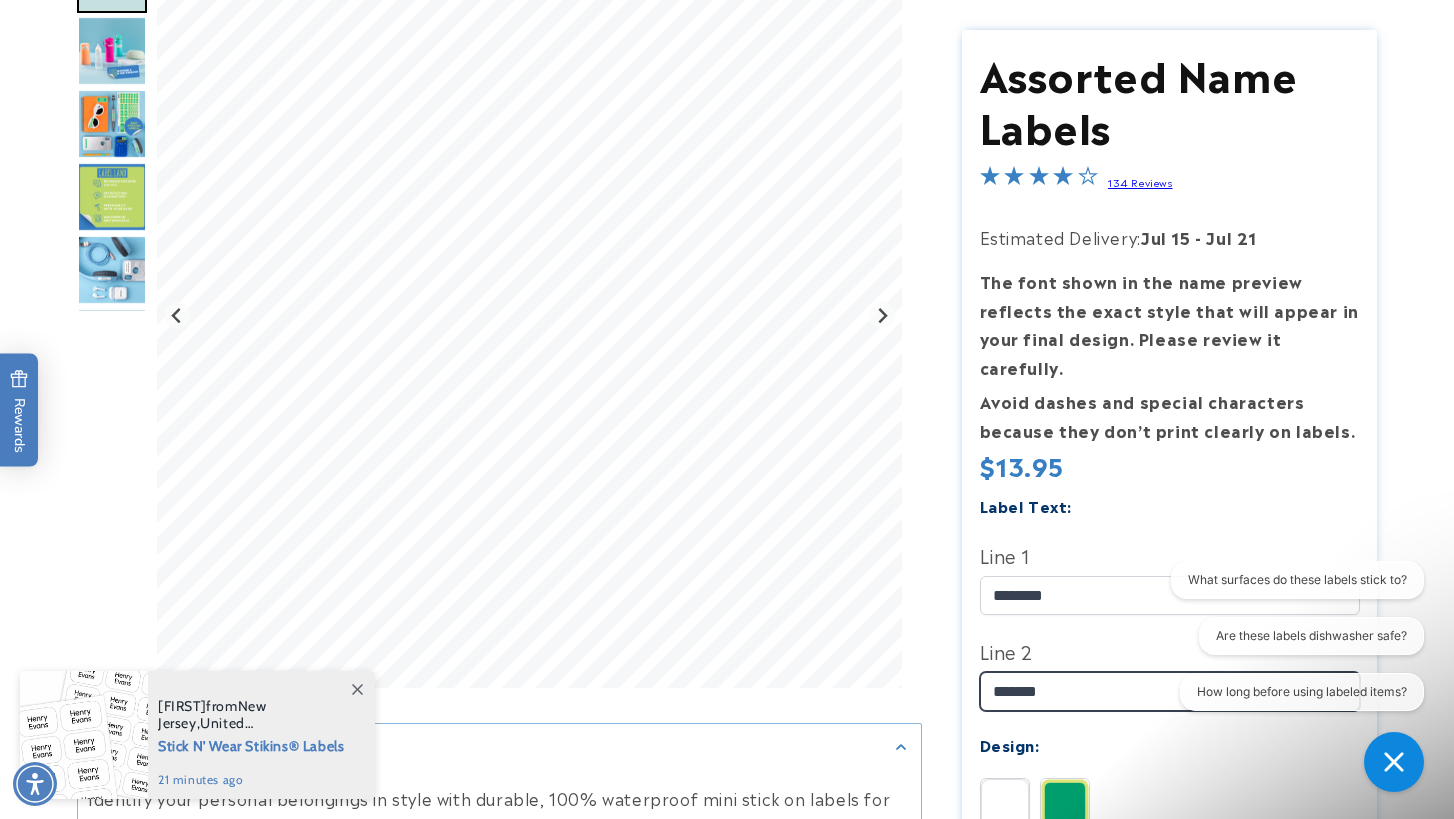 click on "*******" at bounding box center [1170, 692] 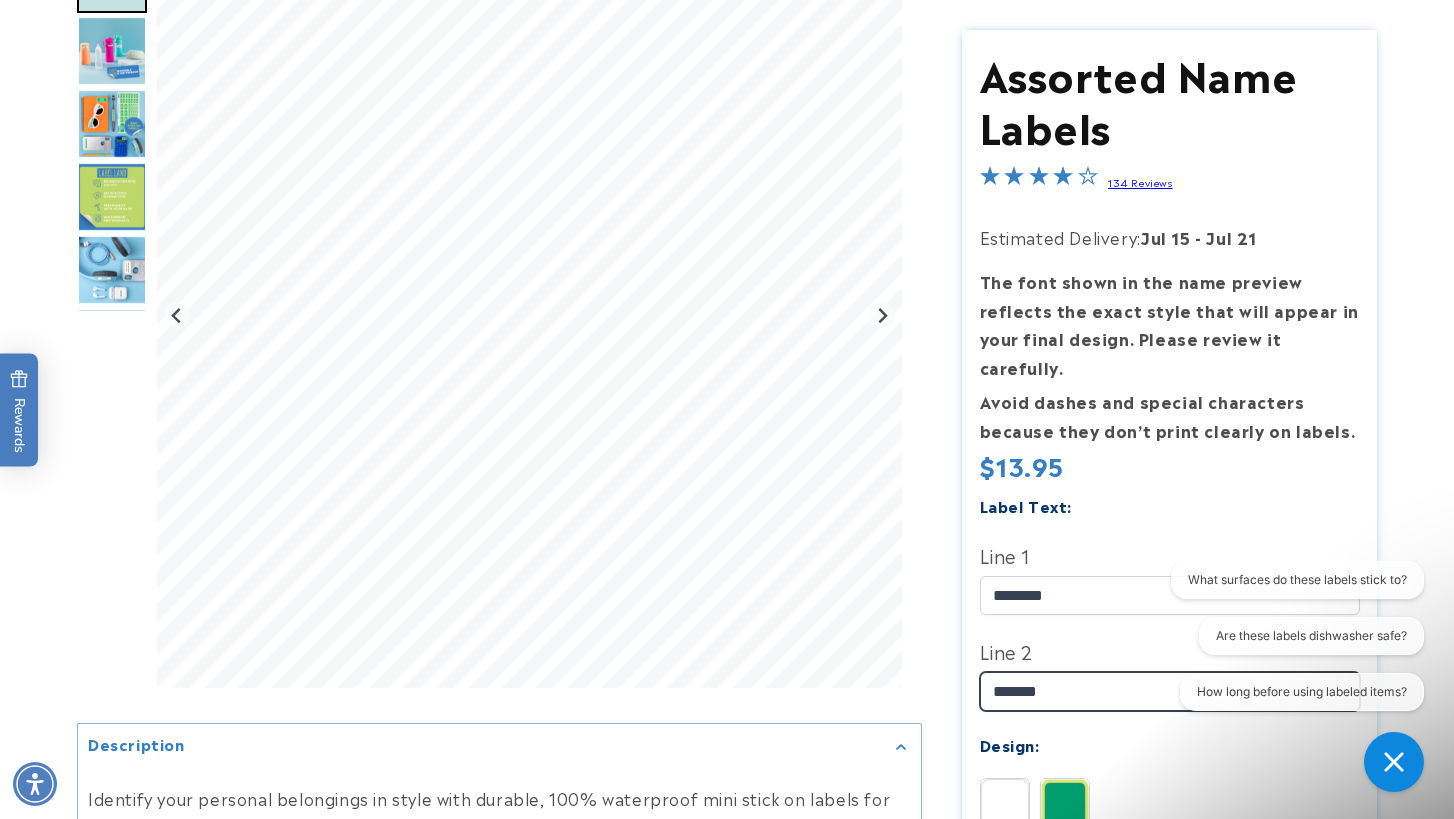click on "*******" at bounding box center (1170, 692) 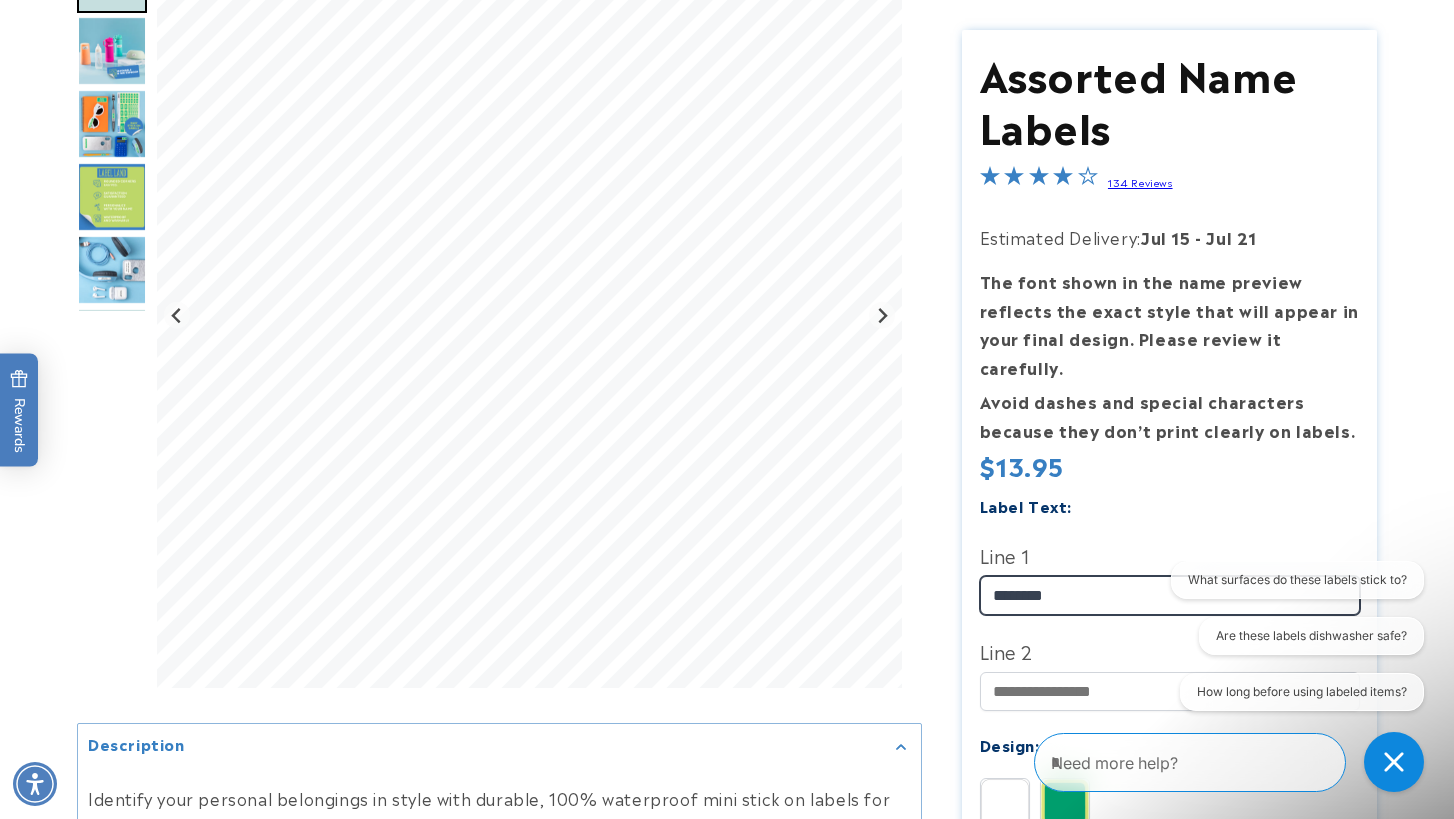 click on "********" at bounding box center (1170, 595) 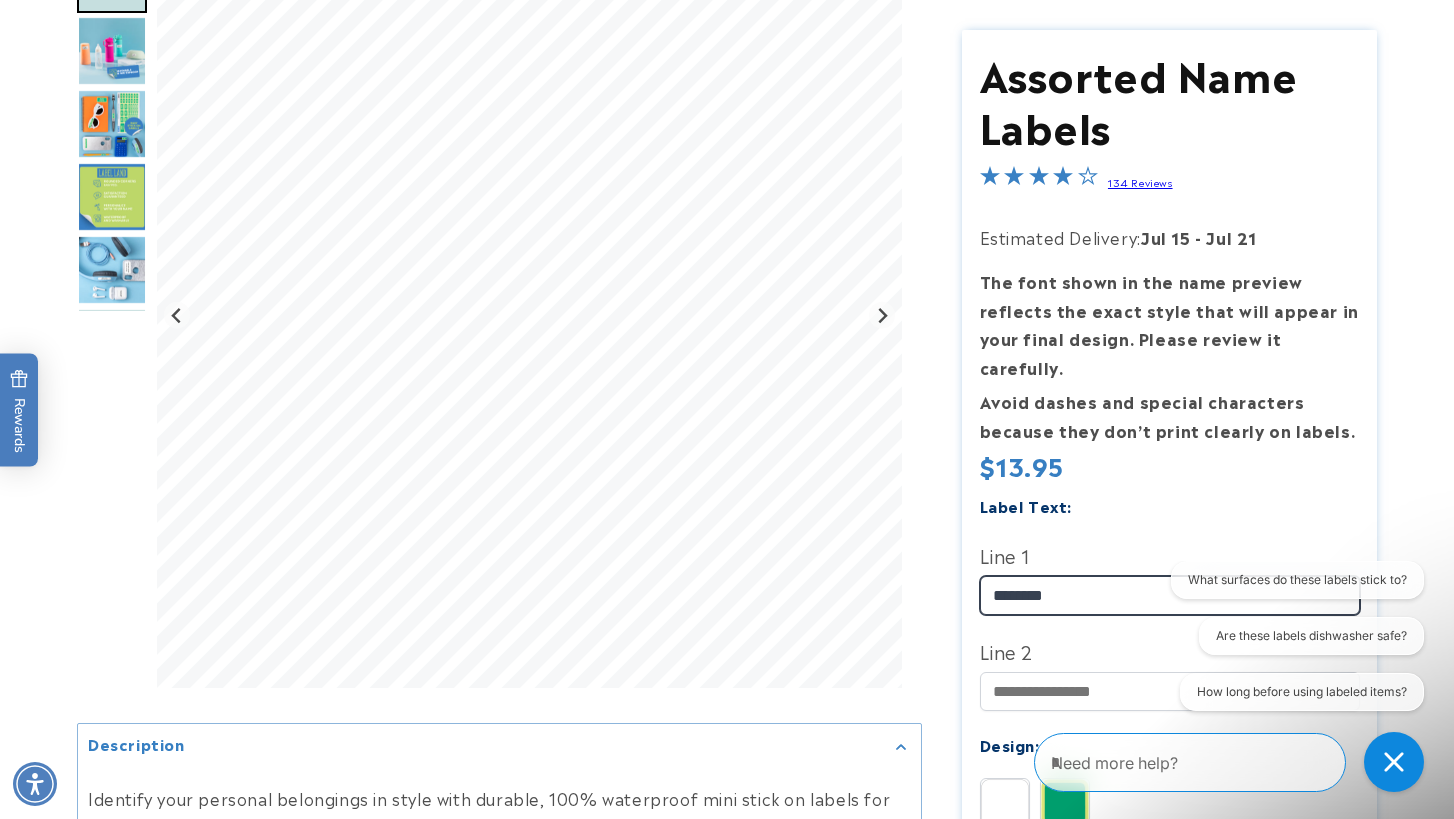 click on "********" at bounding box center (1170, 595) 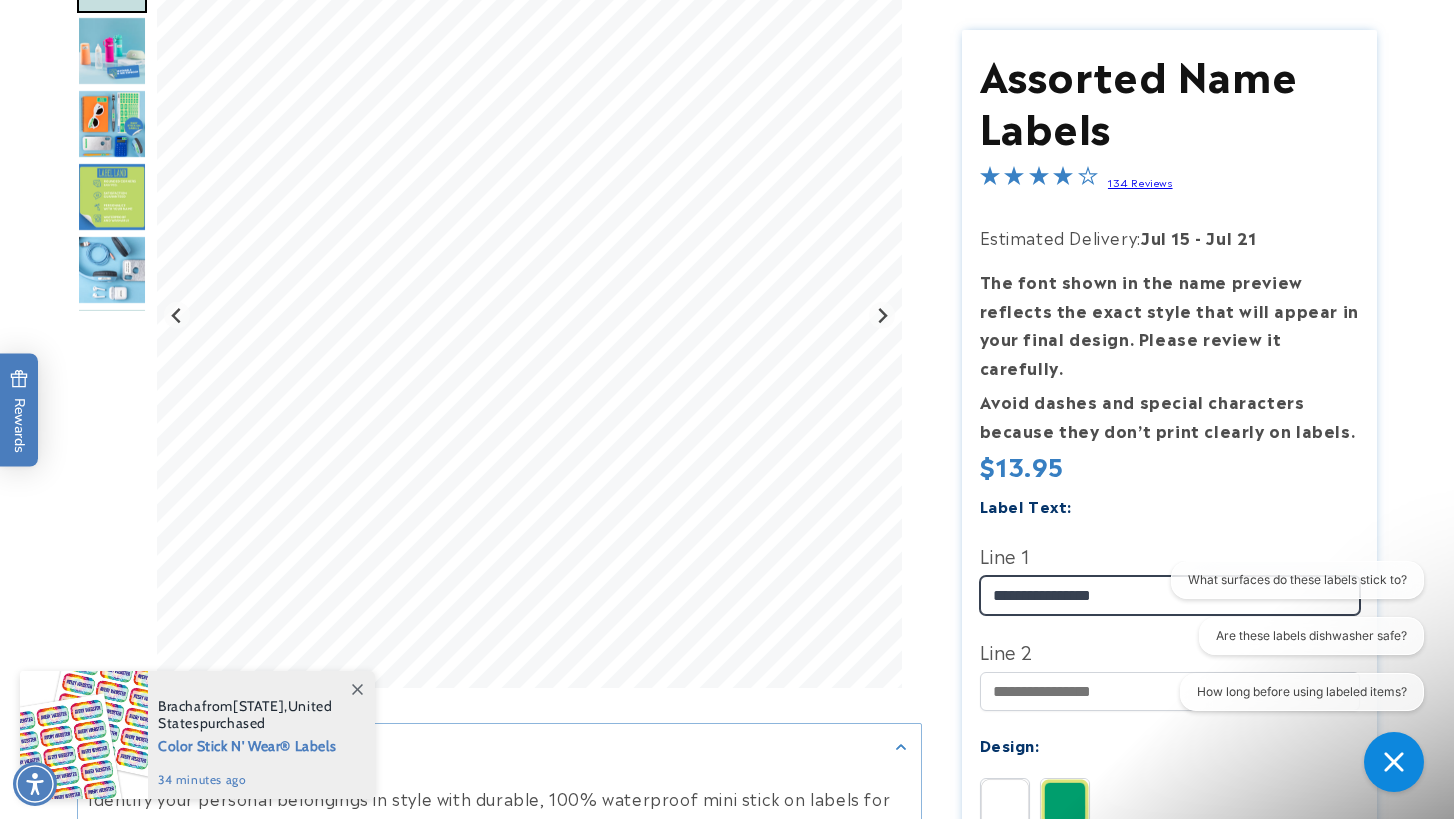 type on "**********" 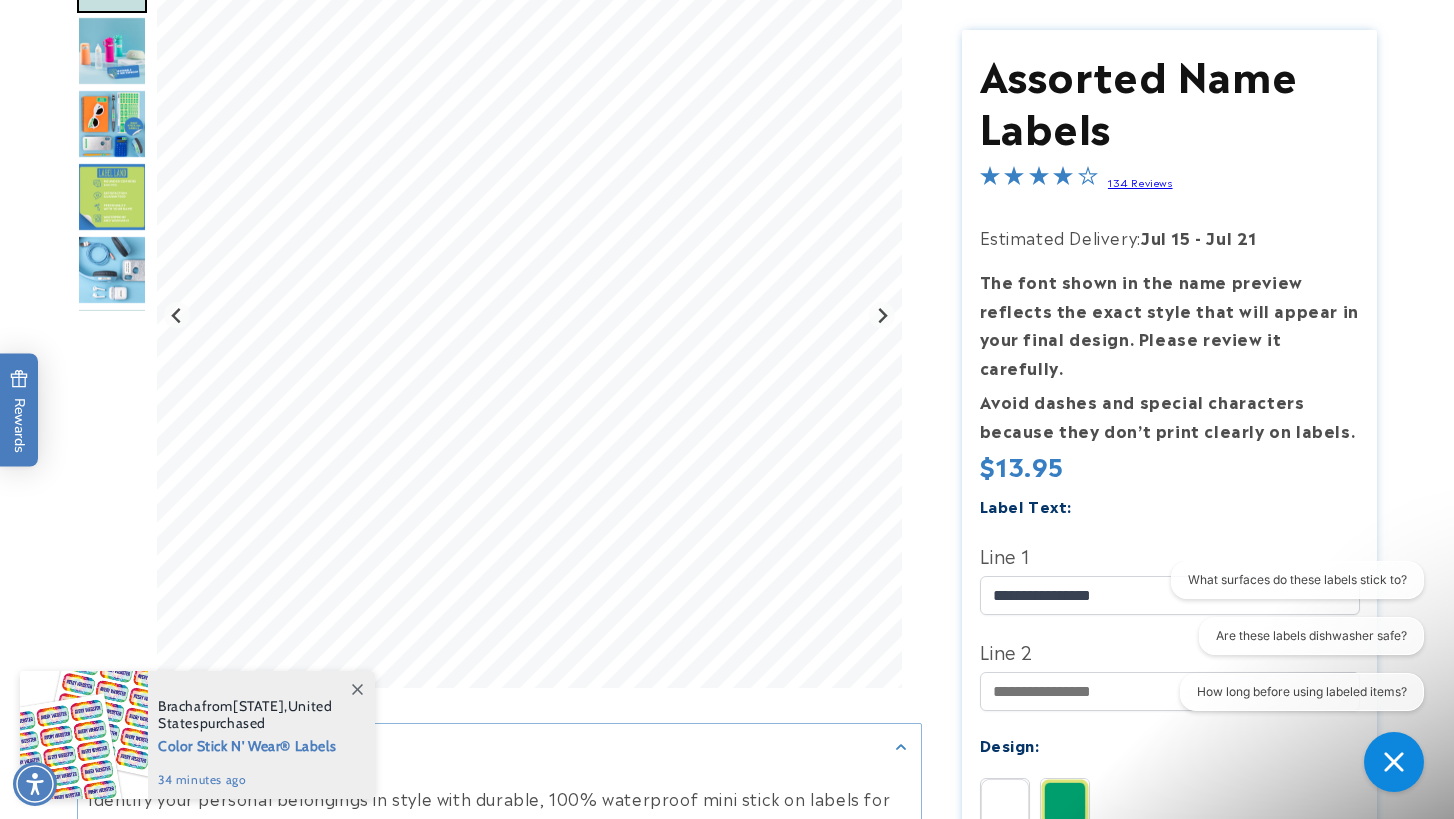 click on "What surfaces do these labels stick to? Are these labels dishwasher safe? How long before using labeled items?" at bounding box center [1287, 640] 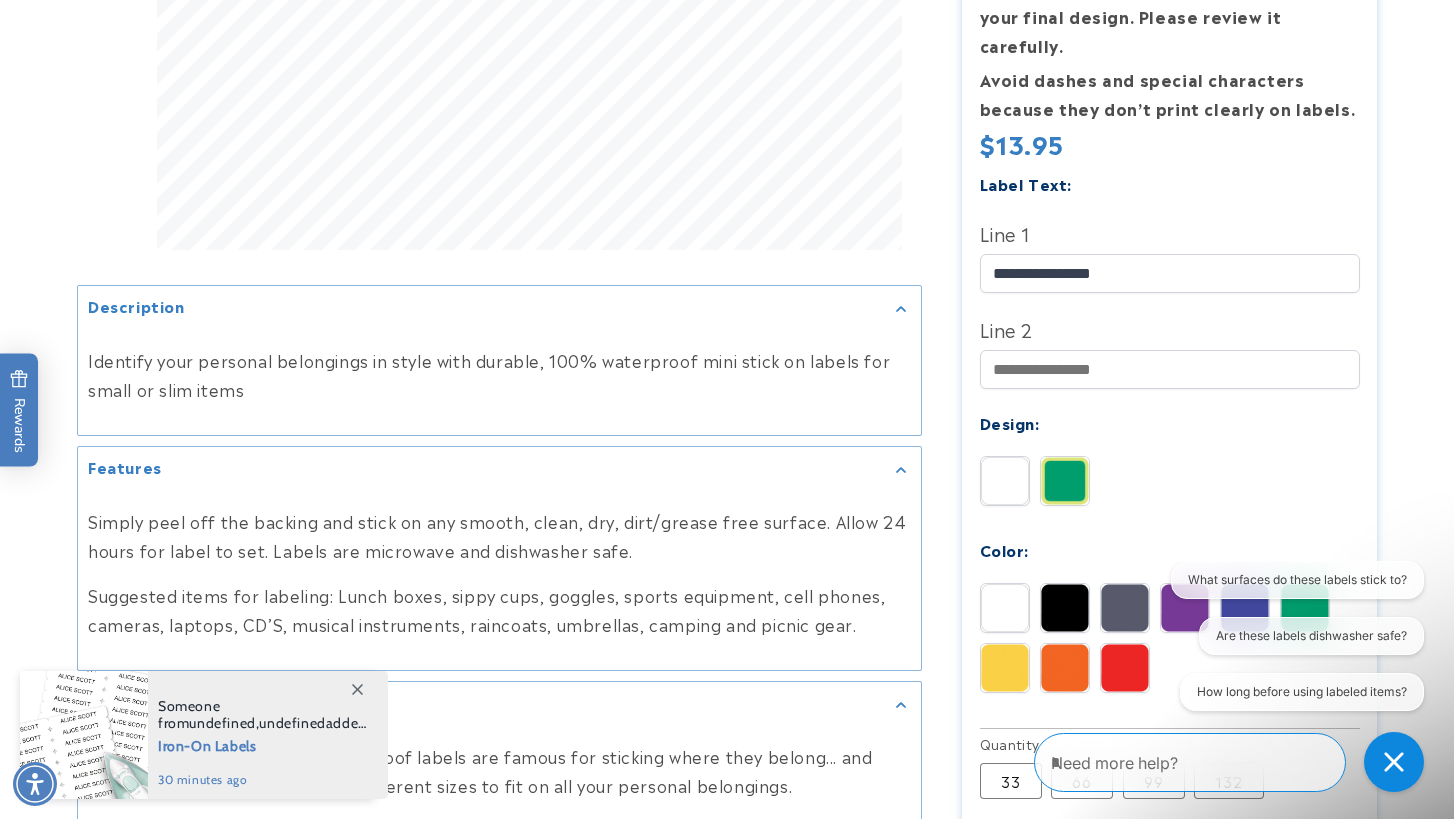 scroll, scrollTop: 801, scrollLeft: 0, axis: vertical 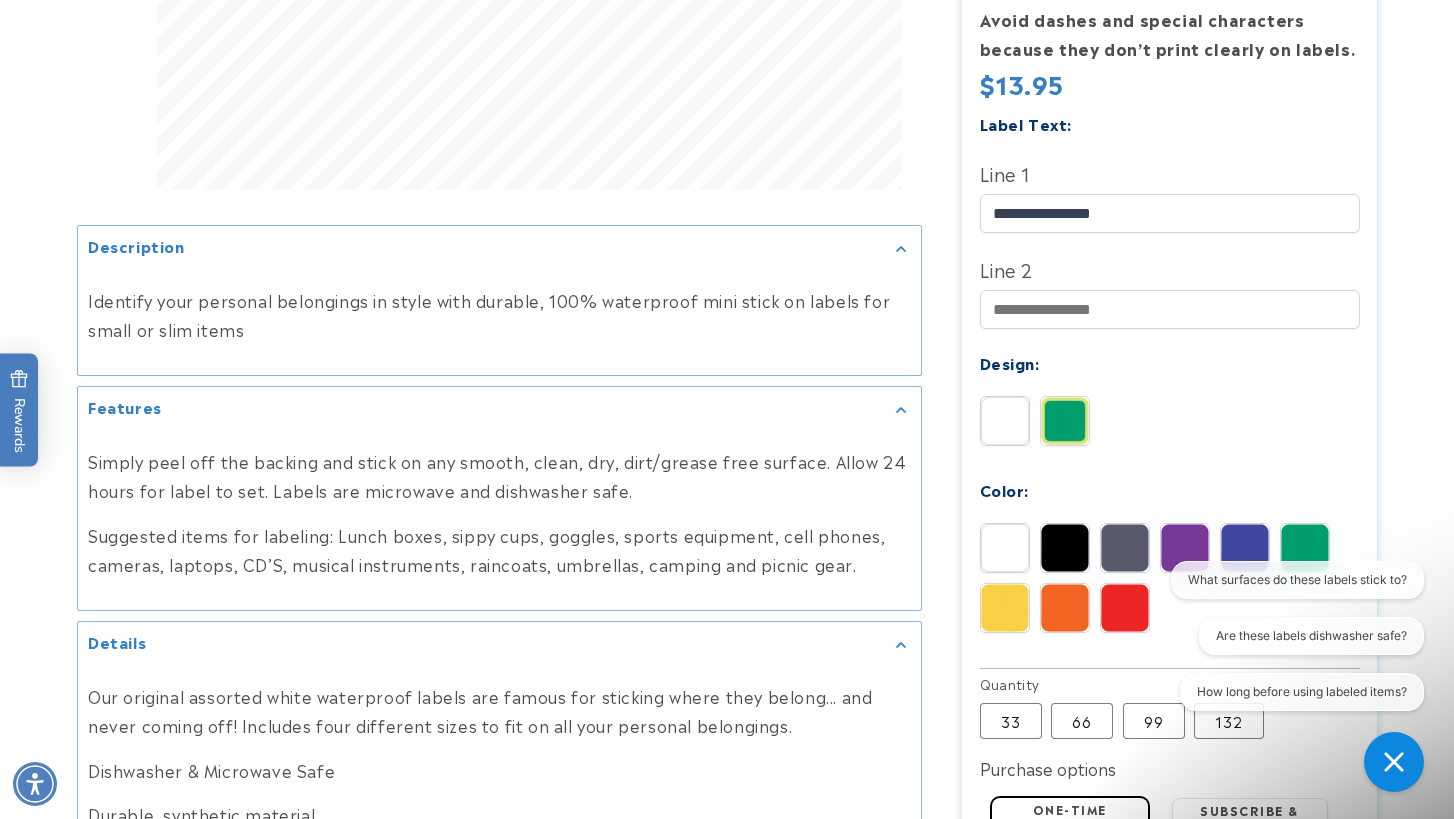 click at bounding box center [1065, 421] 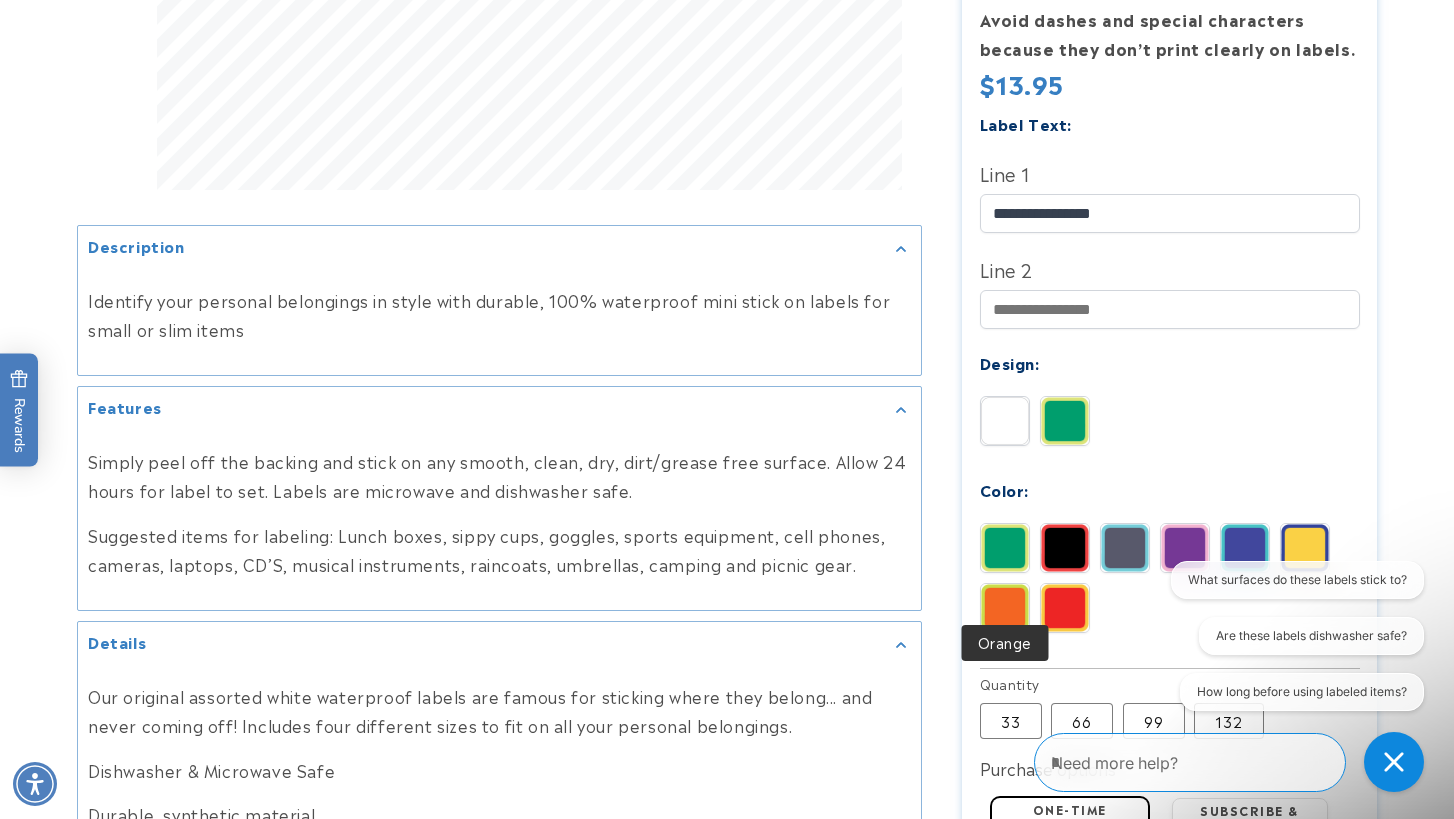 click at bounding box center (1005, 608) 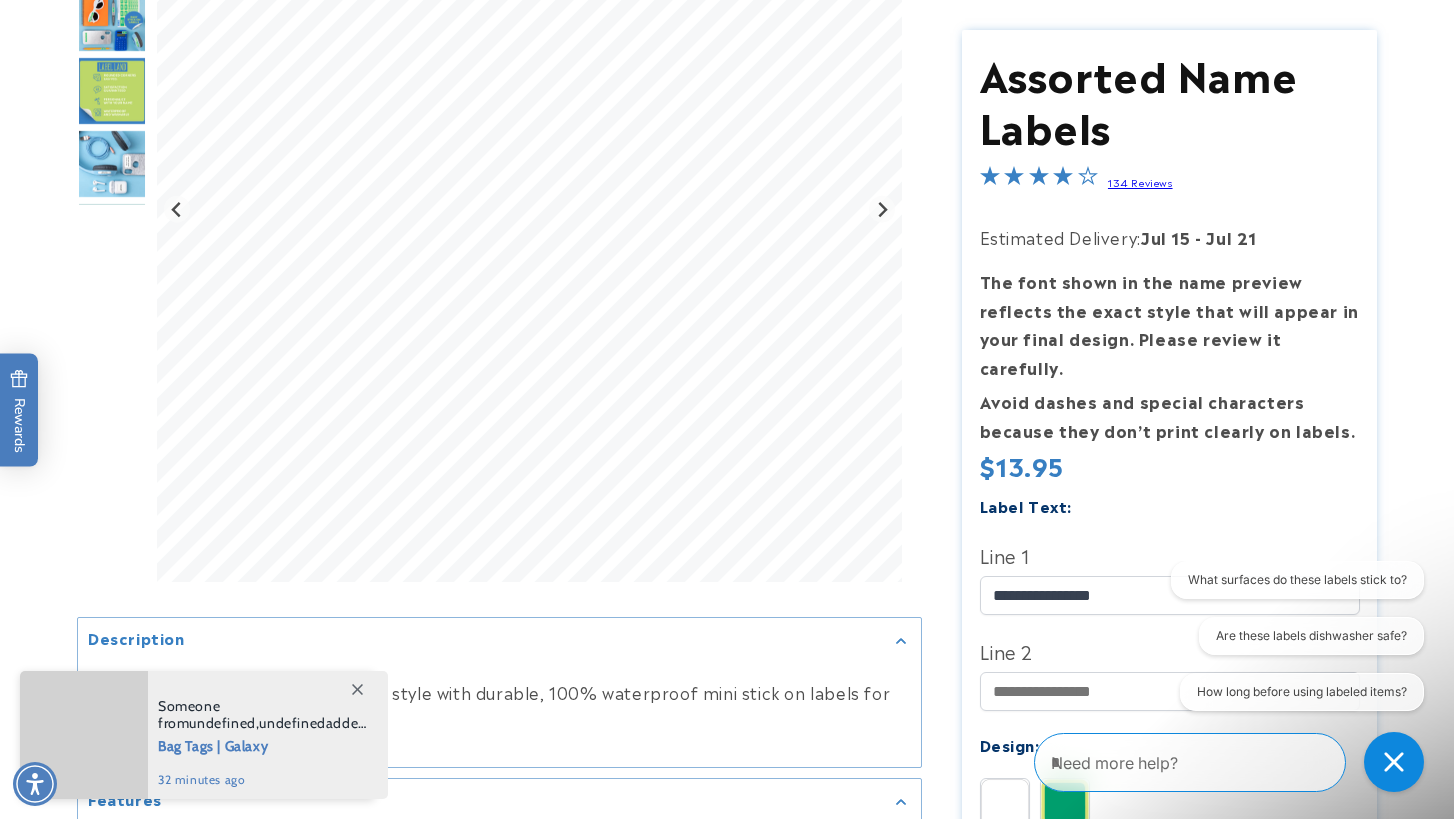 scroll, scrollTop: 627, scrollLeft: 0, axis: vertical 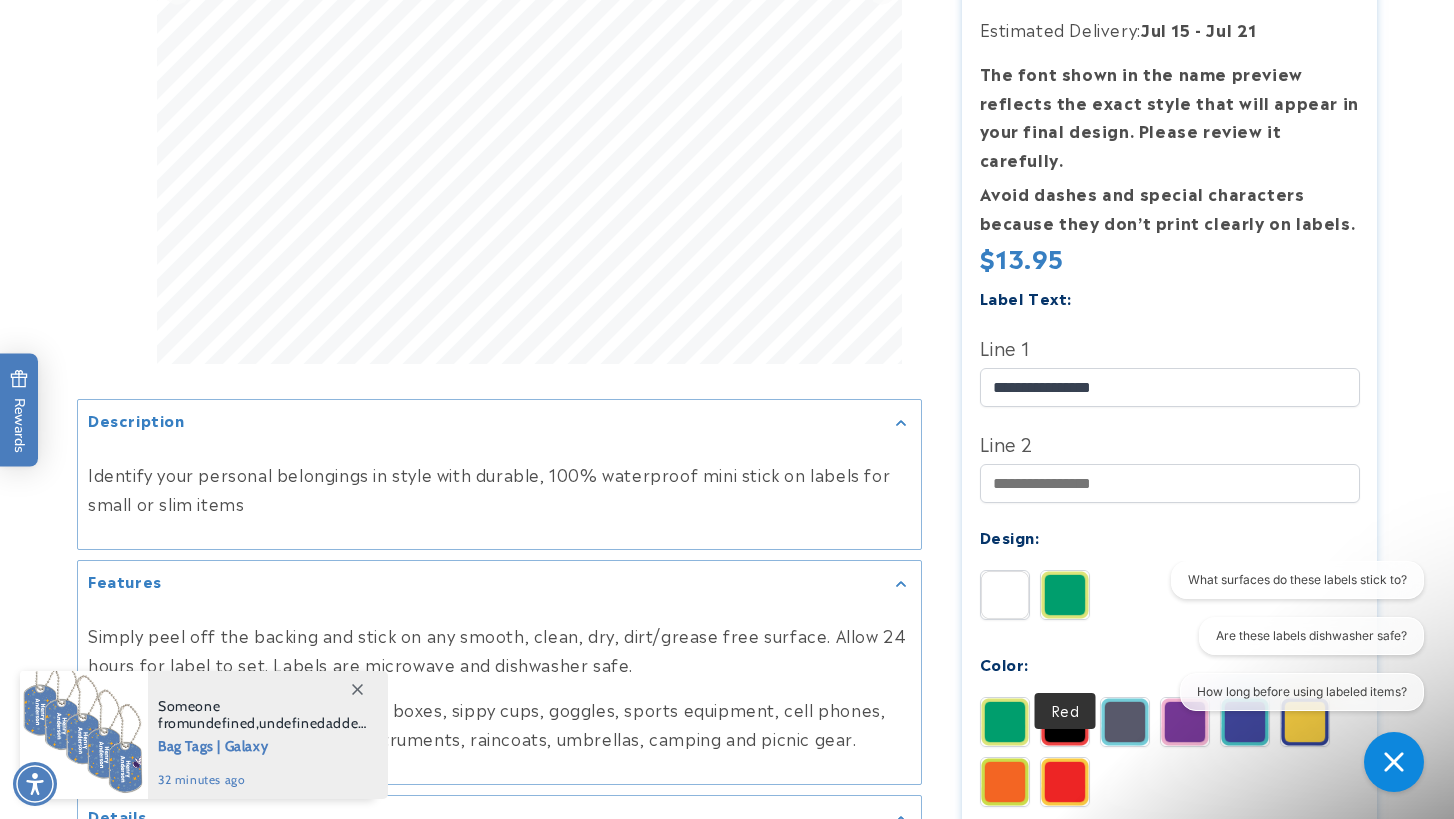 click at bounding box center [1065, 782] 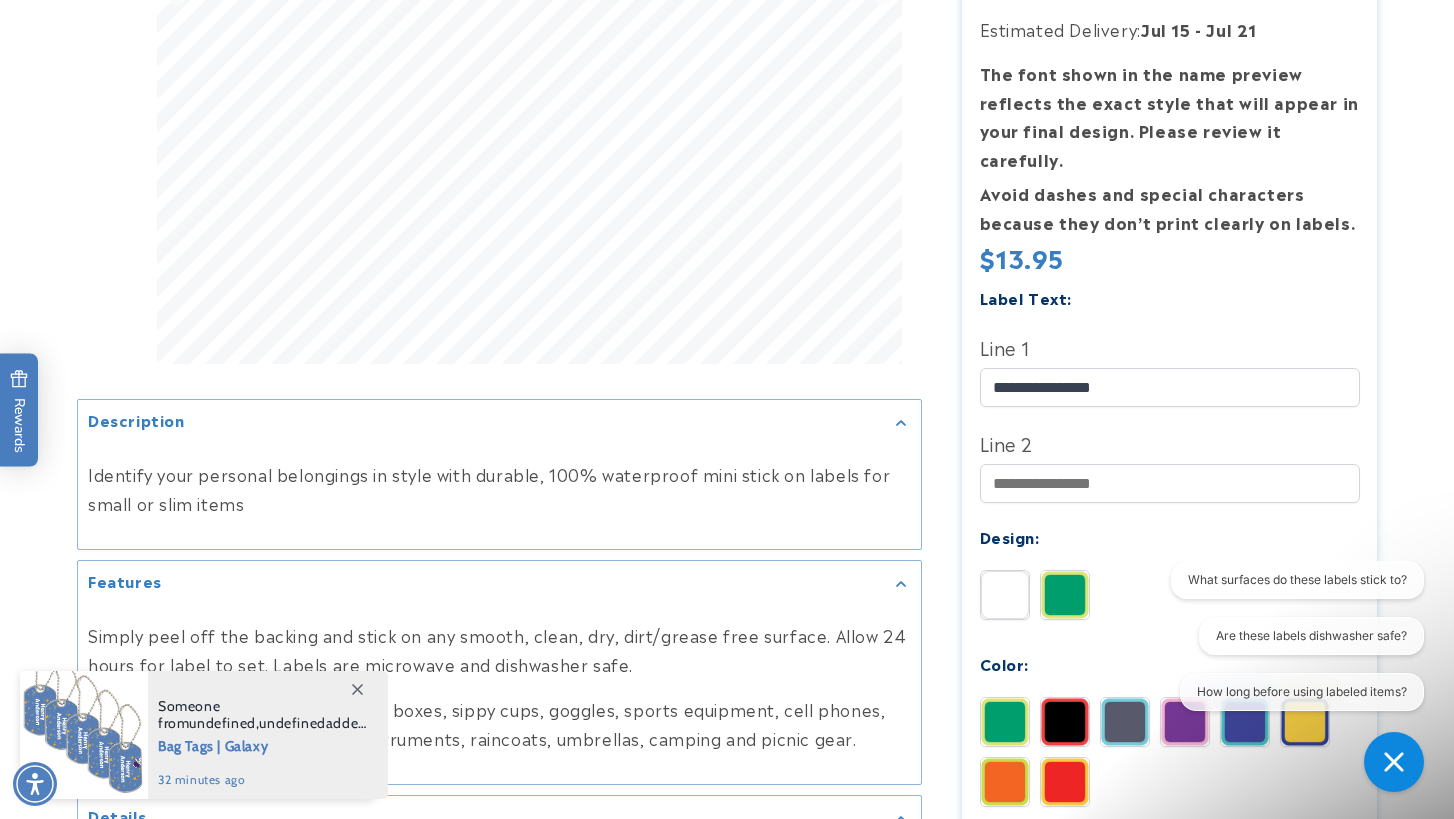 scroll, scrollTop: 762, scrollLeft: 0, axis: vertical 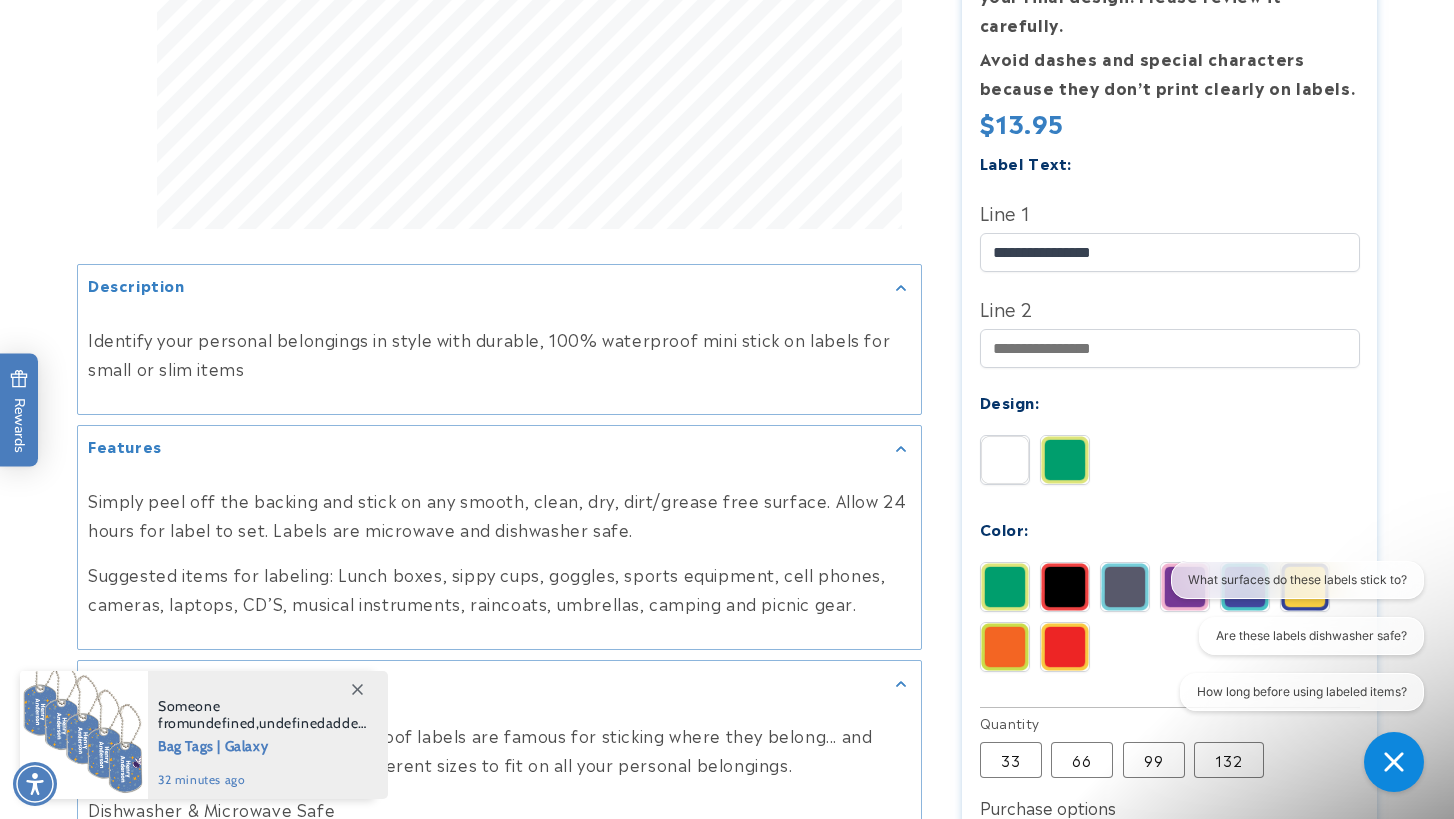 click at bounding box center [1305, 587] 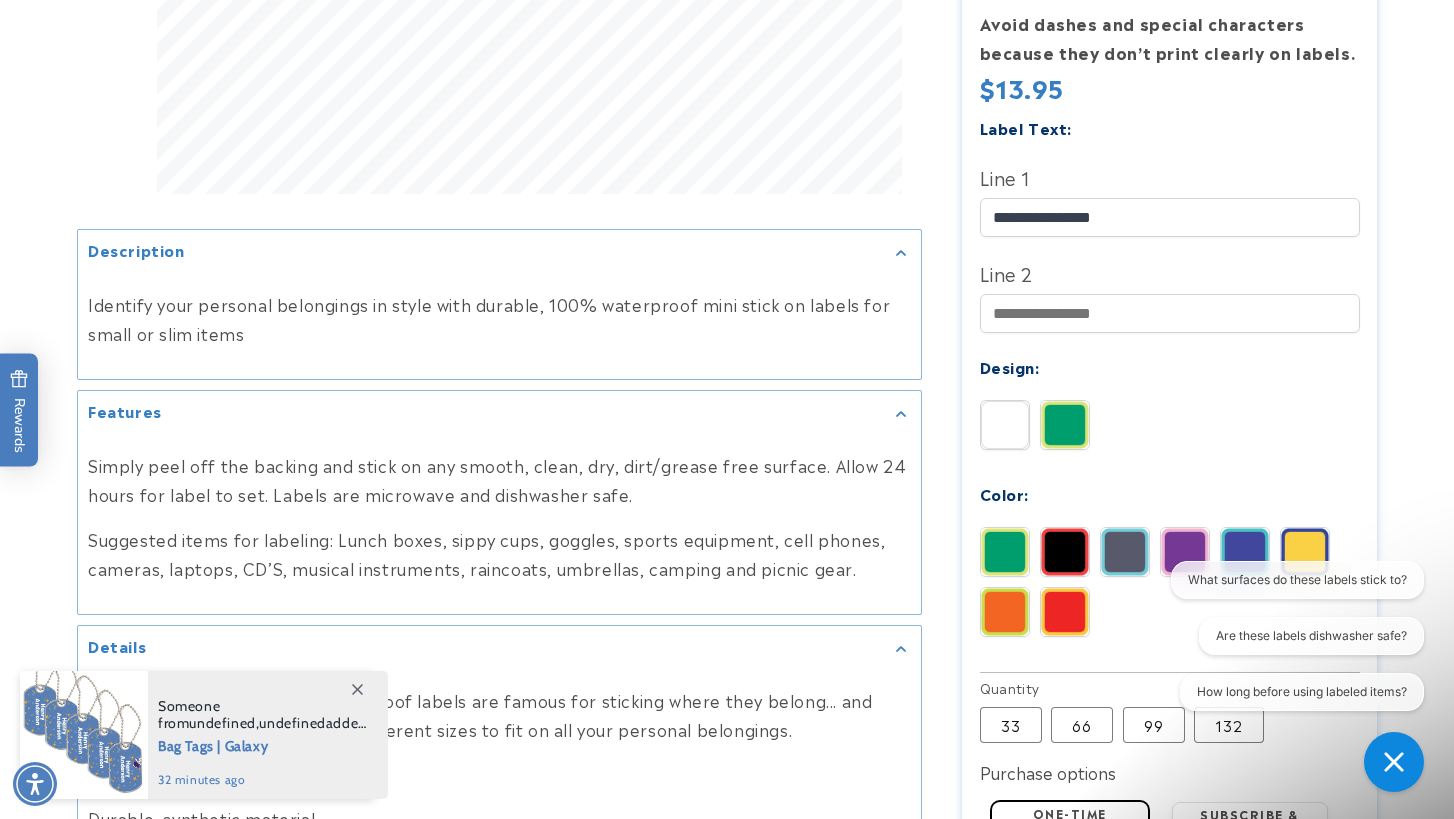 scroll, scrollTop: 798, scrollLeft: 0, axis: vertical 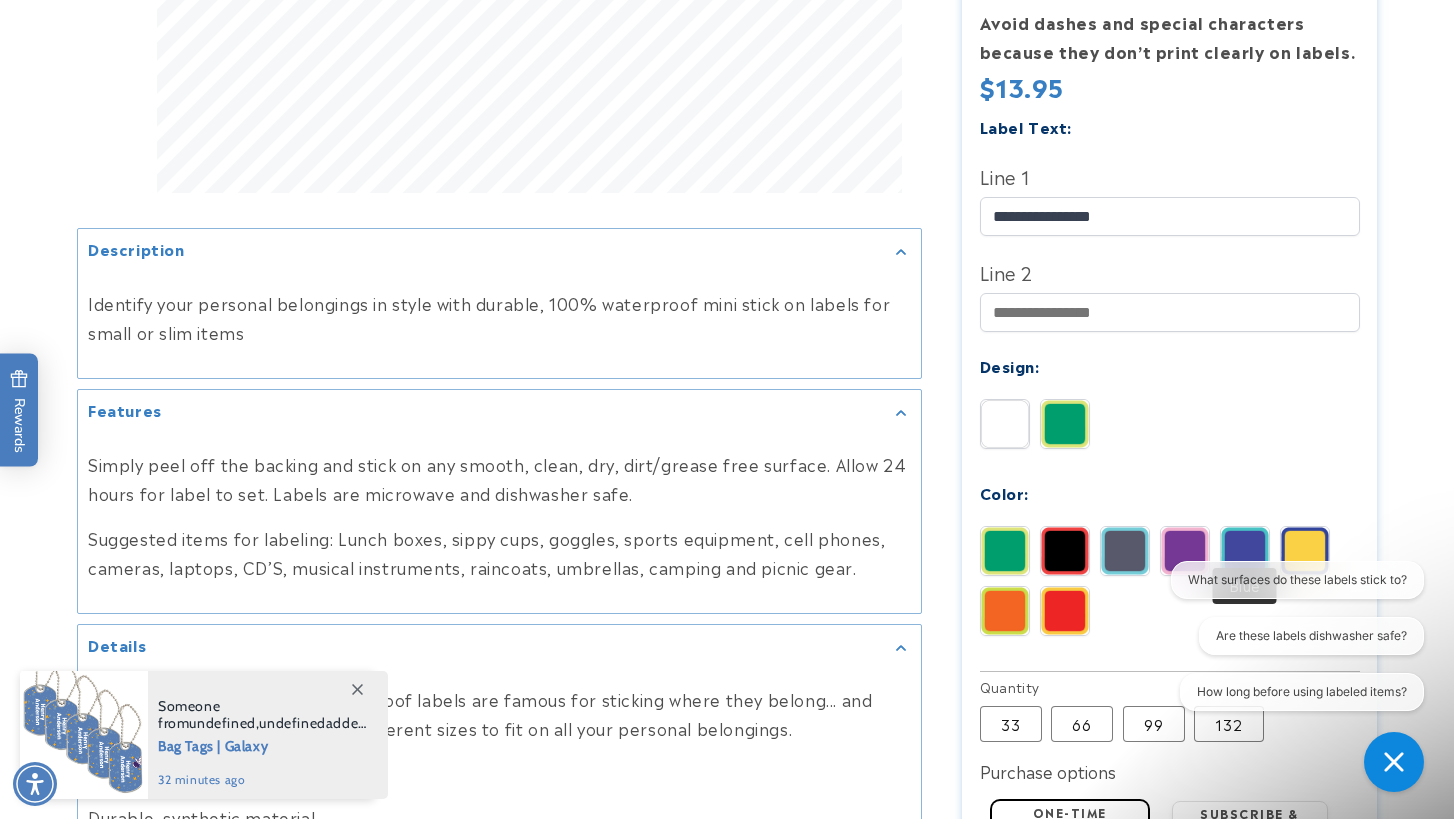 click at bounding box center (1245, 551) 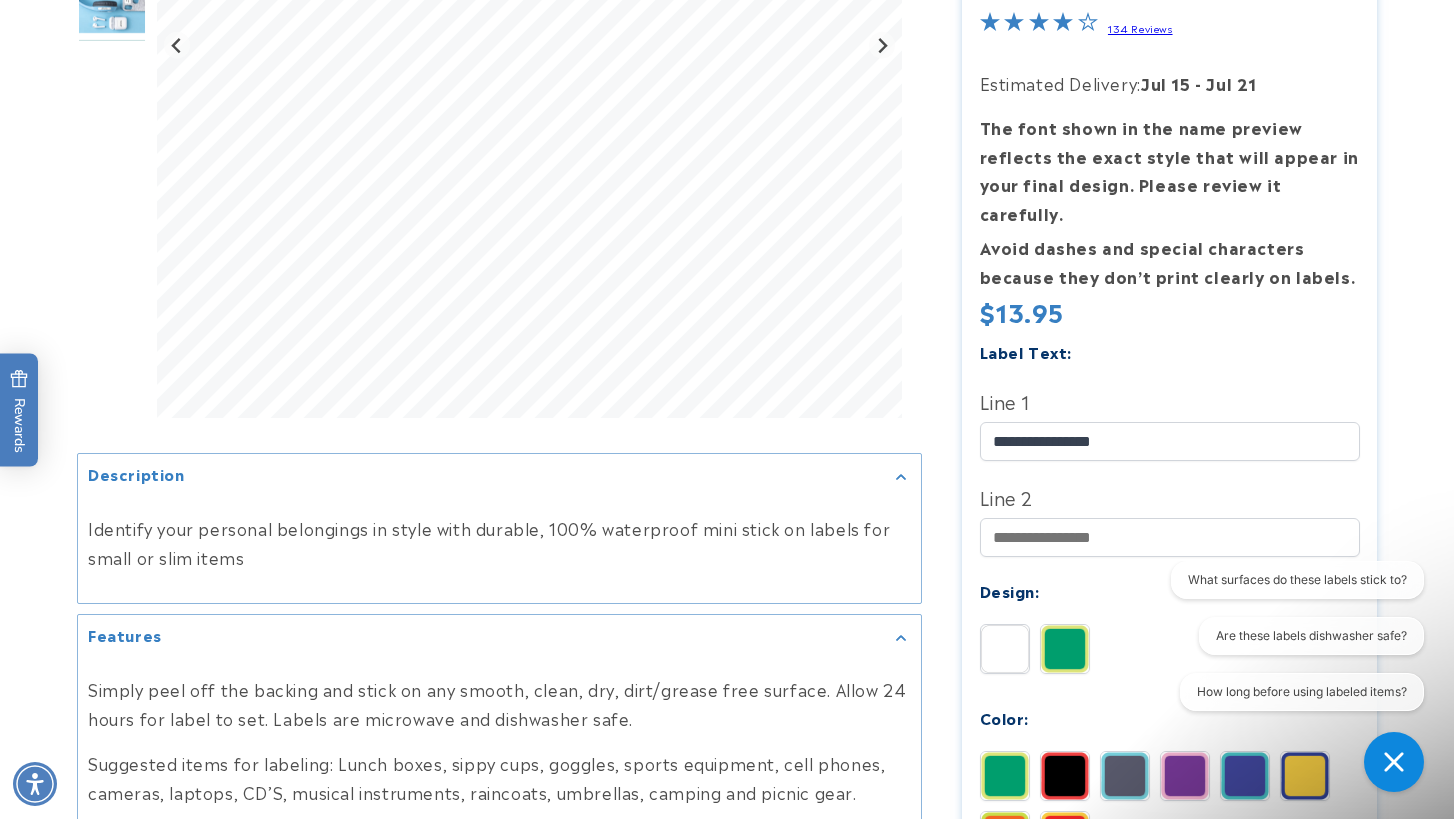 scroll, scrollTop: 641, scrollLeft: 0, axis: vertical 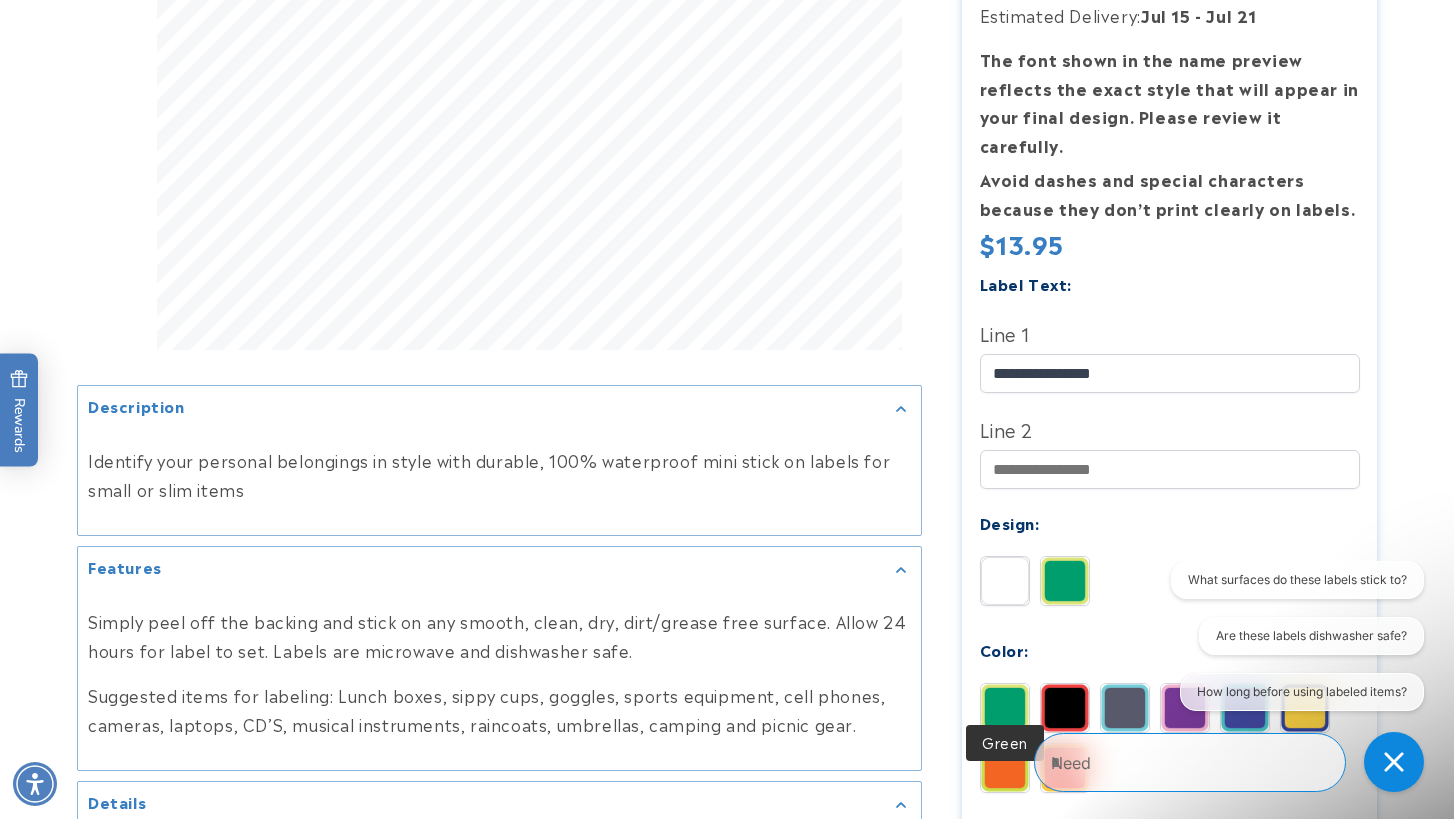 click at bounding box center (1005, 708) 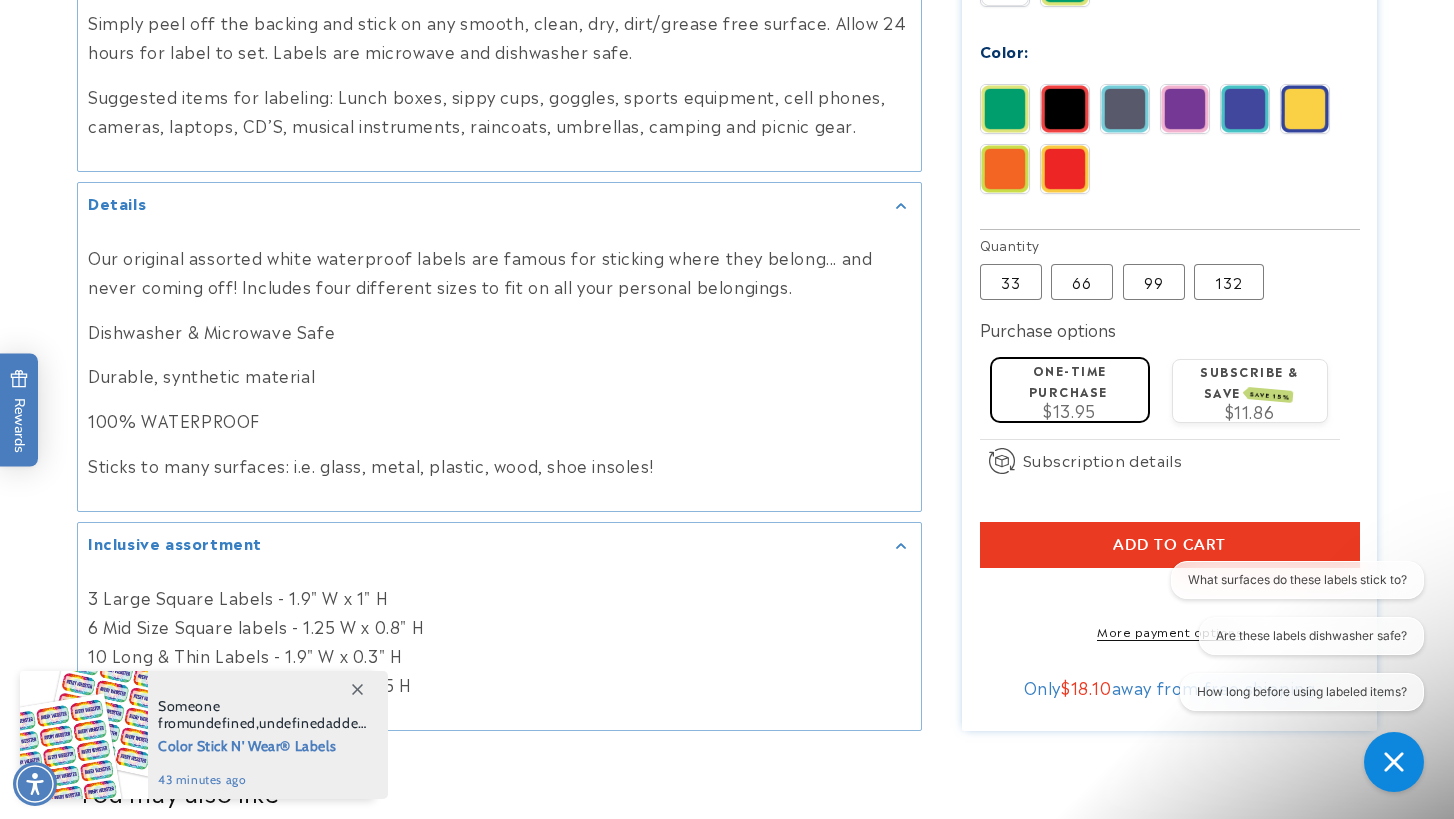 scroll, scrollTop: 1248, scrollLeft: 0, axis: vertical 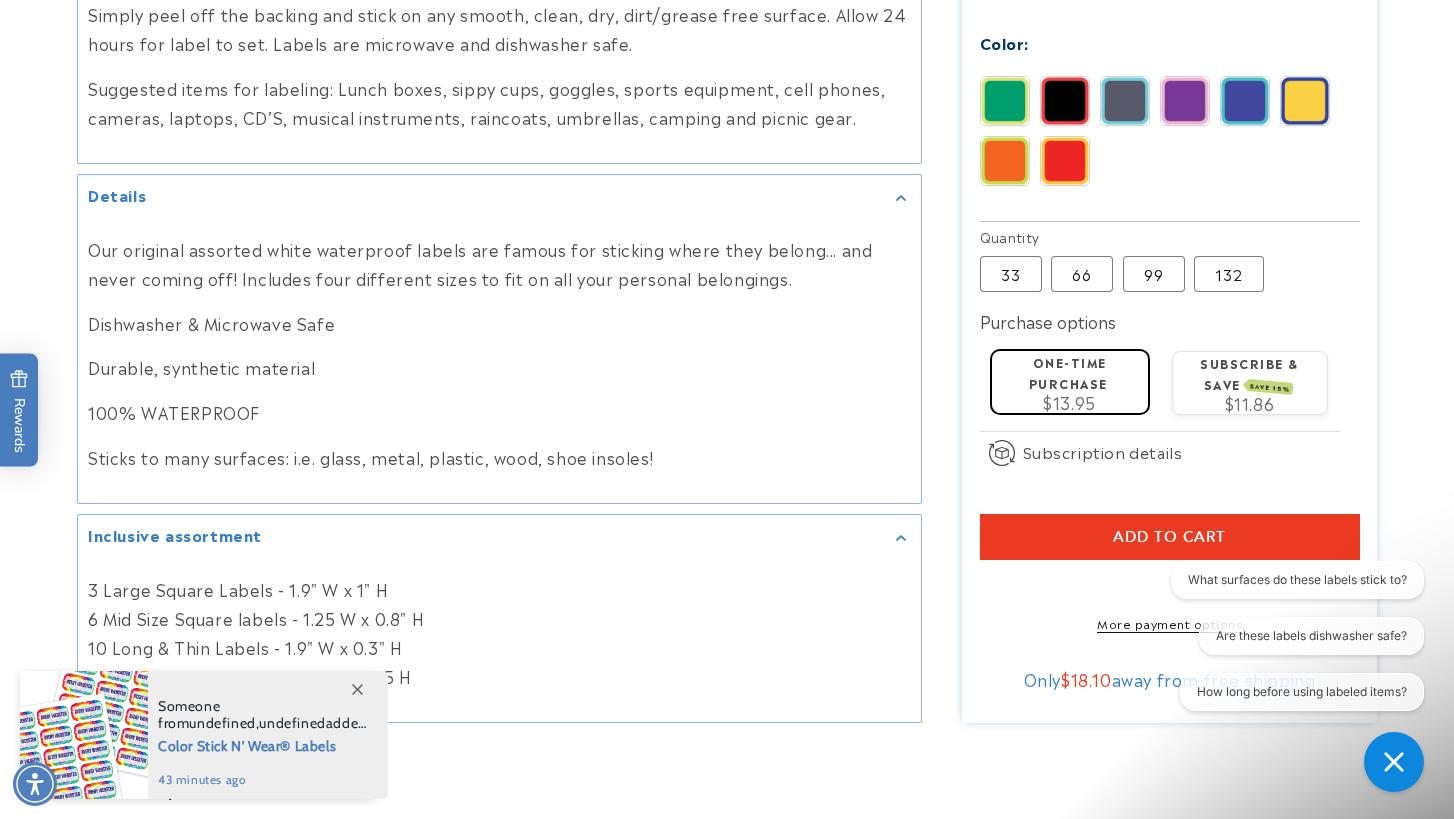 click on "Add to cart" at bounding box center (1170, 536) 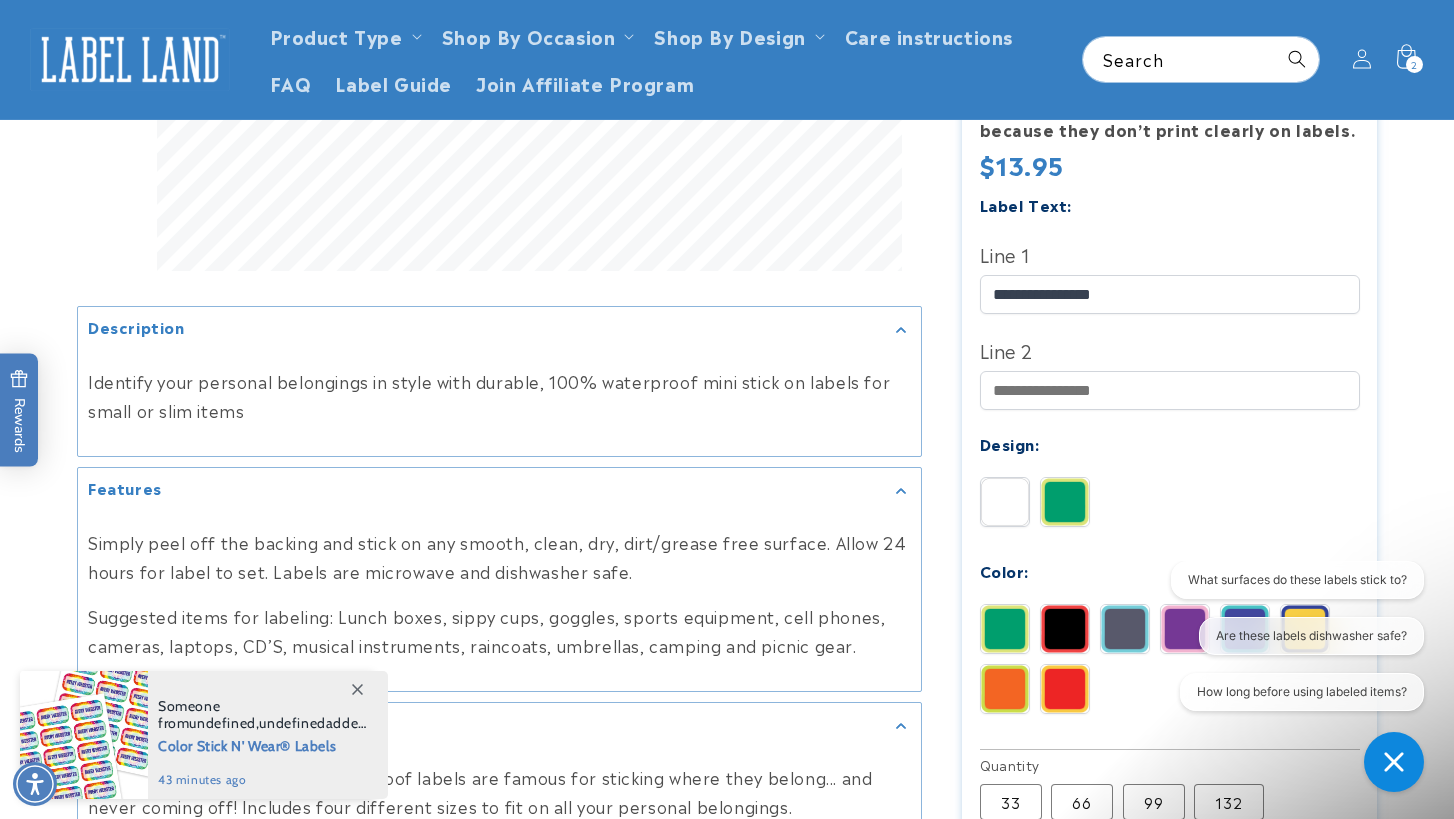 scroll, scrollTop: 294, scrollLeft: 0, axis: vertical 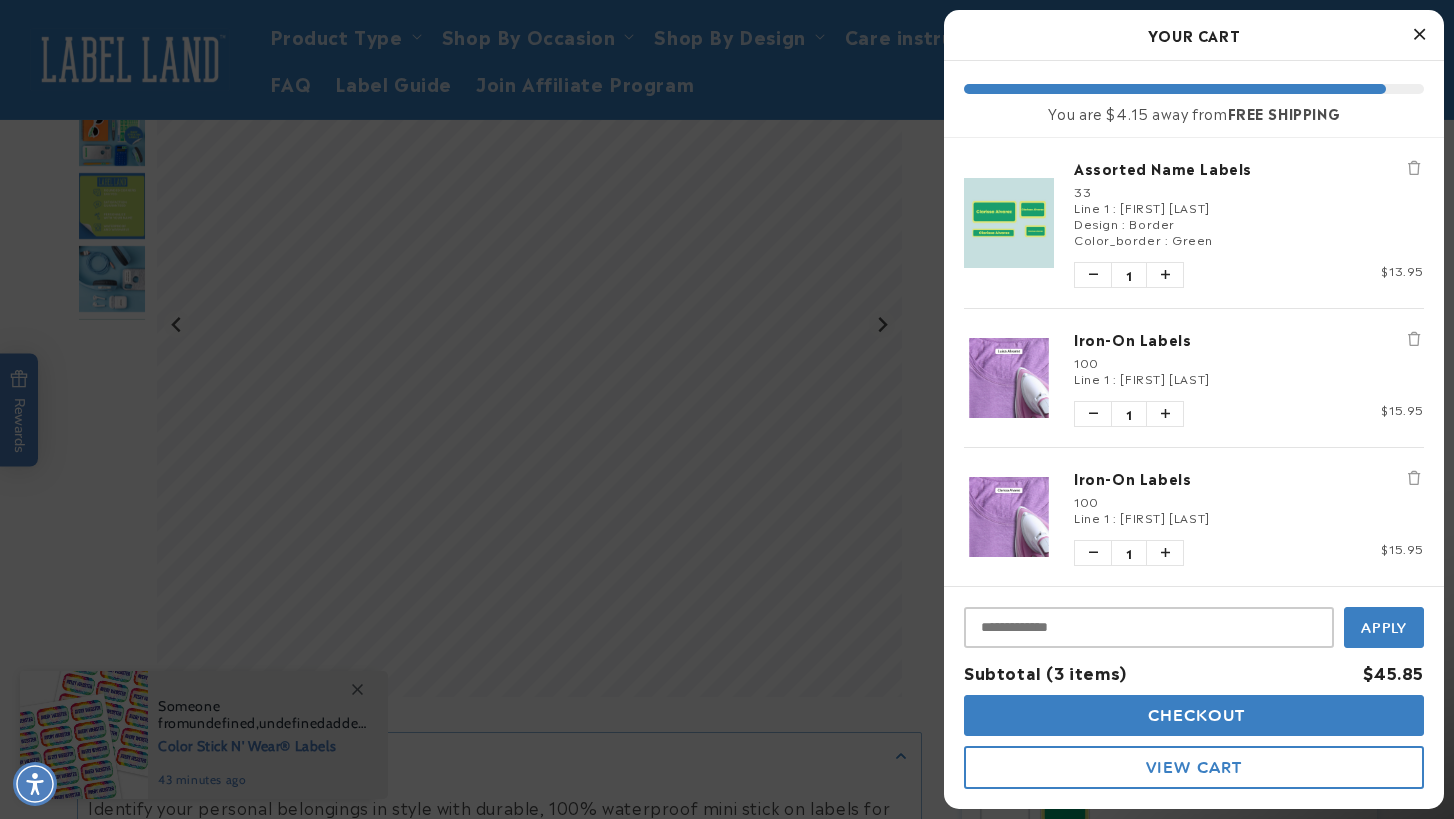 click at bounding box center (1419, 34) 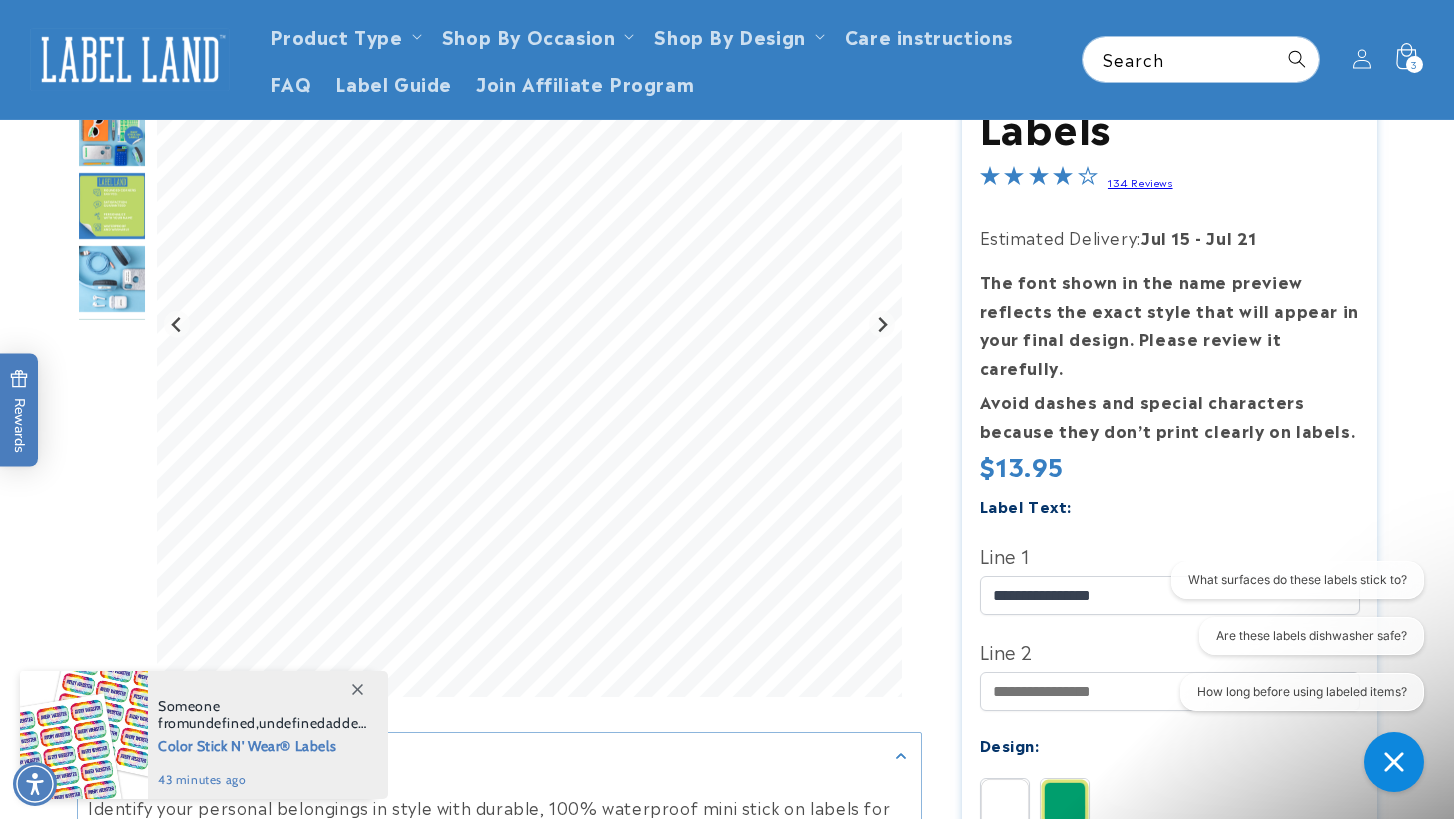 click 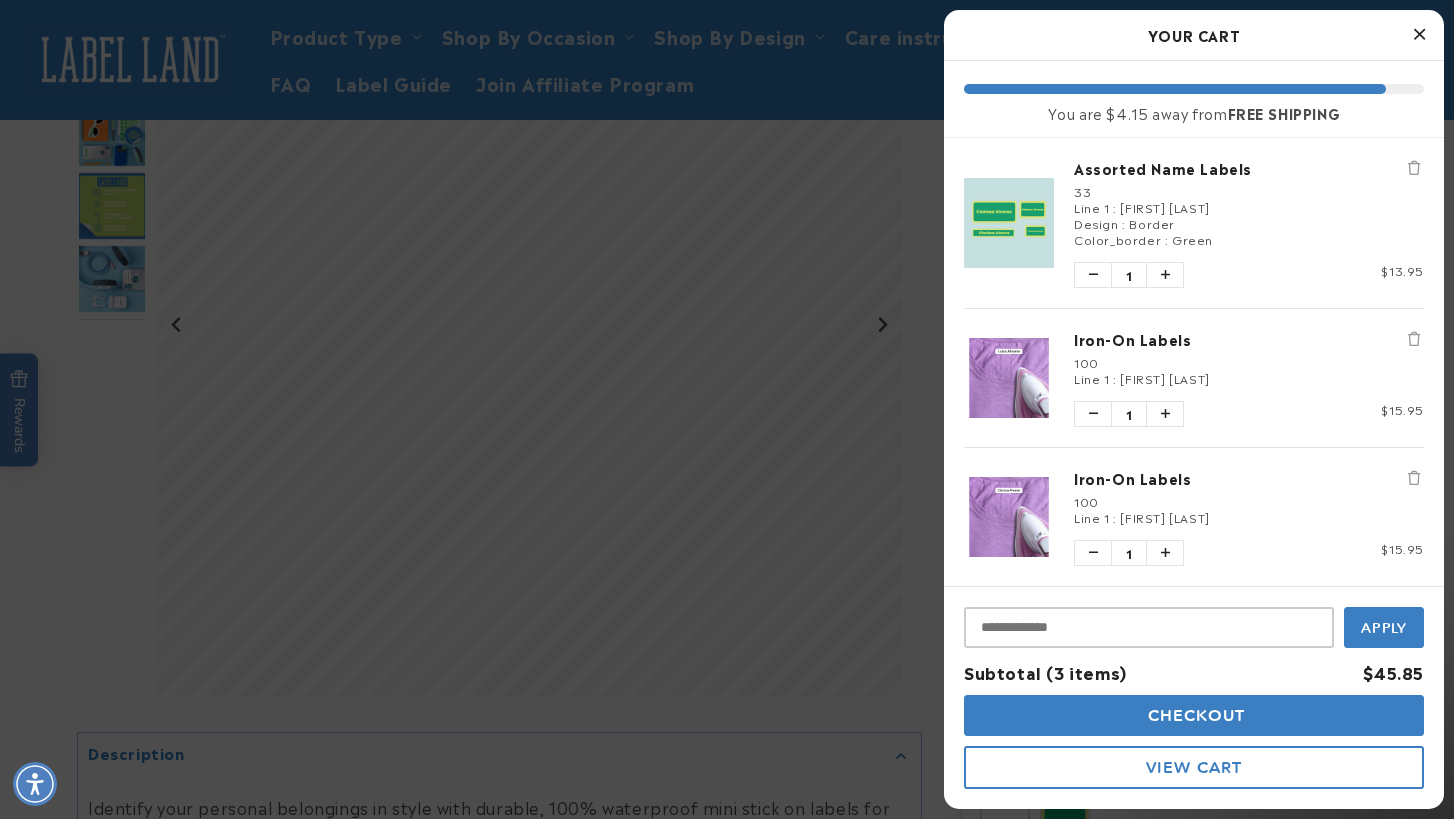 click at bounding box center [727, 409] 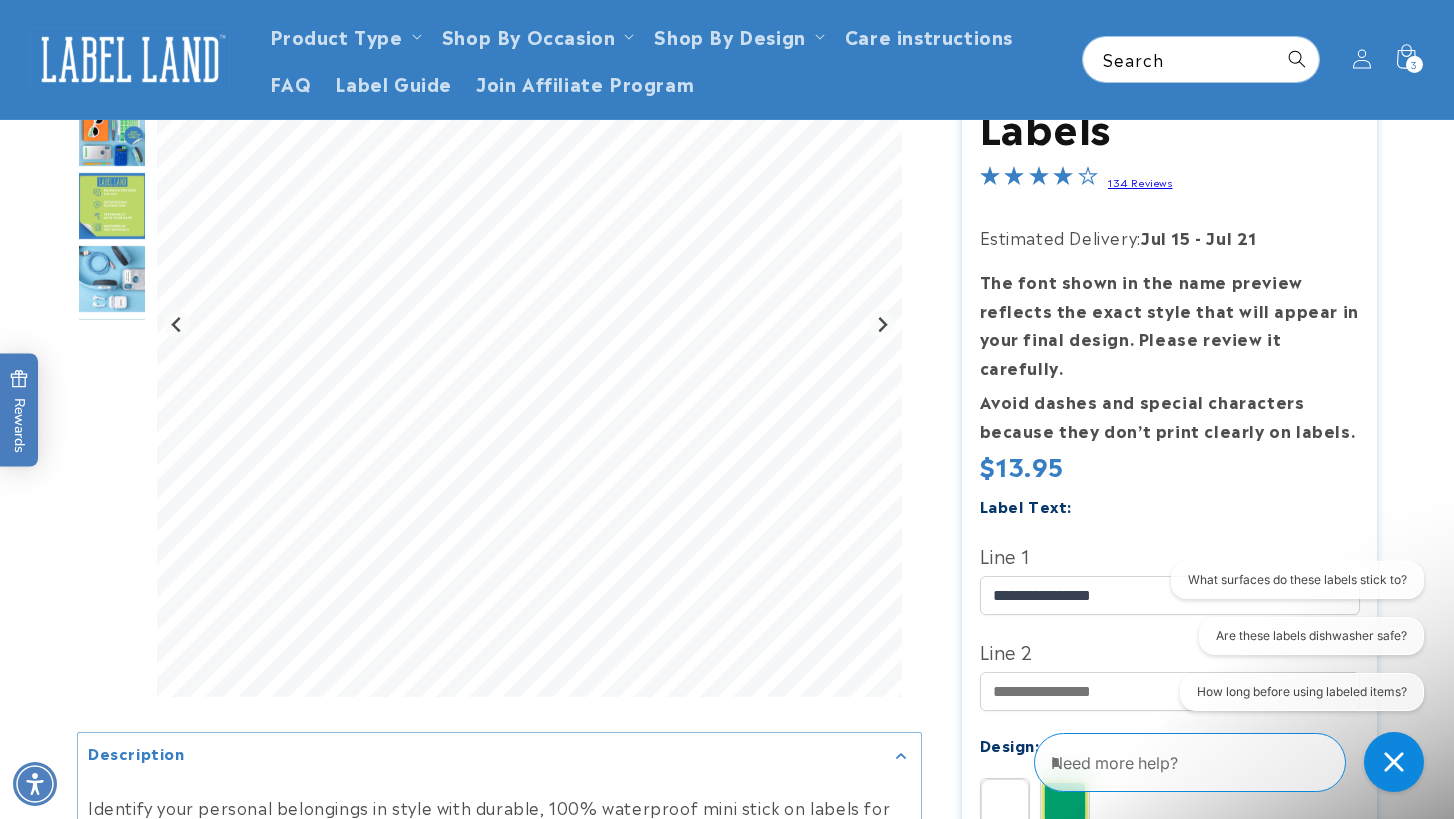 click at bounding box center (130, 59) 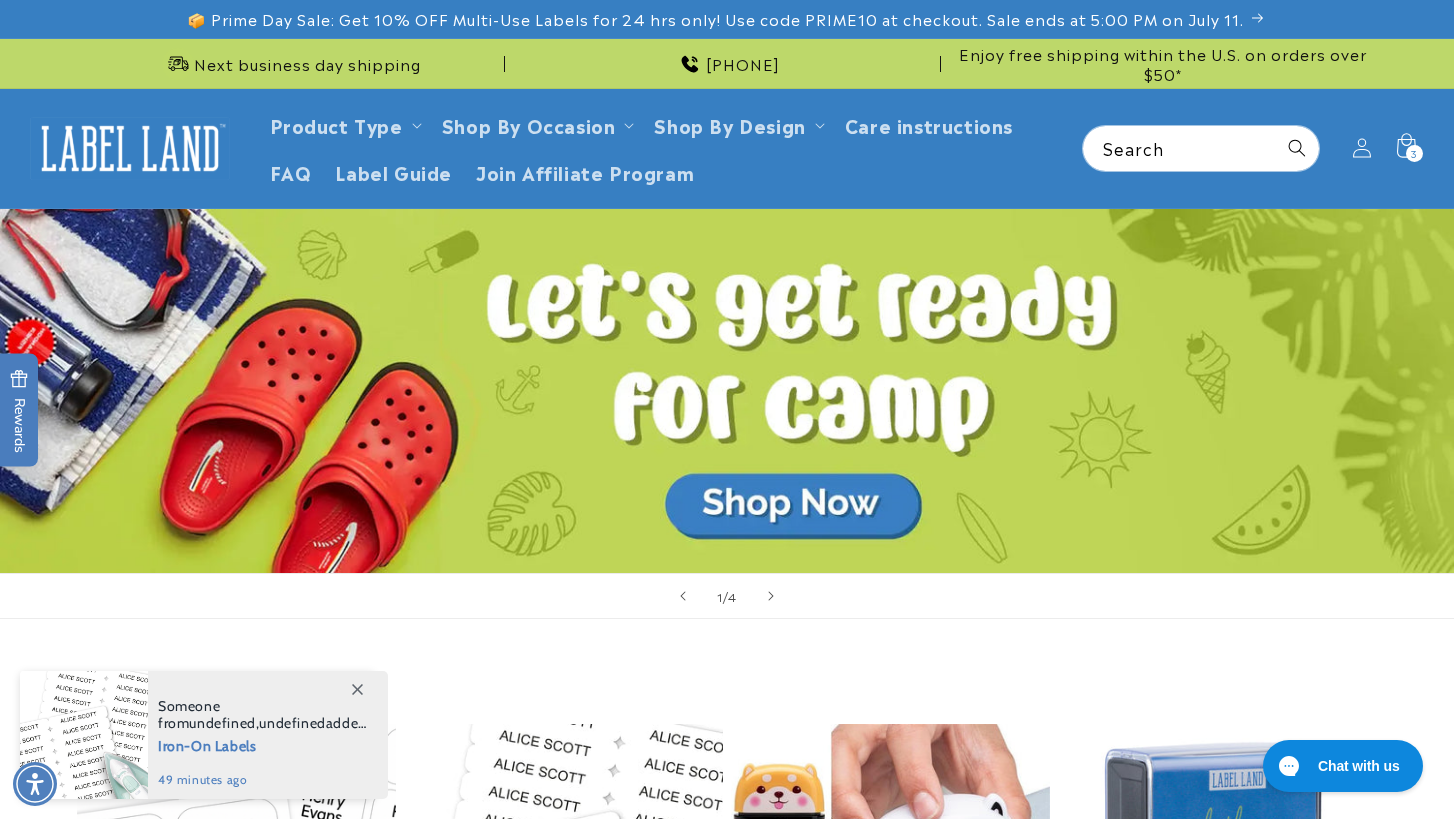 scroll, scrollTop: 0, scrollLeft: 0, axis: both 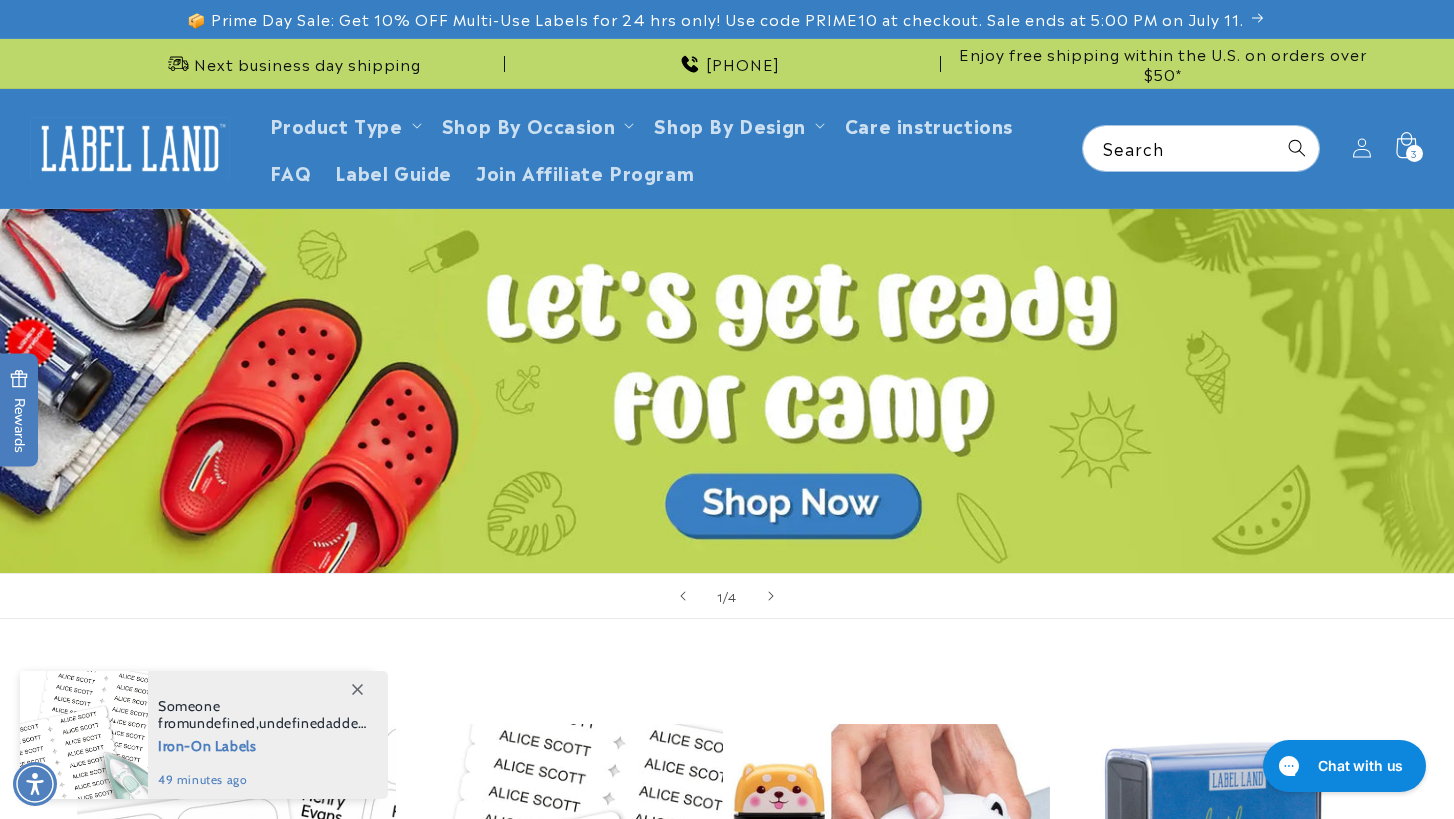 click on "3 3 items" at bounding box center [1414, 153] 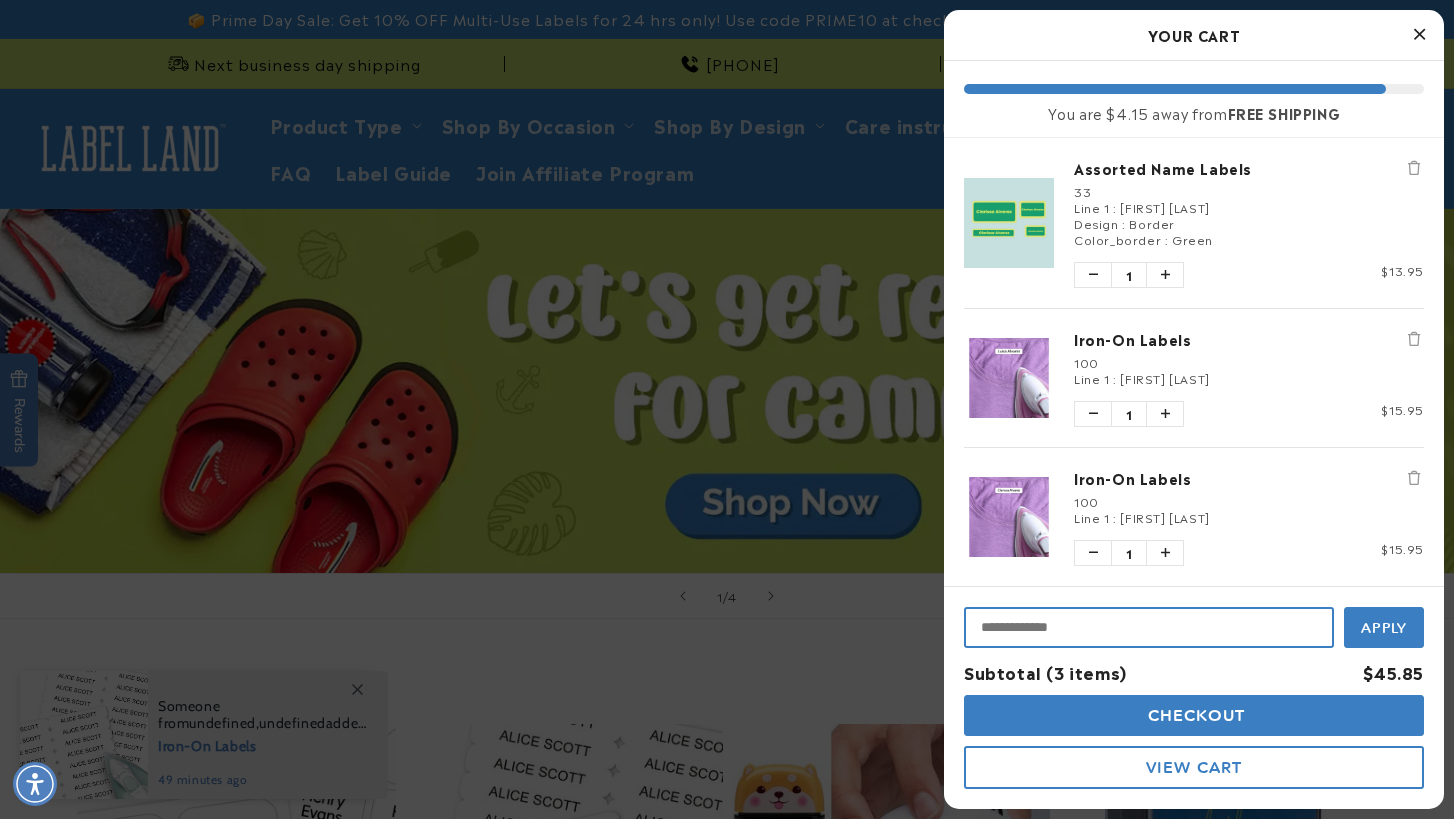 click at bounding box center (1149, 627) 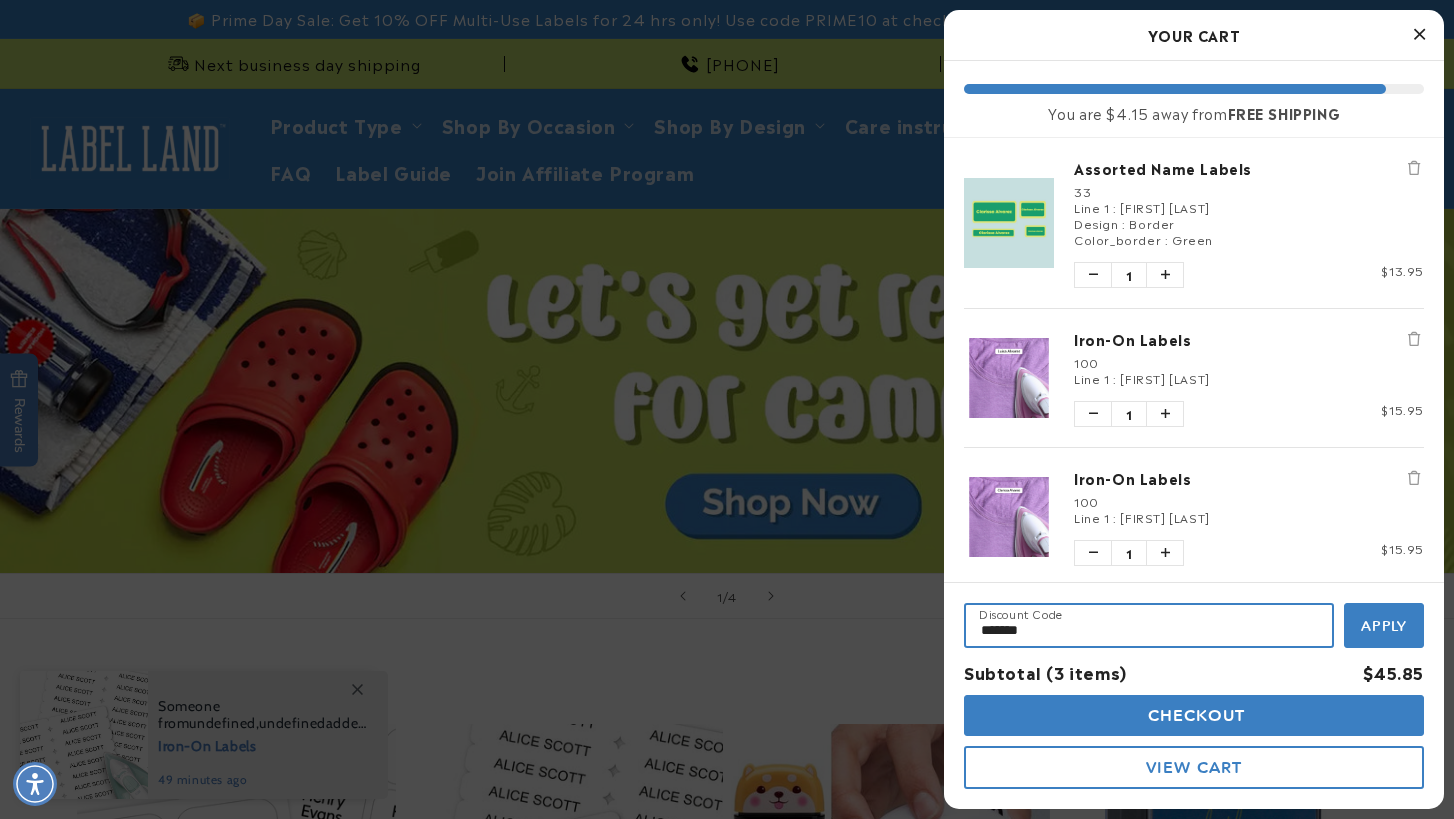 type on "*******" 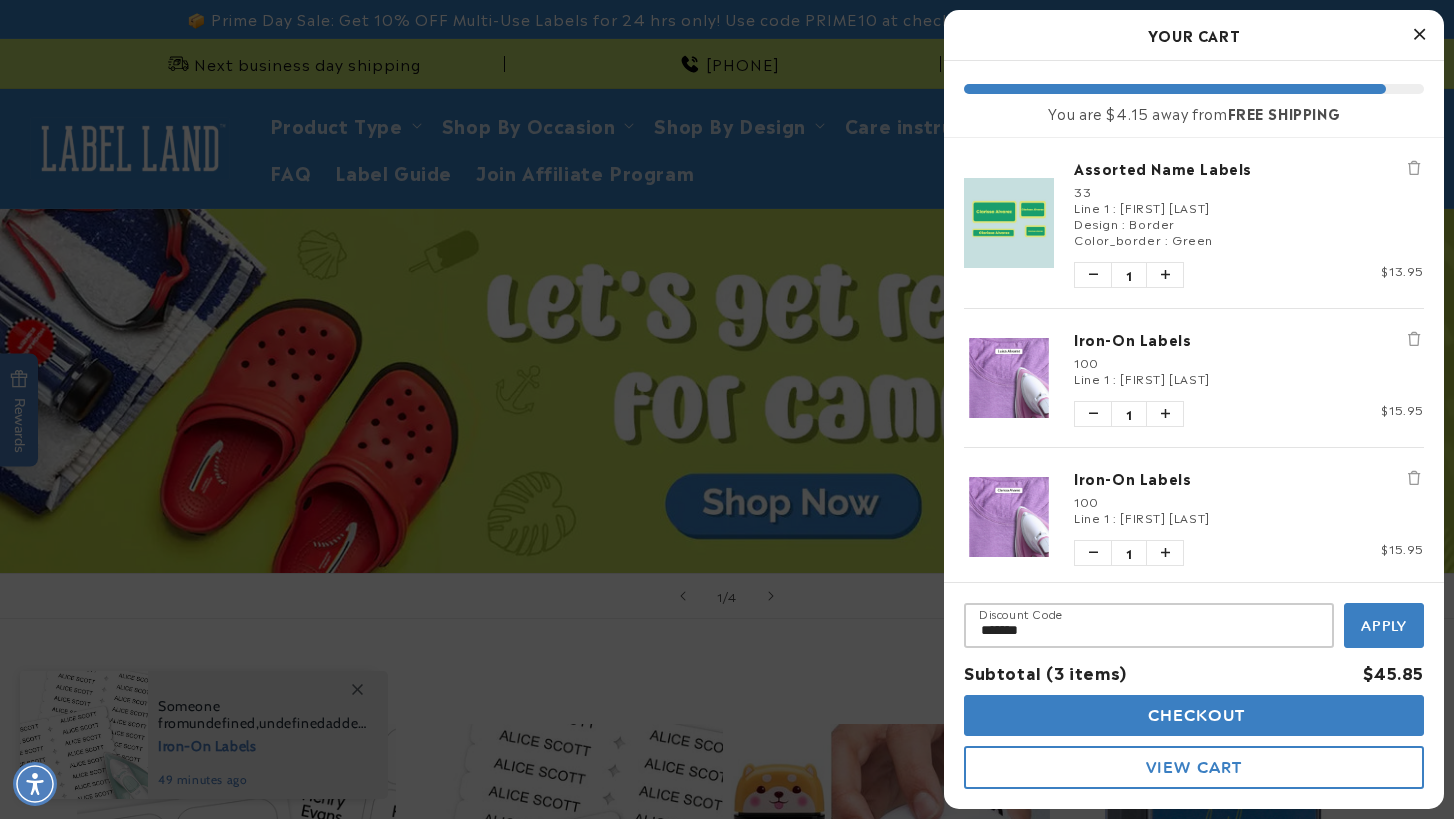 click on "Apply" at bounding box center (1384, 625) 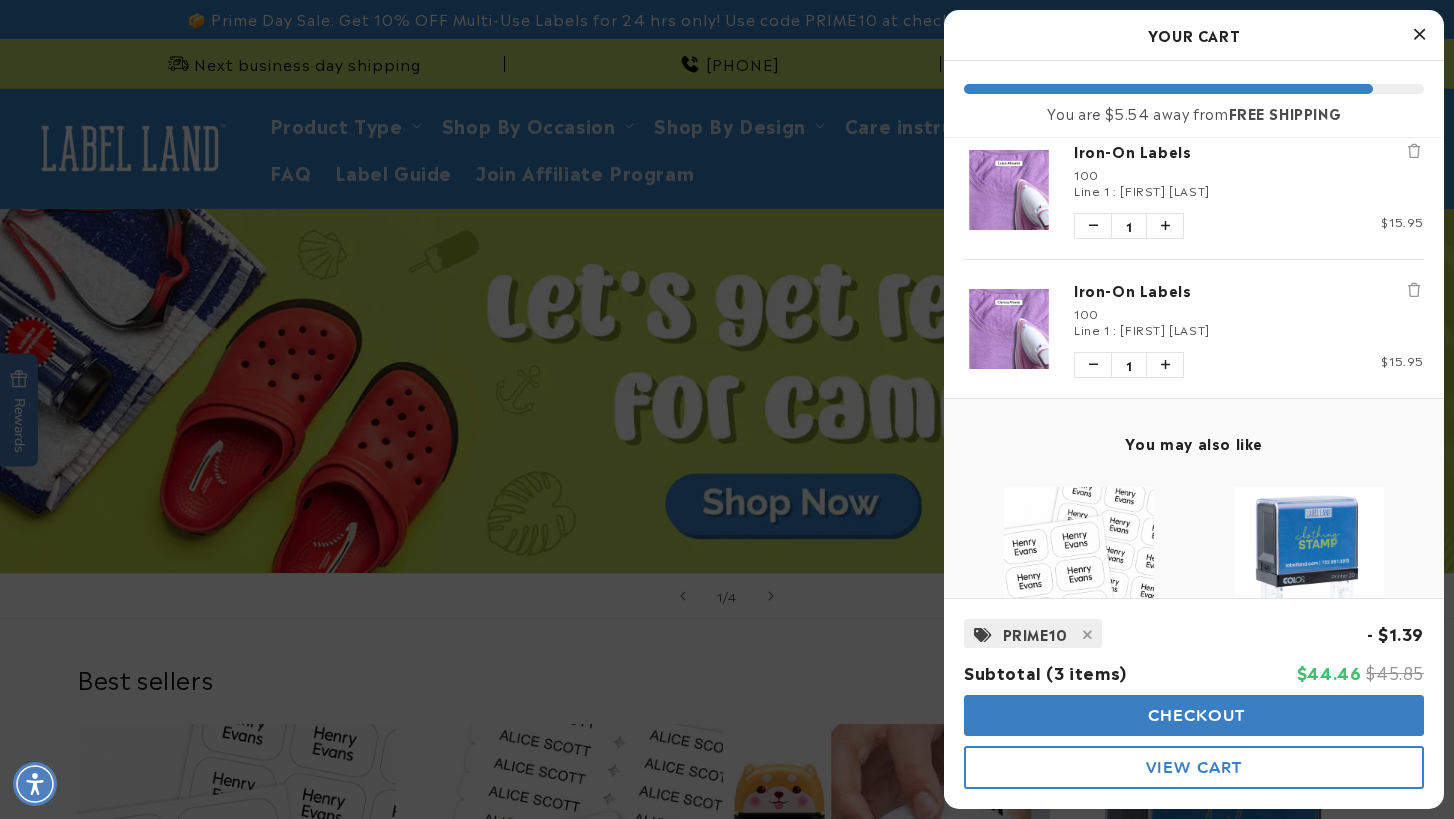 scroll, scrollTop: 0, scrollLeft: 0, axis: both 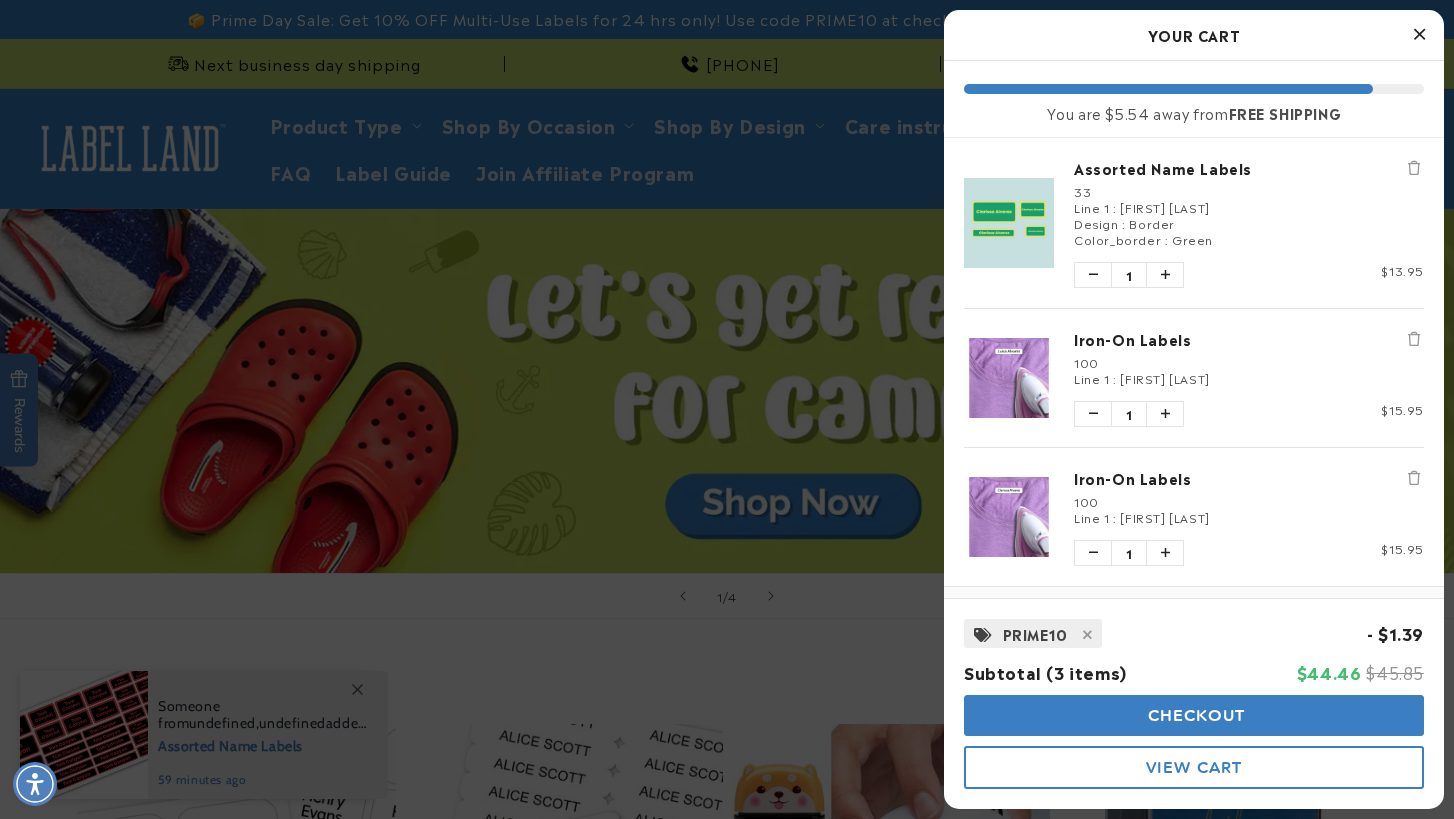 click at bounding box center (727, 409) 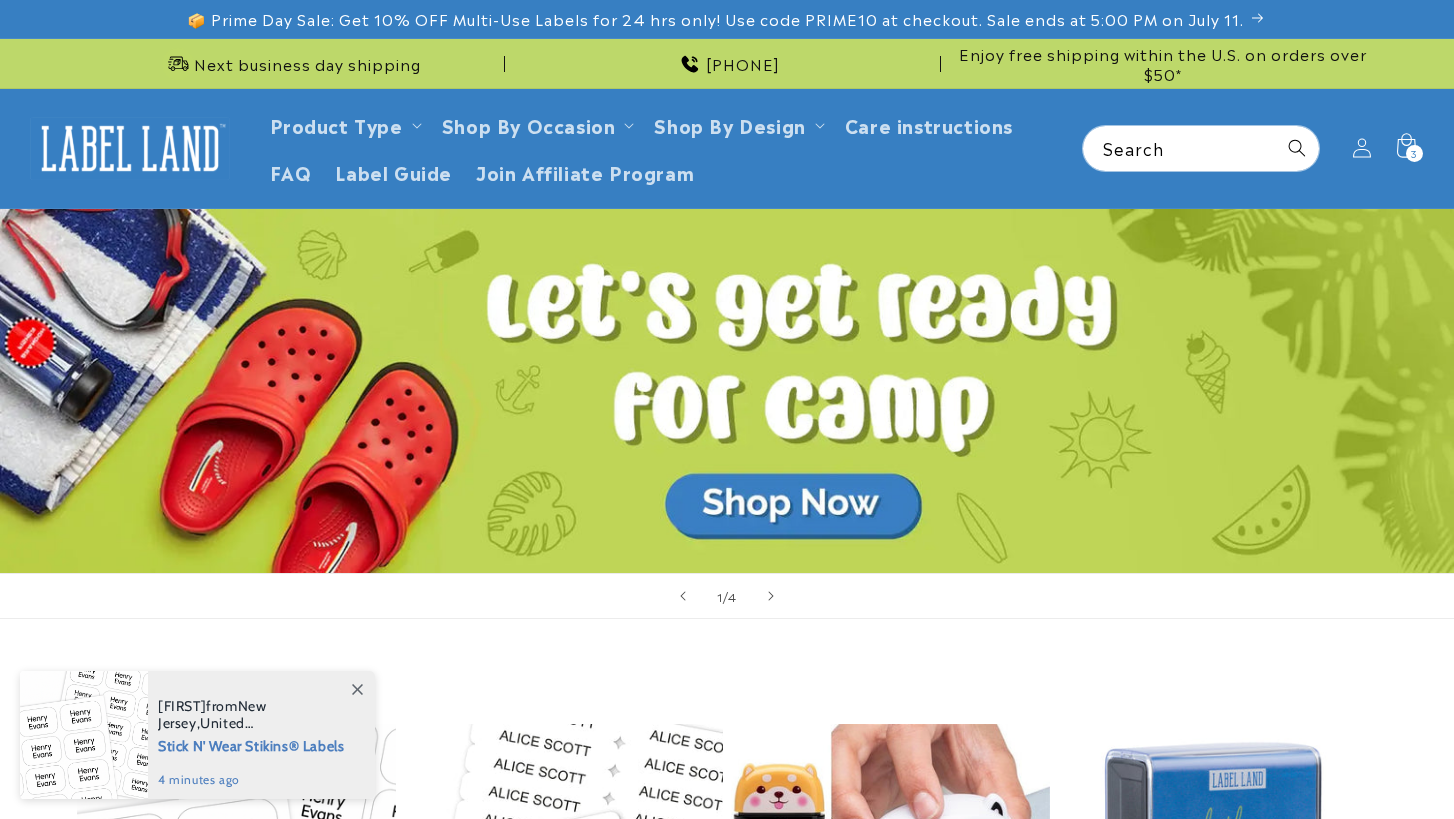 scroll, scrollTop: 0, scrollLeft: 0, axis: both 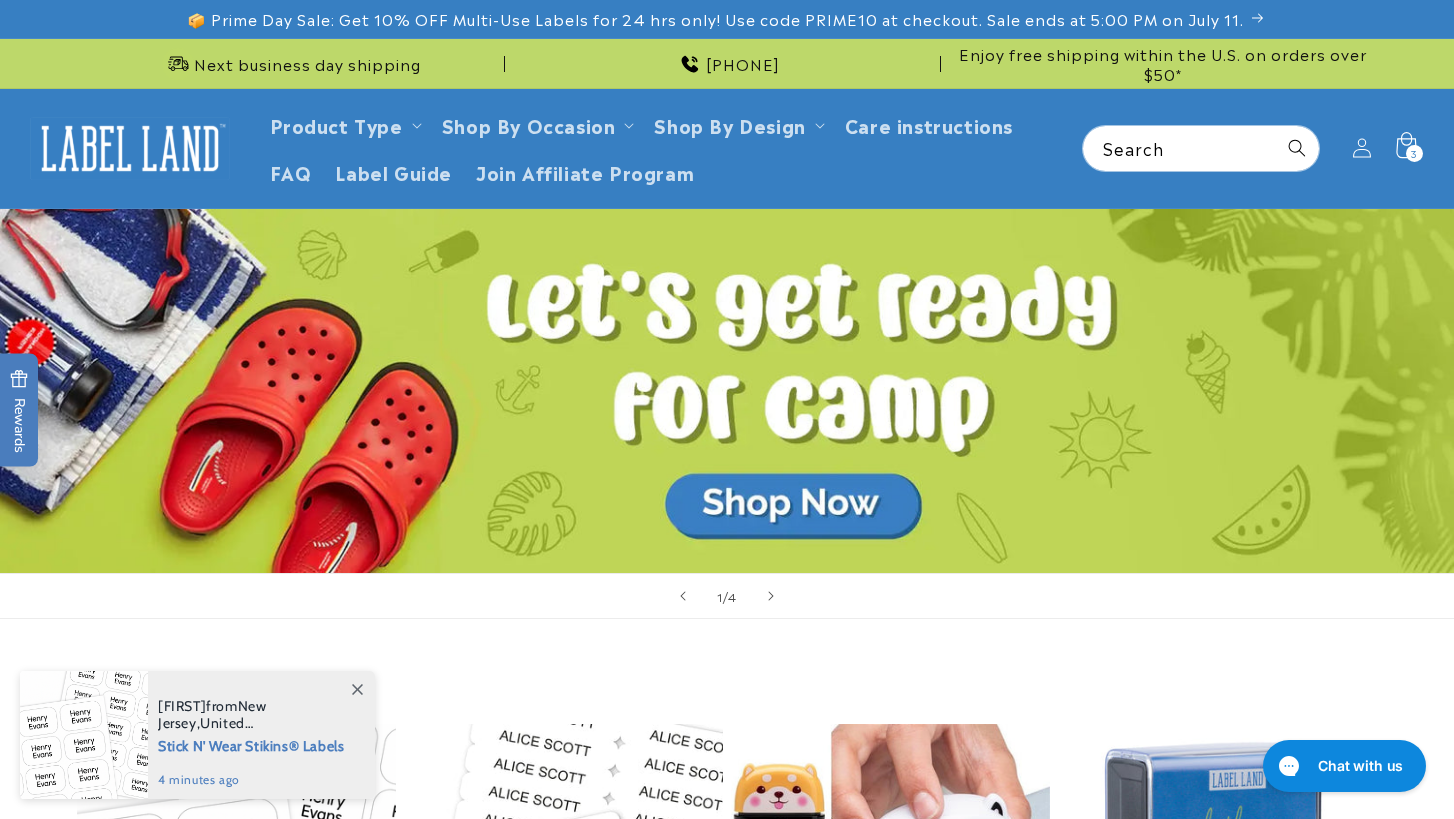 click 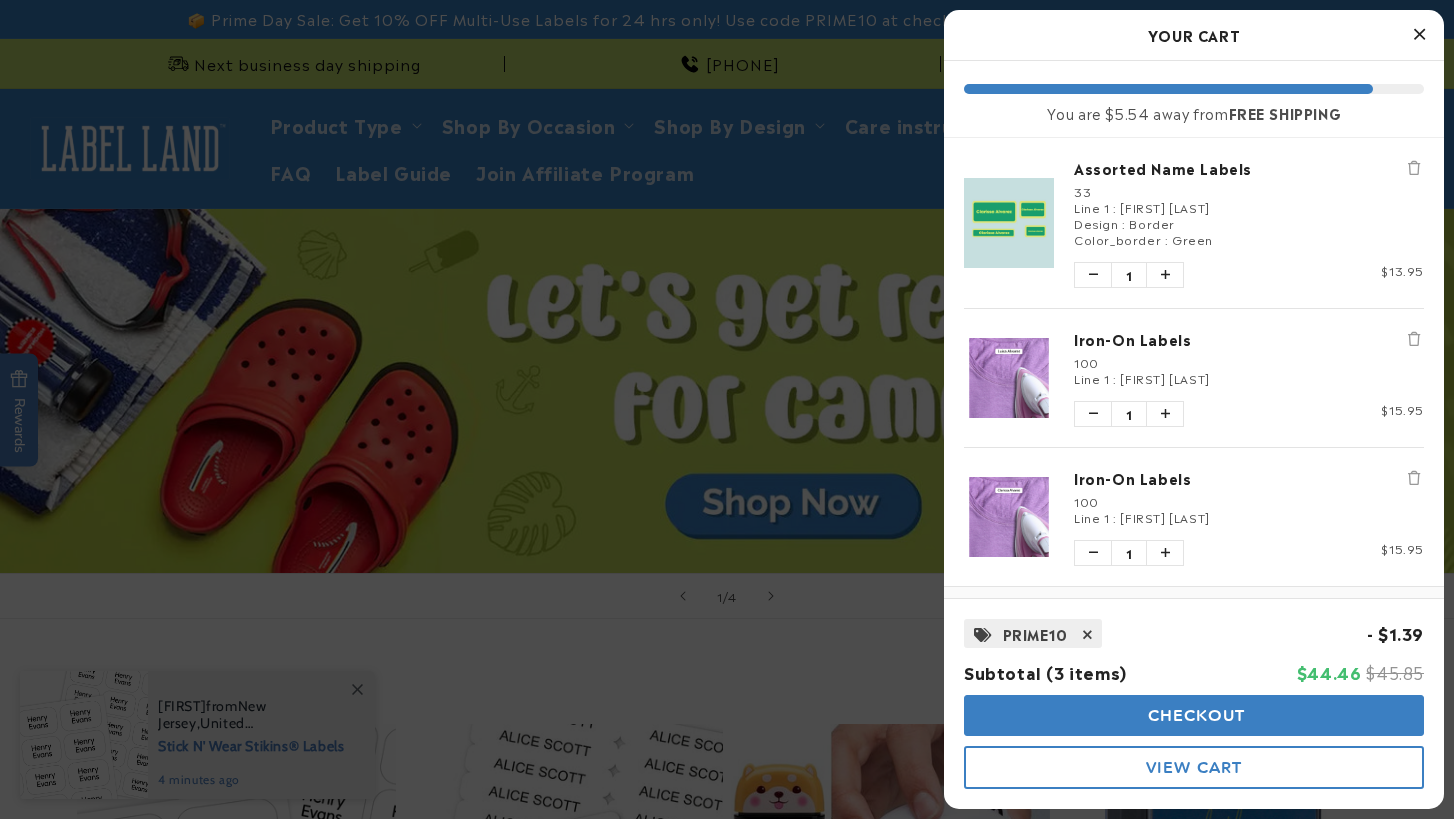 click at bounding box center [1088, 633] 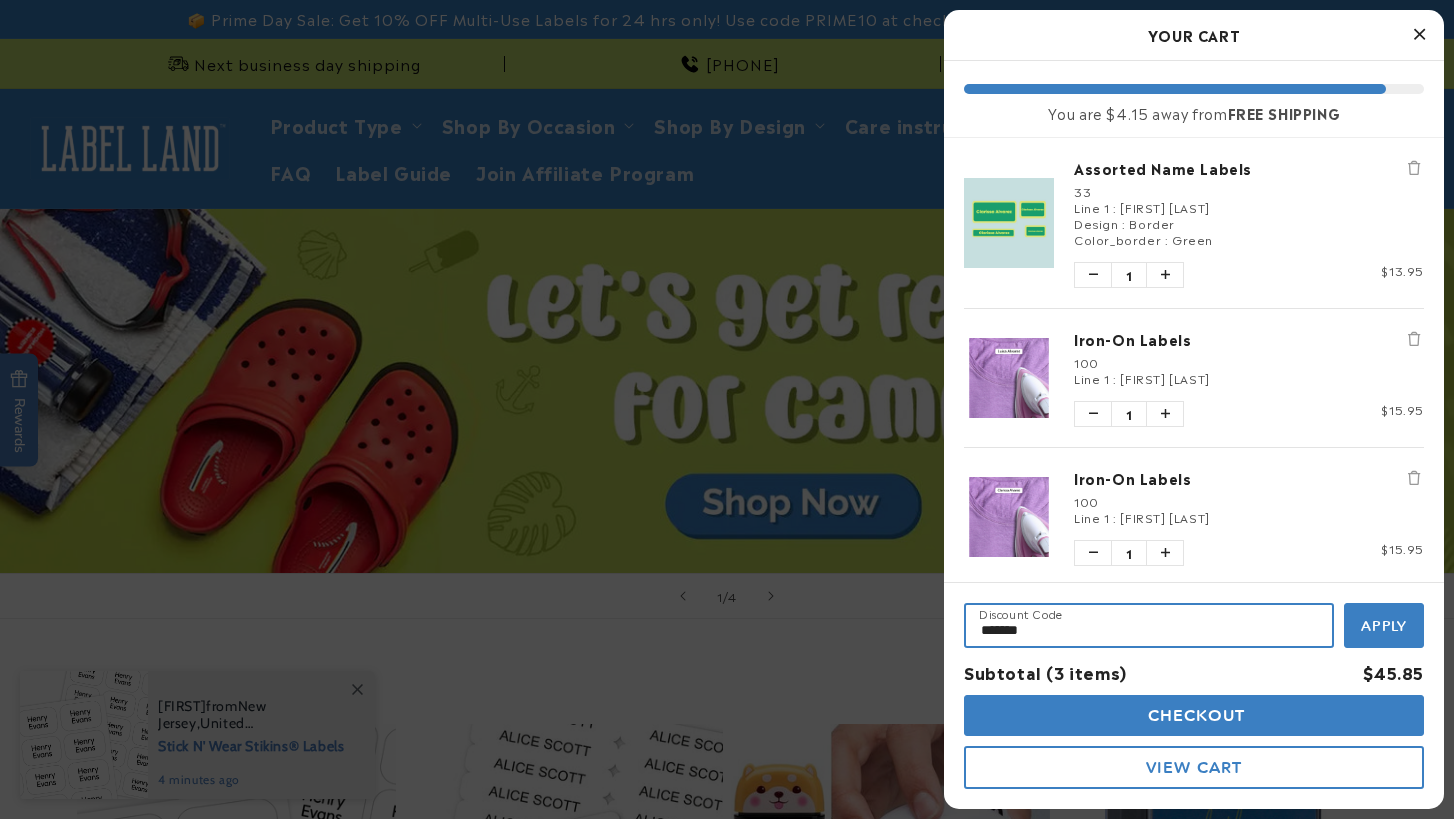 click on "*******" at bounding box center [1149, 625] 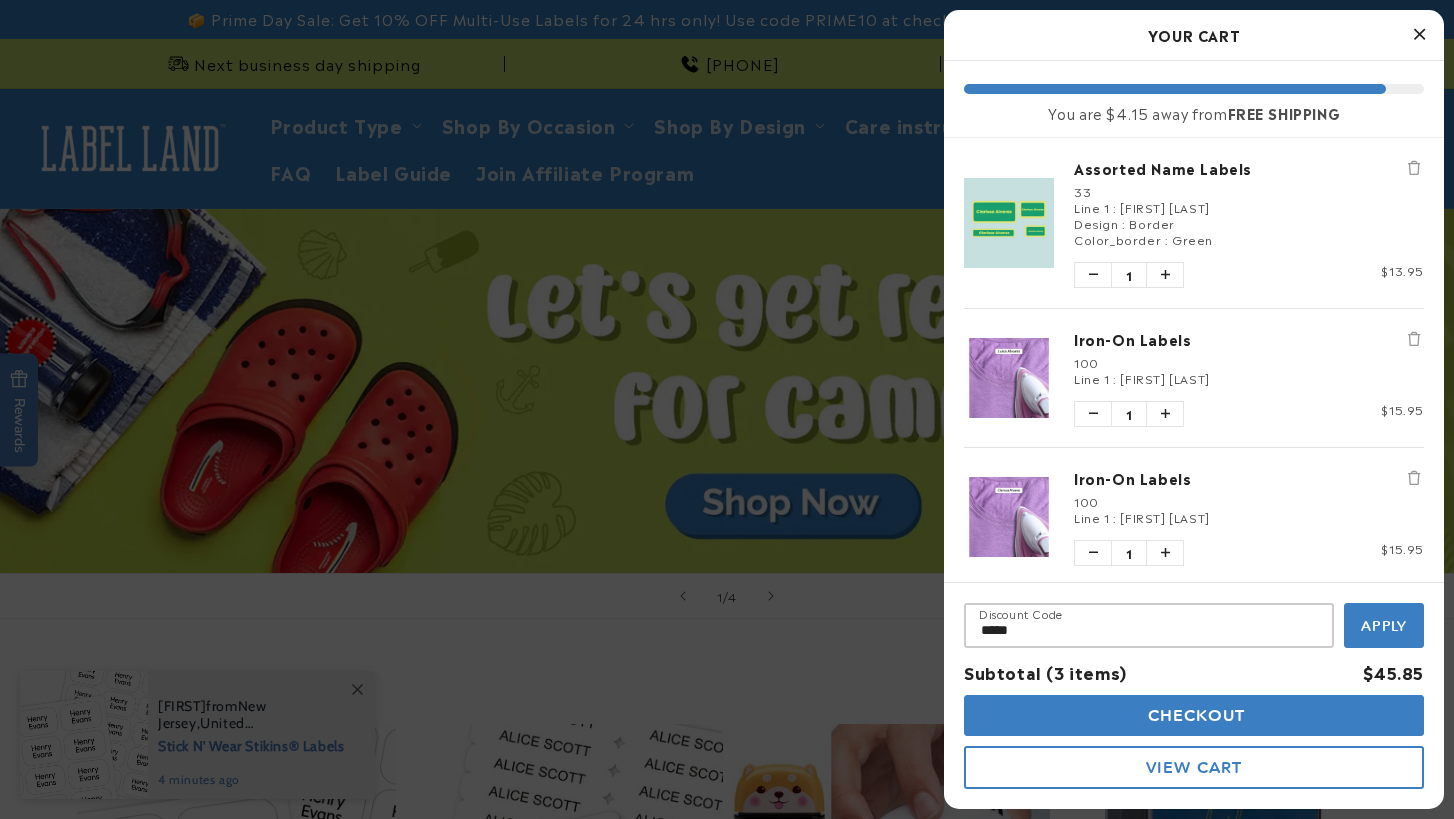 click on "Apply" at bounding box center [1384, 626] 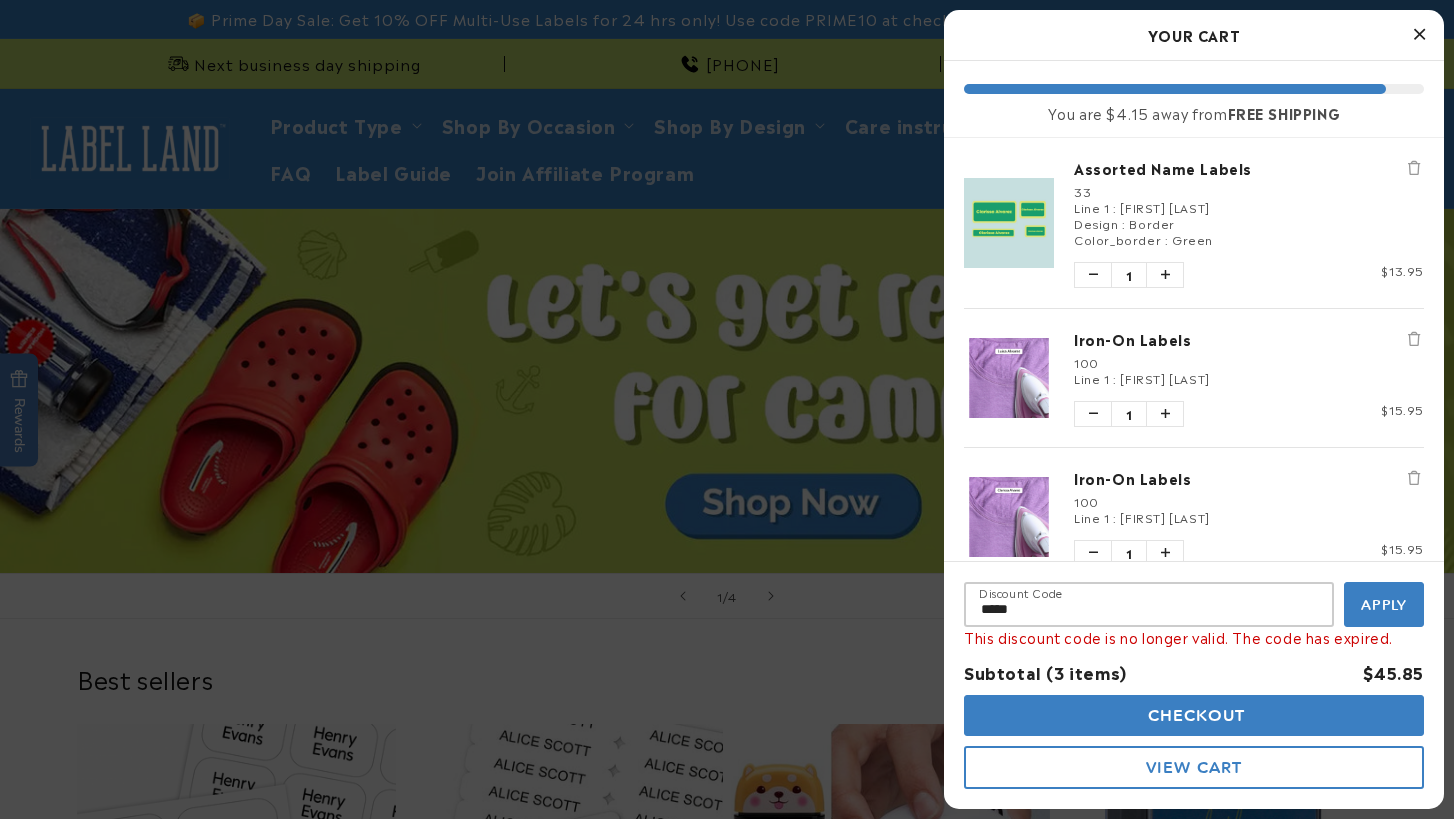 scroll, scrollTop: 0, scrollLeft: 0, axis: both 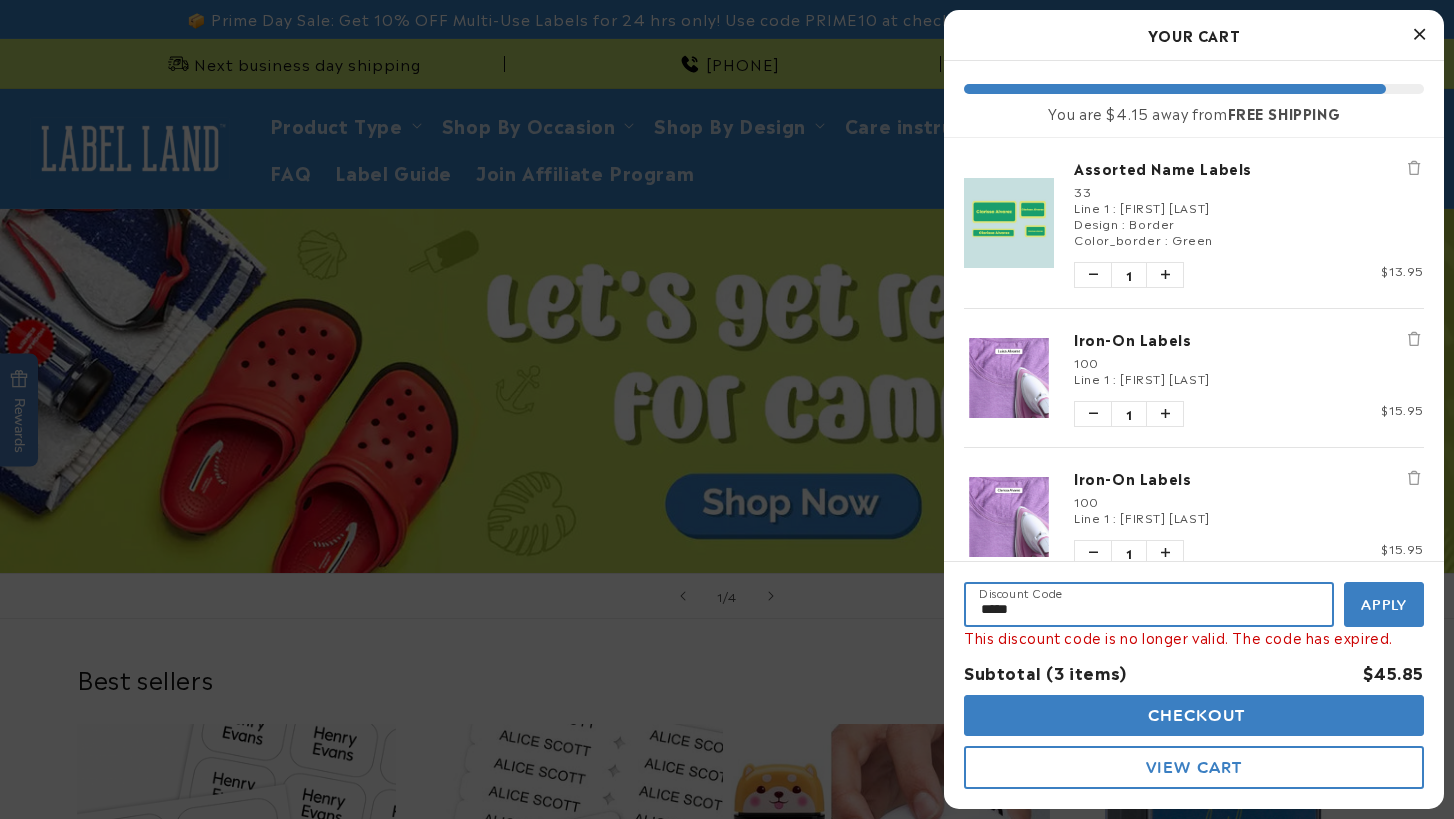click on "*****" at bounding box center [1149, 604] 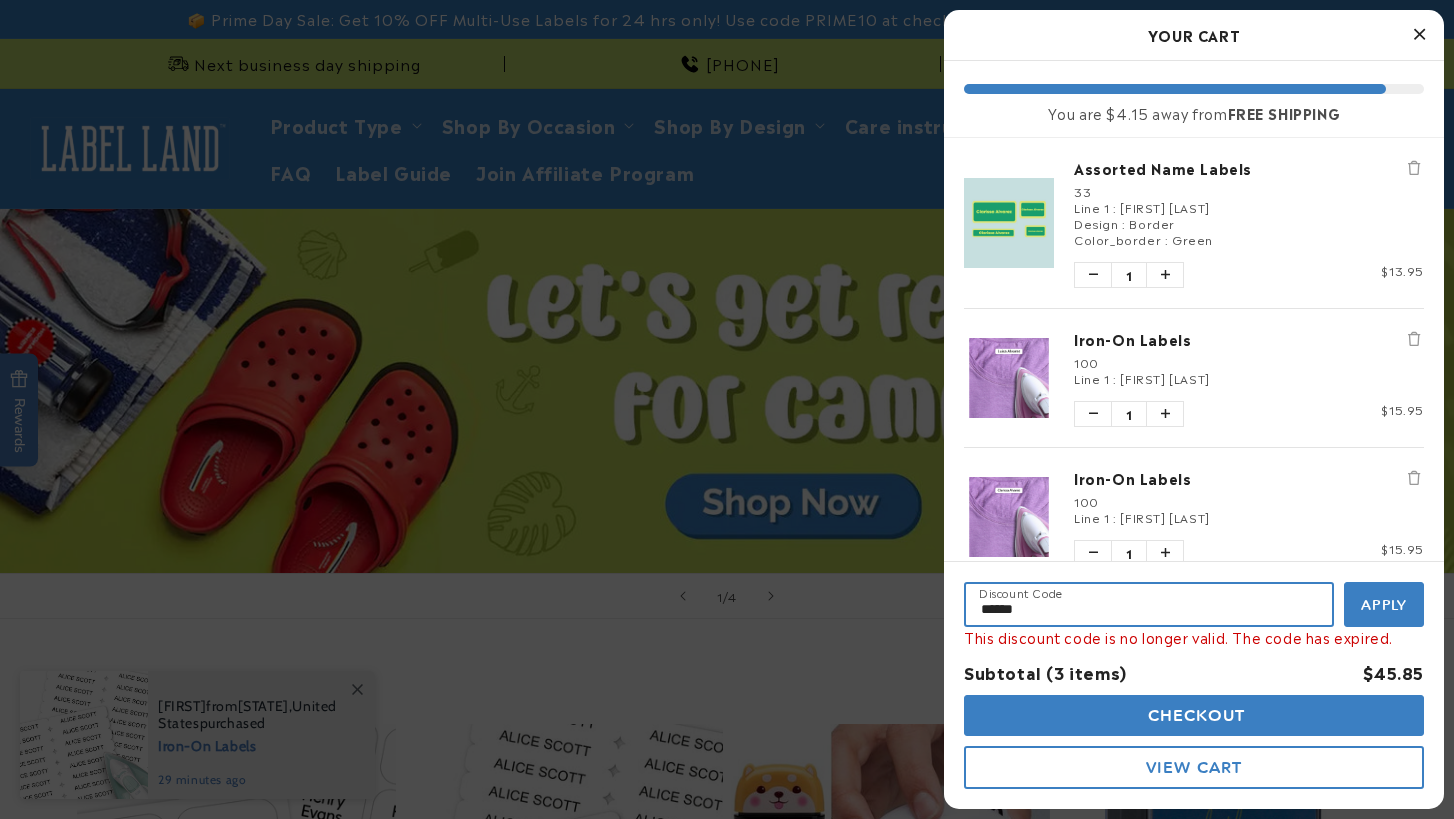 type on "******" 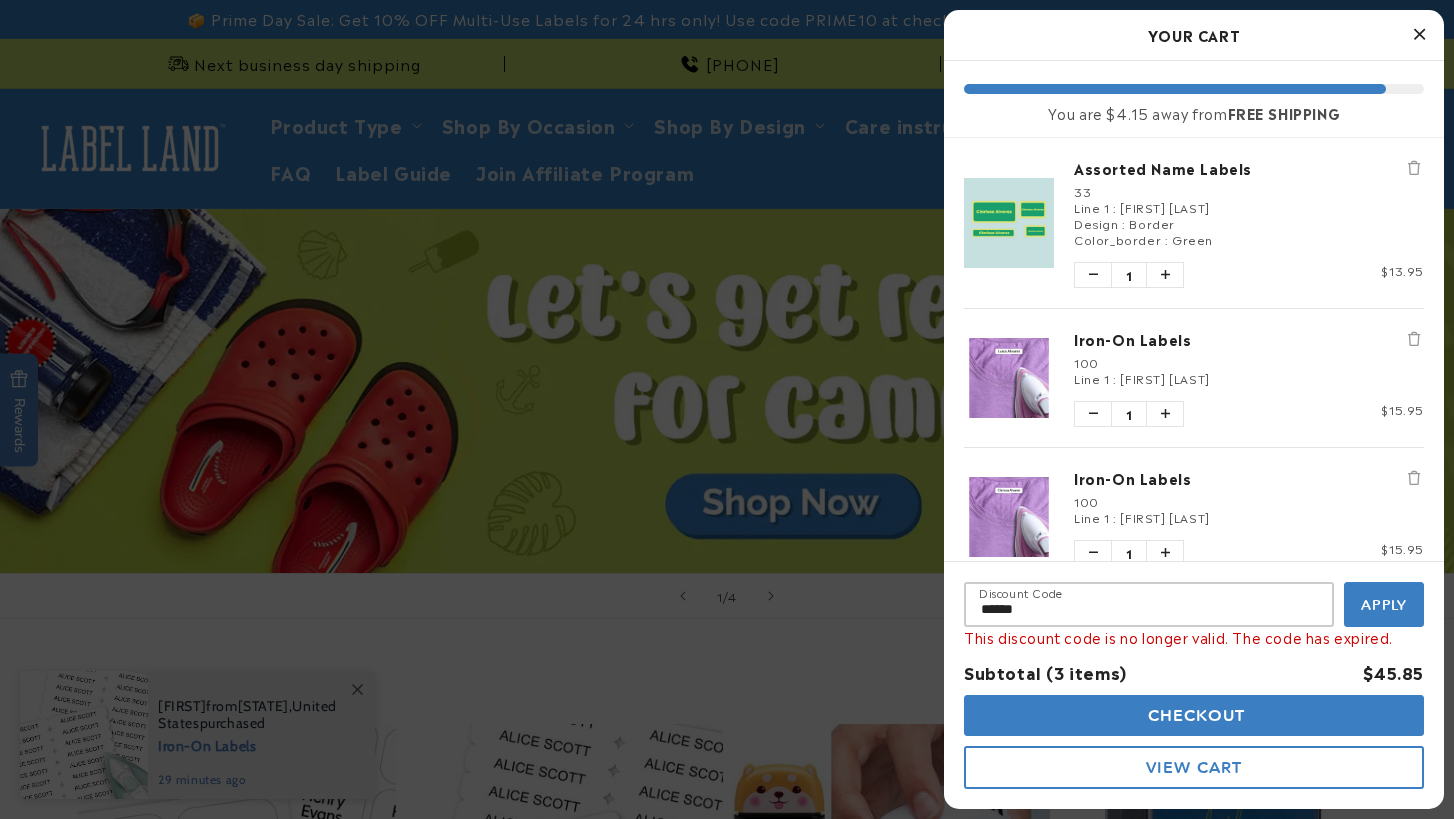 click on "Apply" at bounding box center (1384, 604) 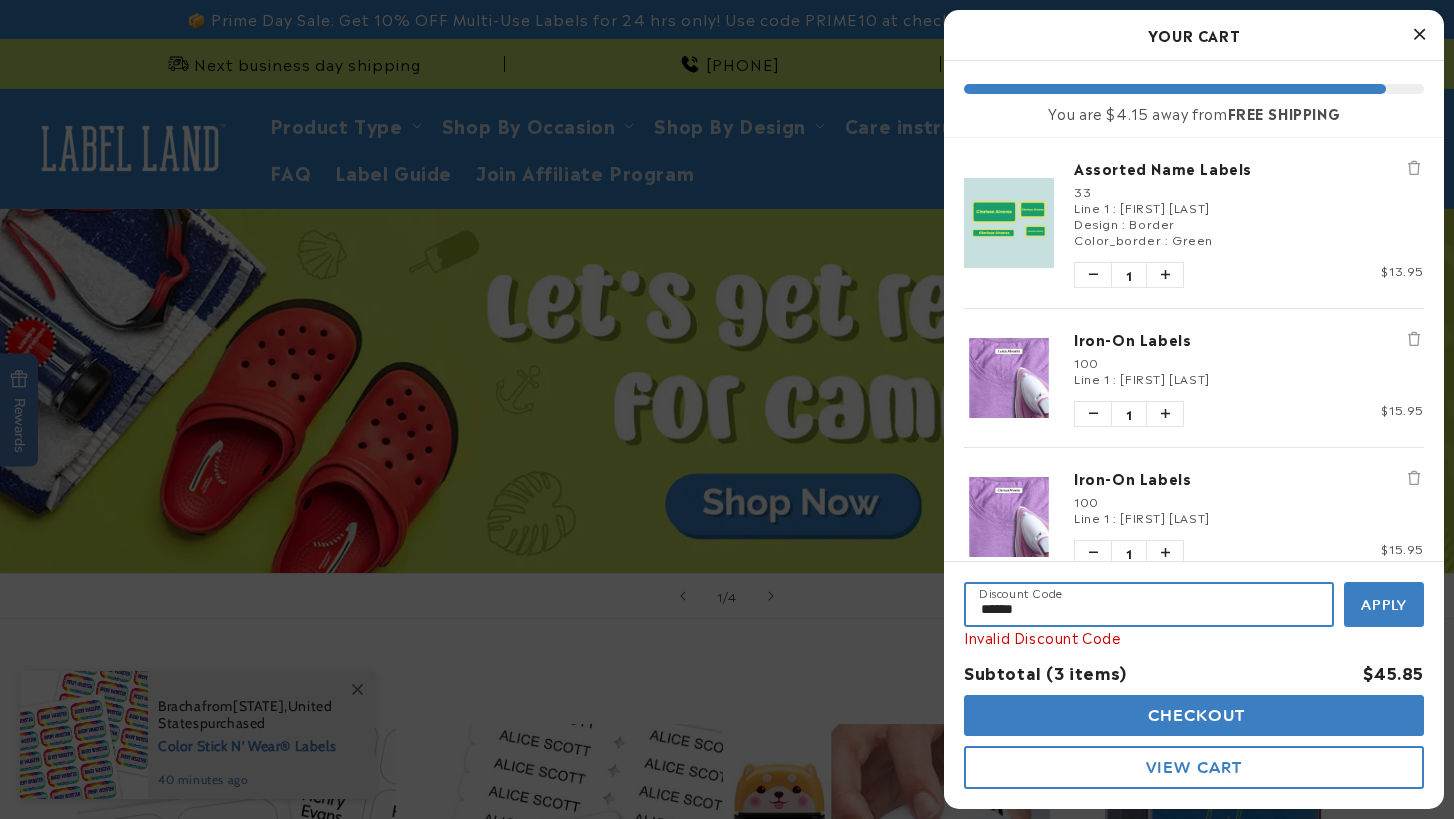 click on "******" at bounding box center [1149, 604] 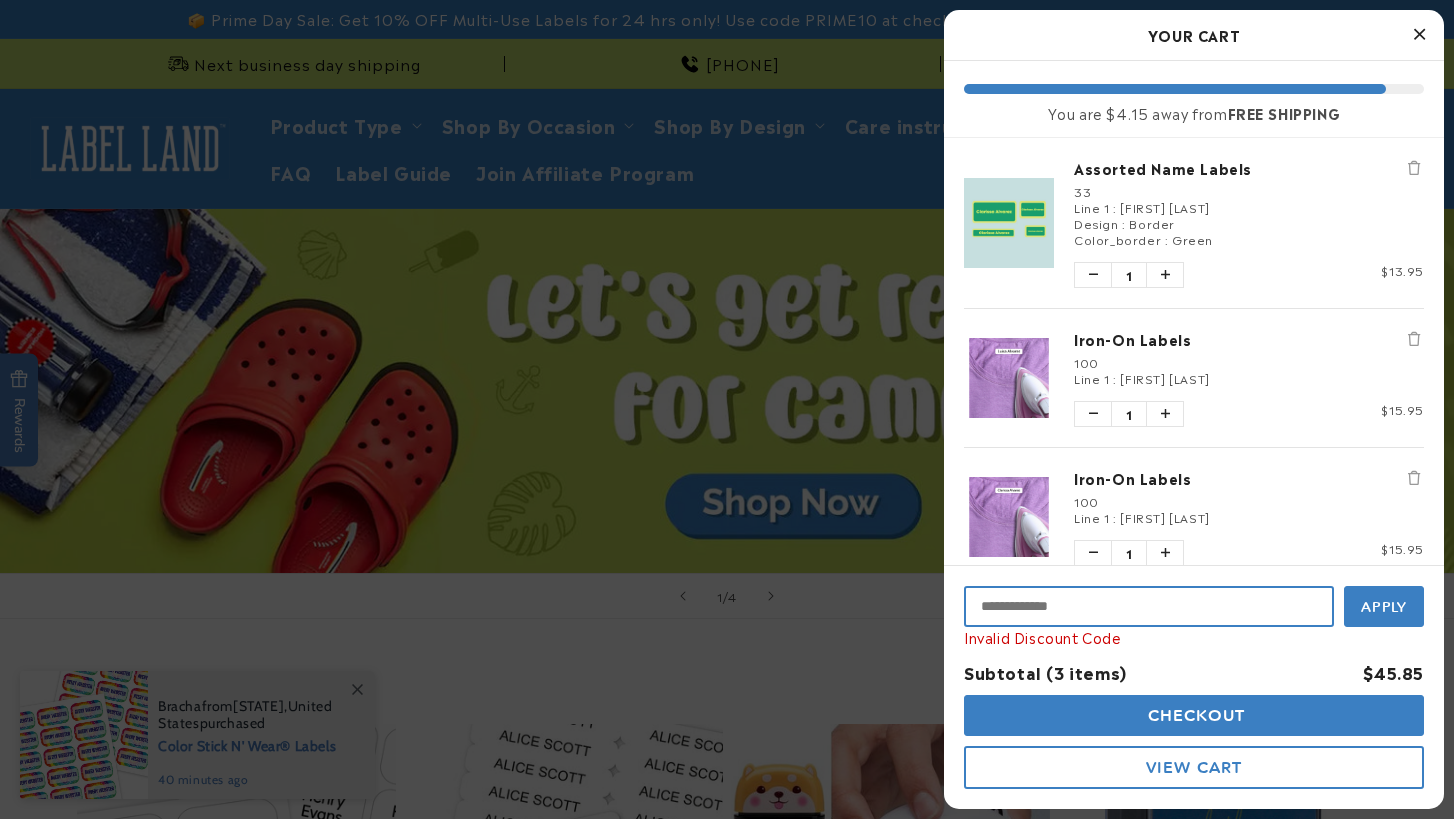 type 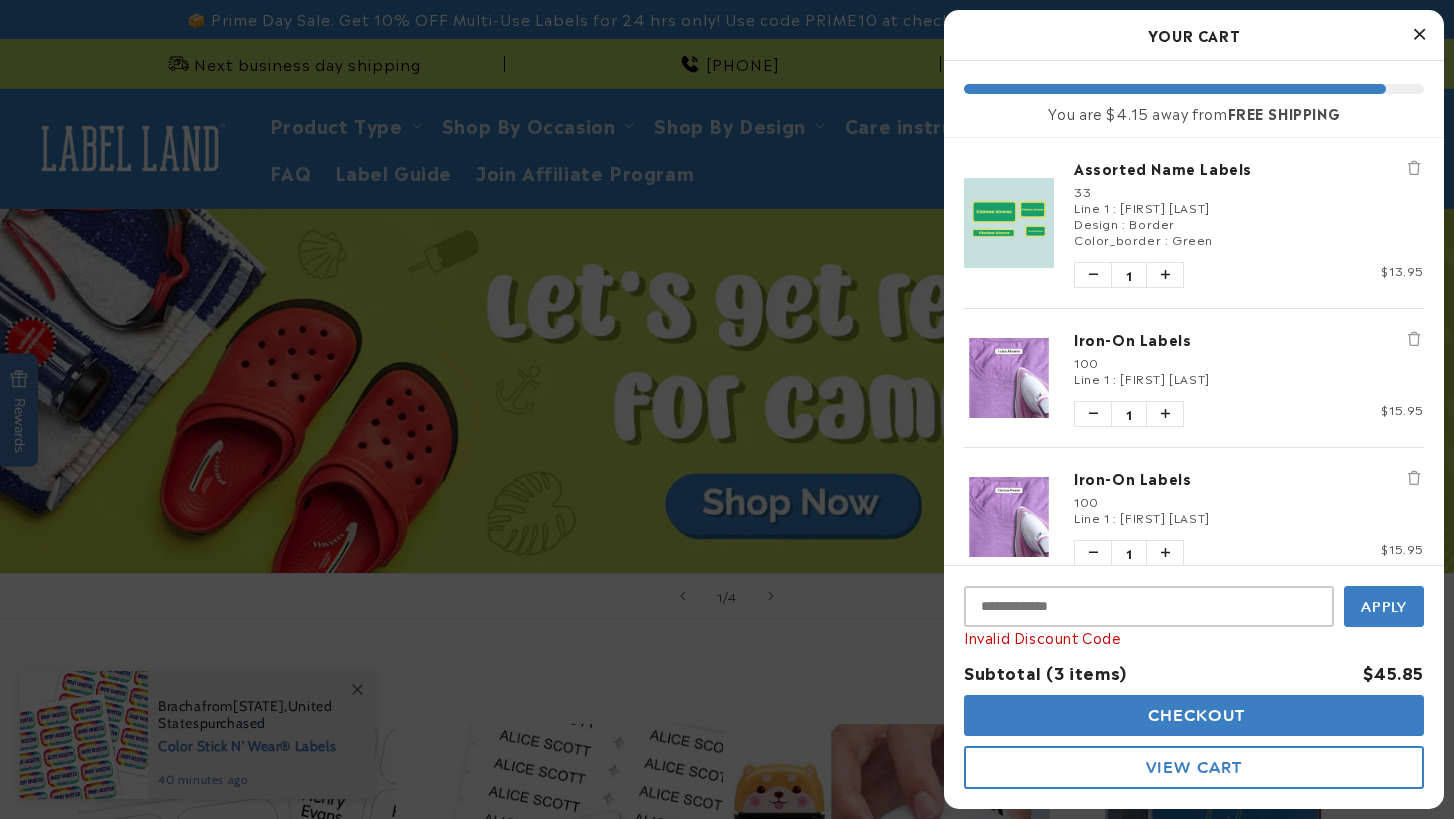 click at bounding box center [727, 409] 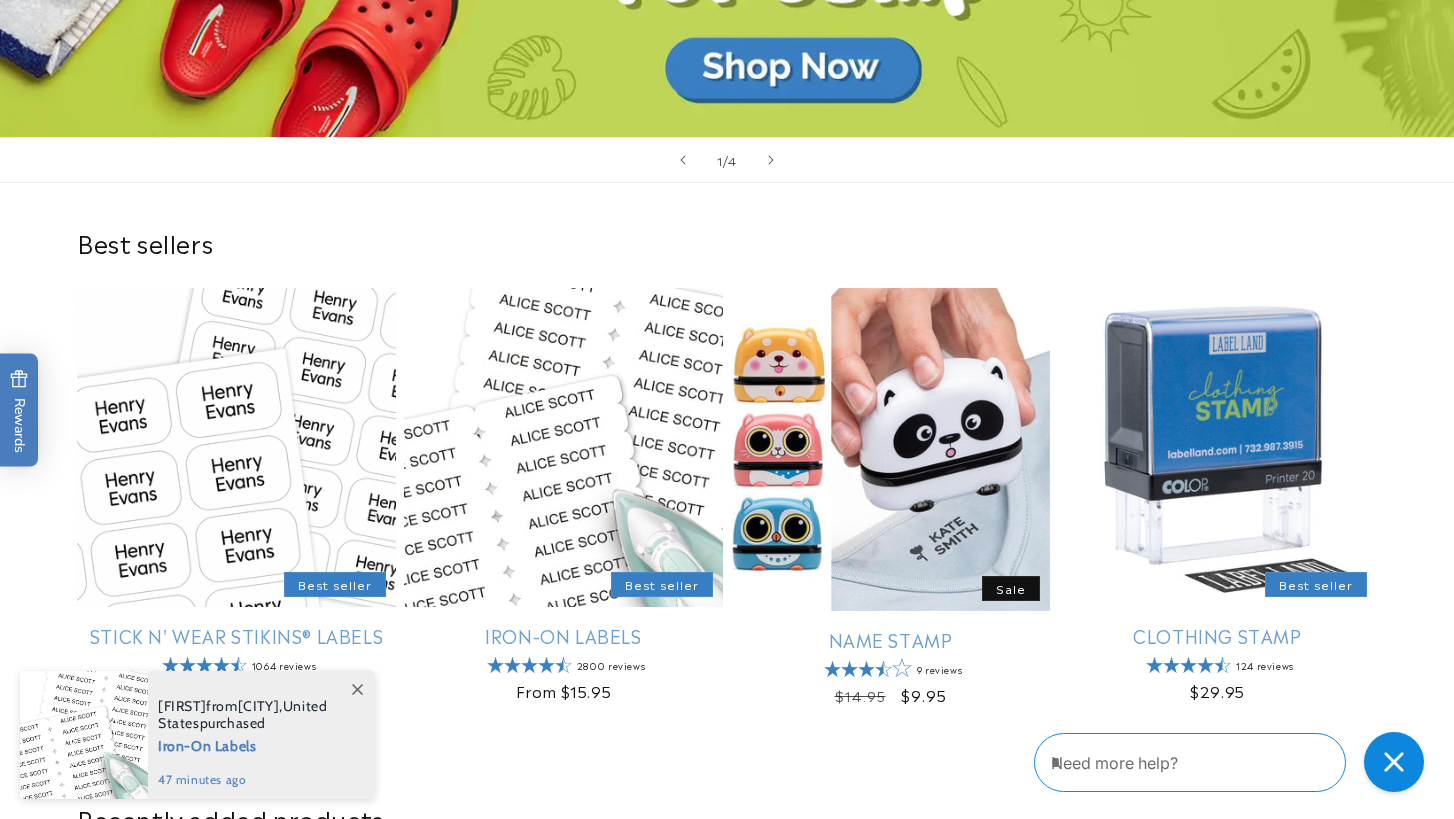 scroll, scrollTop: 0, scrollLeft: 0, axis: both 